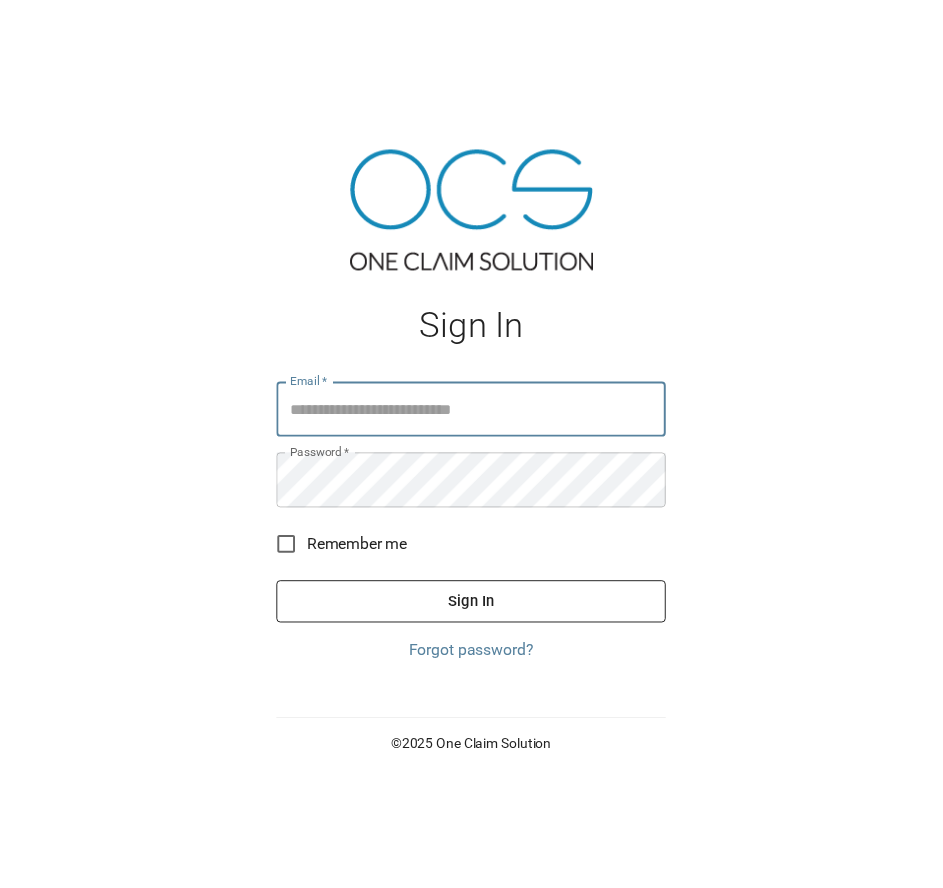scroll, scrollTop: 0, scrollLeft: 0, axis: both 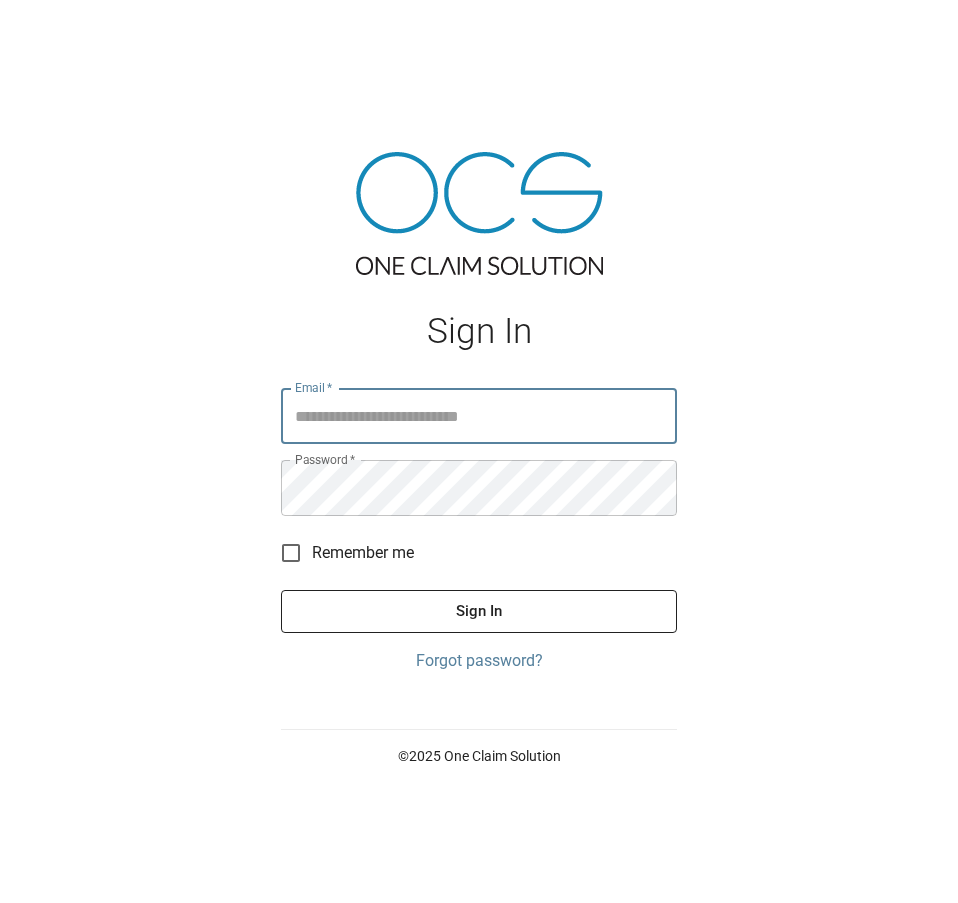 type on "**********" 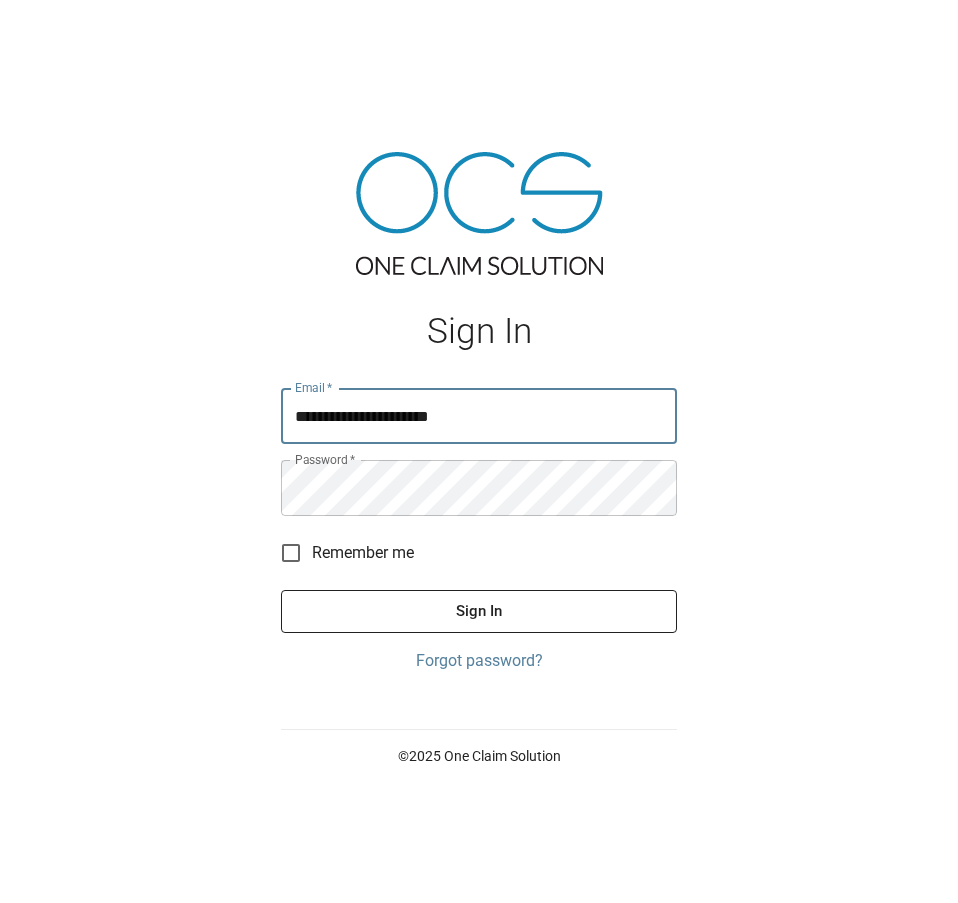 click on "Sign In" at bounding box center [479, 611] 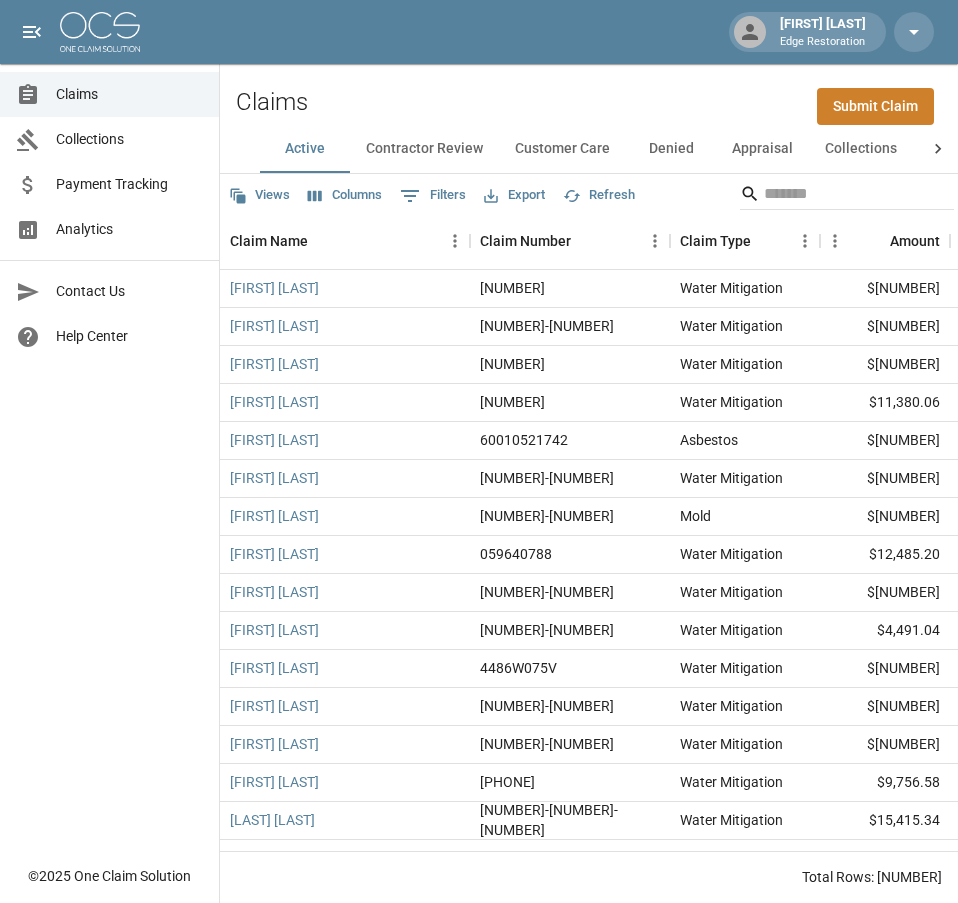 click on "Submit Claim" at bounding box center [875, 106] 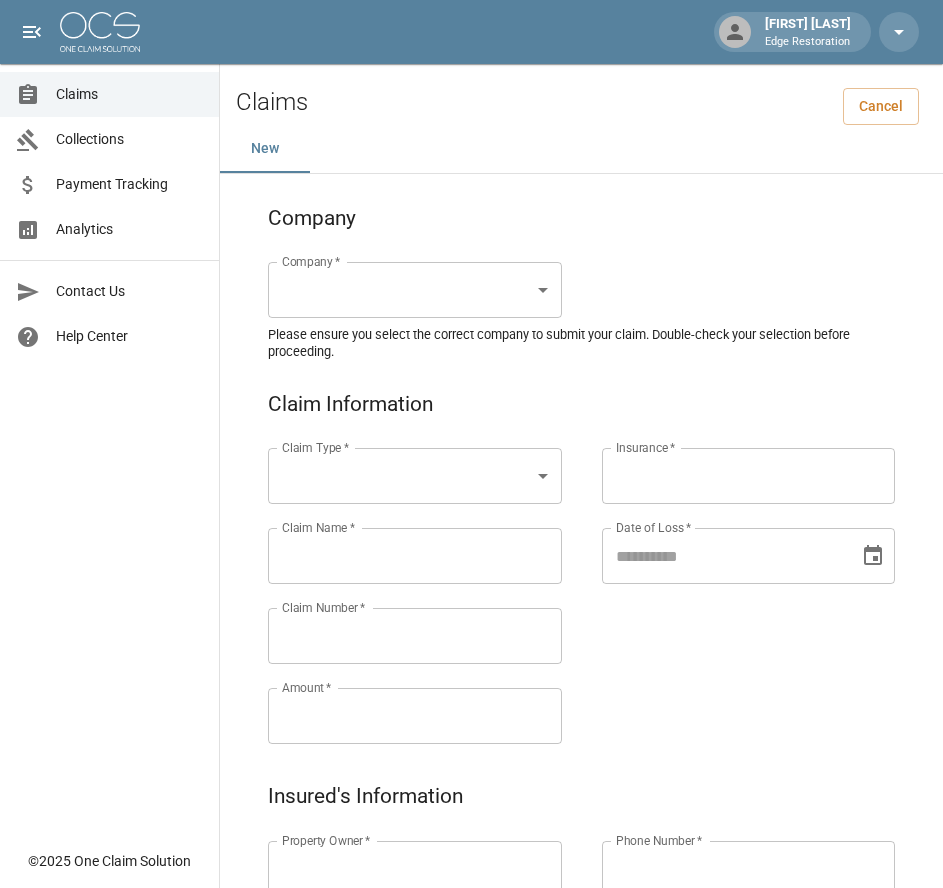 click on "[FIRST] [LAST] [COMPANY] [COMPANY] [COMPANY] [COMPANY] [COMPANY] [COMPANY] © [YEAR] One Claim Solution Claims Cancel New Company Company * ​ Company * Please ensure you select the correct company to submit your claim. Double-check your selection before proceeding. Claim Information Claim Type * ​ Claim Type * Claim Name * Claim Name * Claim Number * Claim Number * Amount * Amount * Insurance * Insurance * Date of Loss * Date of Loss * Insured's Information Property Owner * Property Owner * Mailing Address * Mailing Address * Mailing City * Mailing City * Mailing State * Mailing State * Mailing Zip * Mailing Zip * Phone Number * Phone Number * Alt. Phone Number Alt. Phone Number Email Email Documentation Invoice (PDF)* ​ Upload file(s) Invoice (PDF)* Work Authorization* ​ Upload file(s) Work Authorization* Photo Link Photo Link ​ Upload file(s) Testing ​ ​" at bounding box center [471, 929] 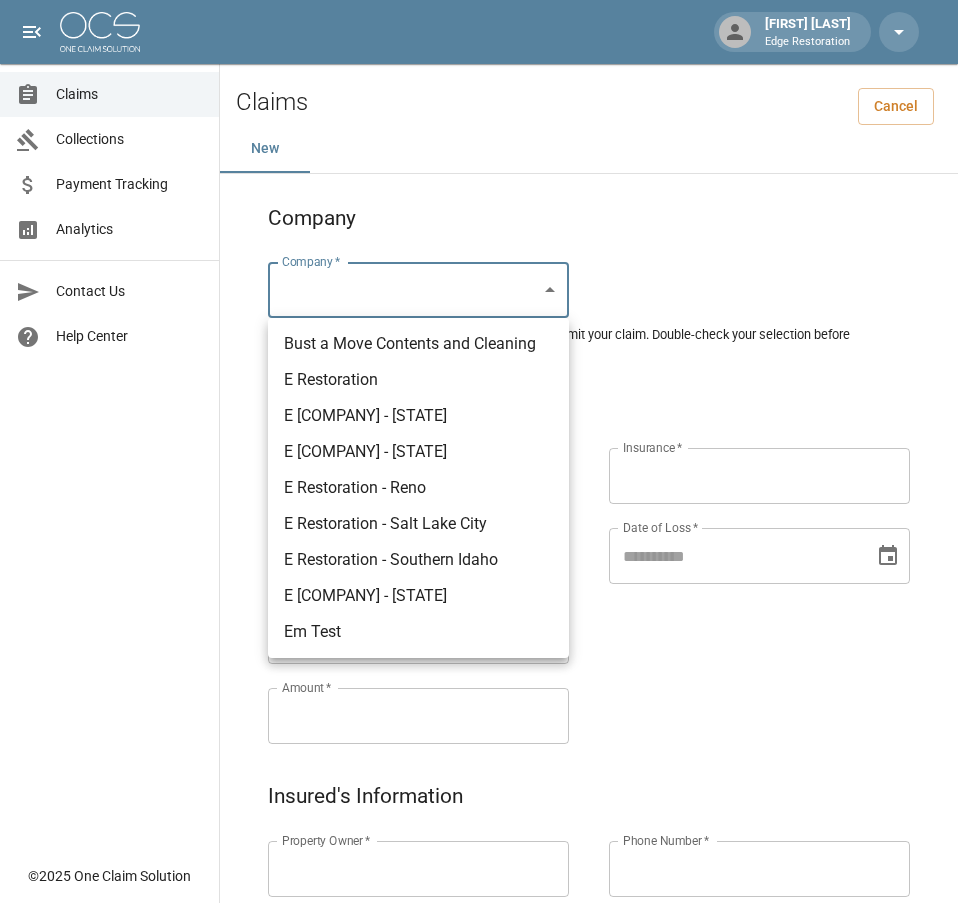 click on "E [COMPANY] - [STATE]" at bounding box center [418, 596] 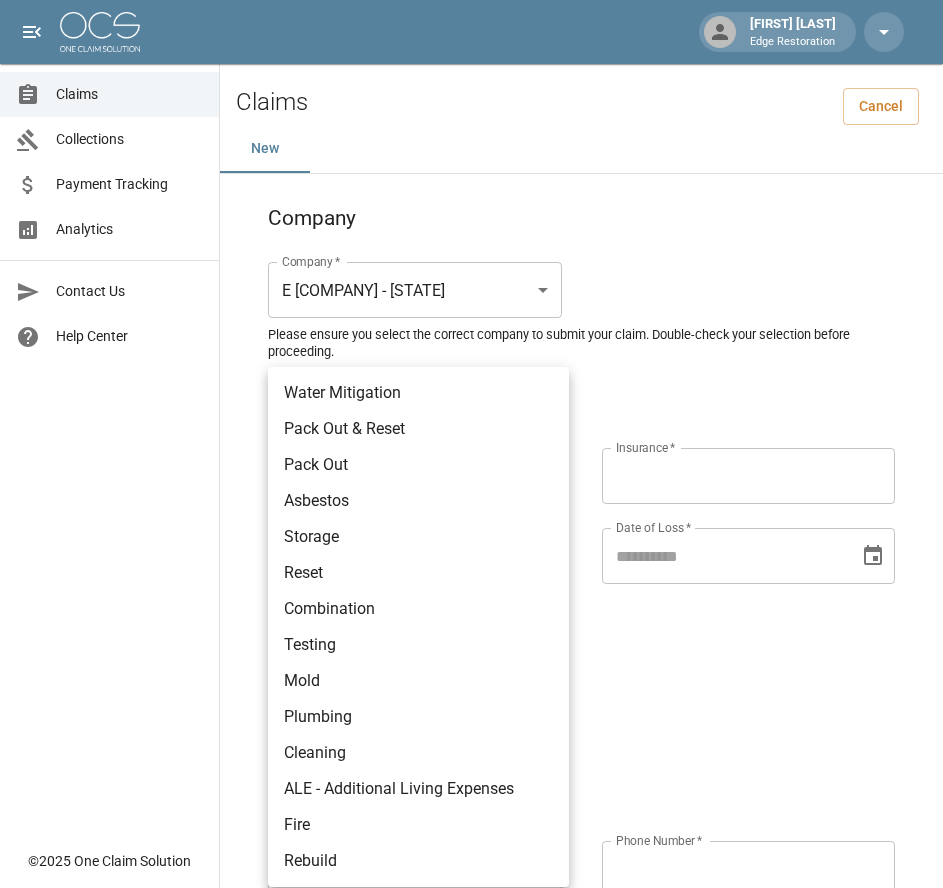 click on "[FIRST] [LAST] [COMPANY] [COMPANY] [COMPANY] [COMPANY] [COMPANY] [COMPANY] © [YEAR] One Claim Solution Claims Cancel New Company Company * E [COMPANY] - [STATE] [STATE] ******* [COMPANY] * Please ensure you select the correct company to submit your claim. Double-check your selection before proceeding. Claim Information Claim Type * ​ Claim Type * Claim Name * Claim Name * Claim Number * Claim Number * Amount * Amount * Insurance * Insurance * Date of Loss * Date of Loss * Insured's Information Property Owner * Property Owner * Mailing Address * Mailing Address * Mailing City * Mailing City * Mailing State * Mailing State * Mailing Zip * Mailing Zip * Phone Number * Phone Number * Alt. Phone Number Alt. Phone Number Email Email Documentation Invoice (PDF)* ​ Upload file(s) Invoice (PDF)* Work Authorization* ​ Upload file(s) Work Authorization* Photo Link Photo Link *" at bounding box center [471, 929] 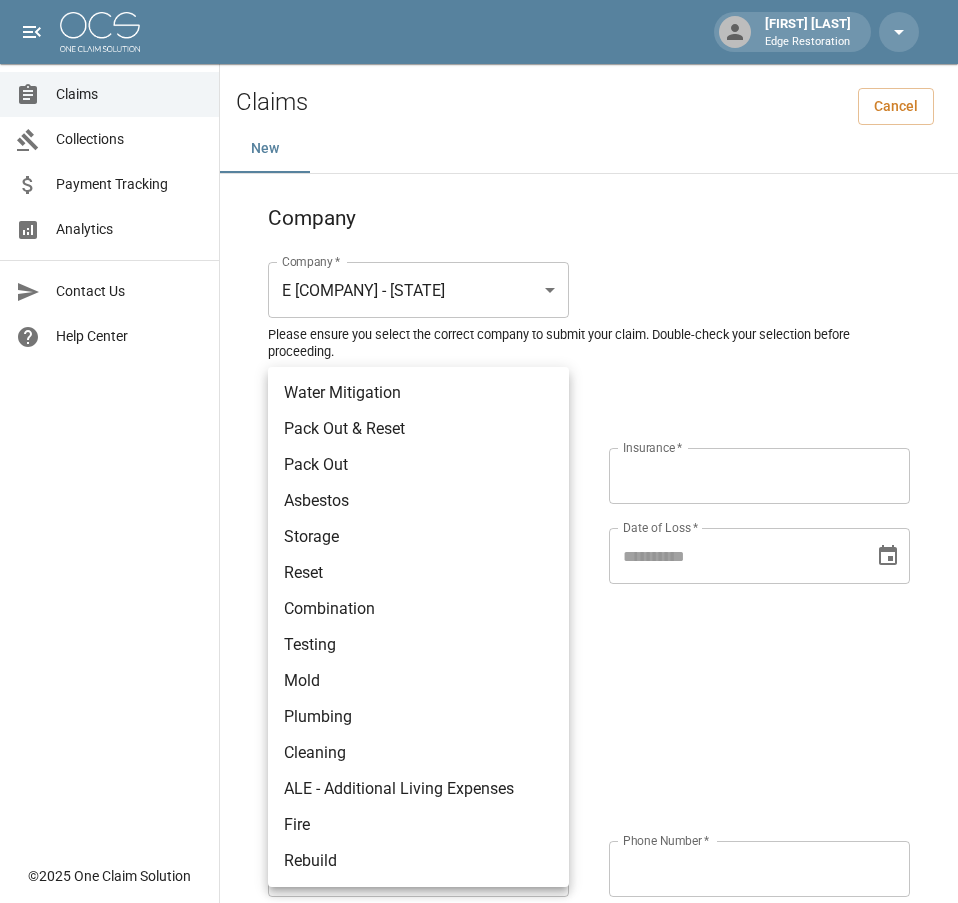 click on "Water Mitigation" at bounding box center (418, 393) 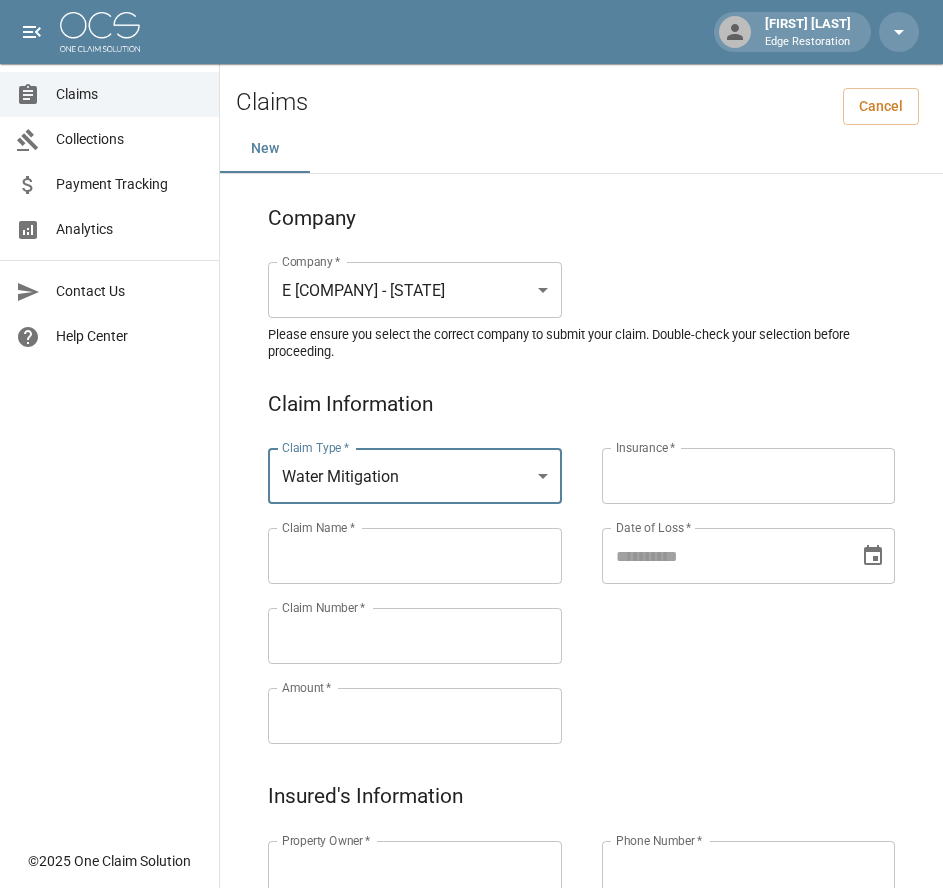 click on "Claims Collections Payment Tracking Analytics Contact Us Help Center" at bounding box center [109, 419] 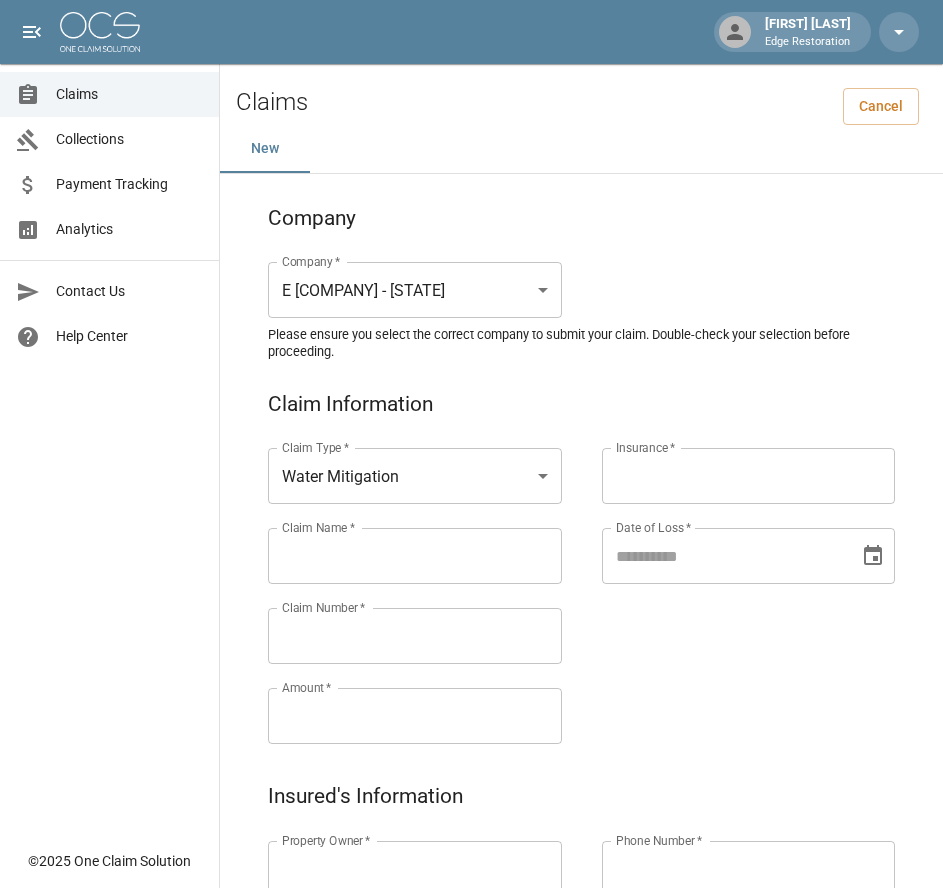 click on "Claim Name   *" at bounding box center (415, 556) 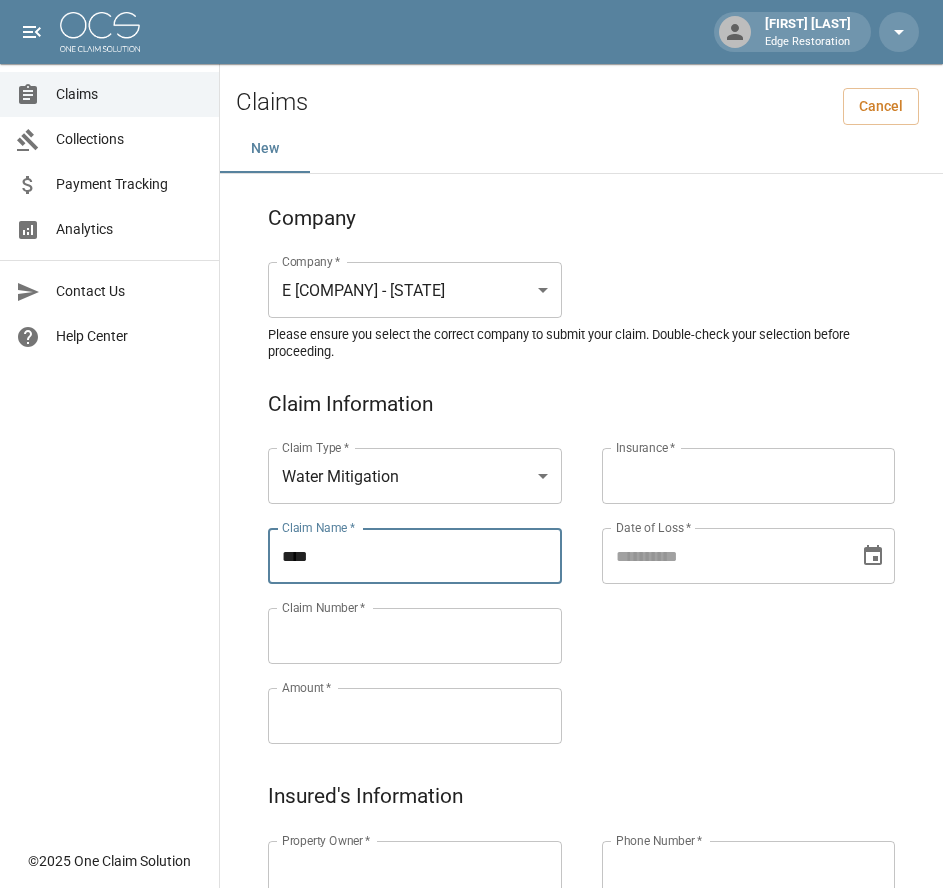 click on "***" at bounding box center (415, 556) 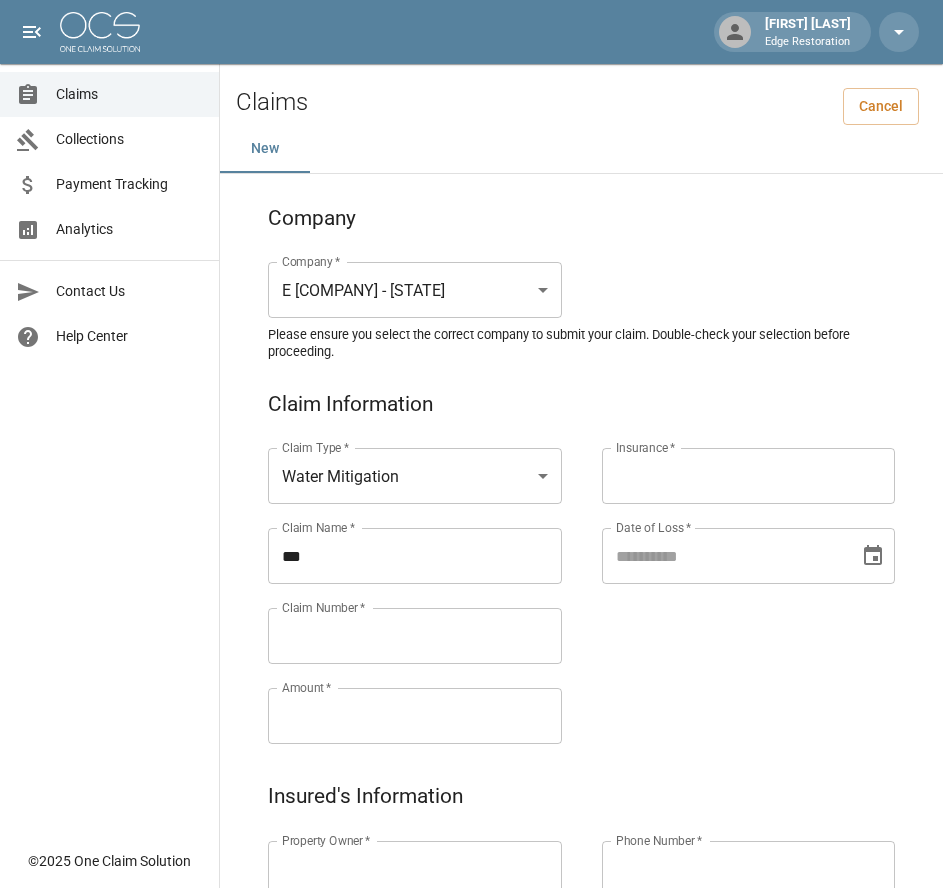 click on "***" at bounding box center (415, 556) 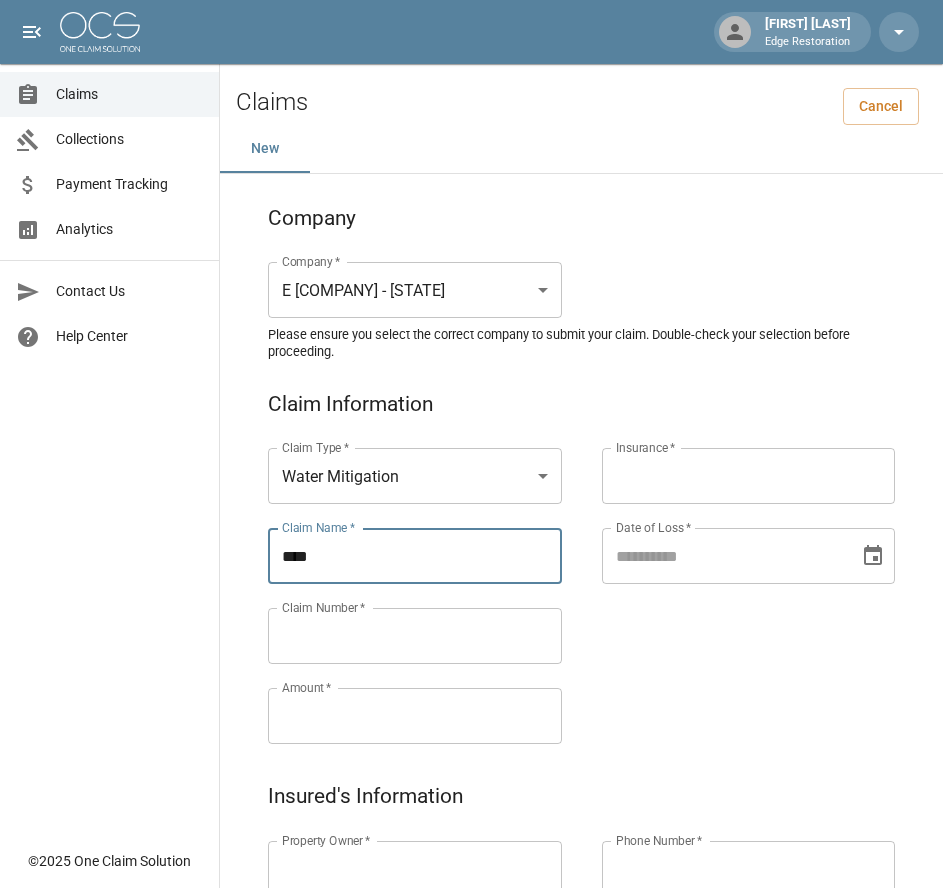 paste on "********" 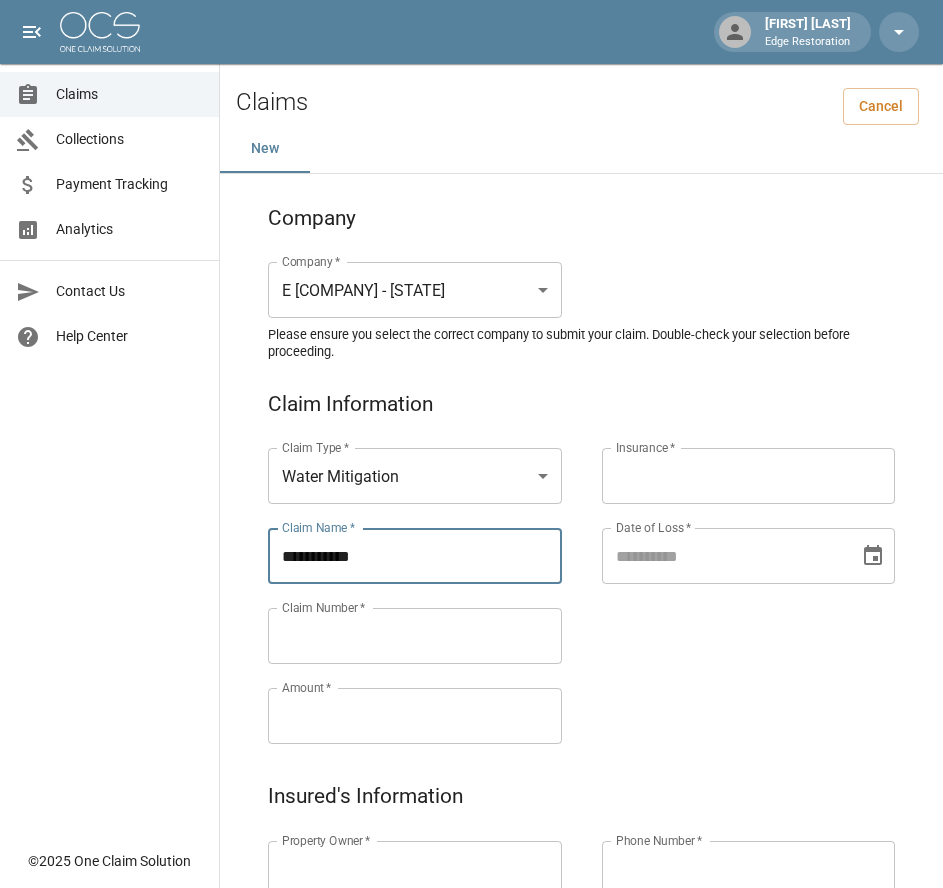 drag, startPoint x: 368, startPoint y: 567, endPoint x: 222, endPoint y: 573, distance: 146.12323 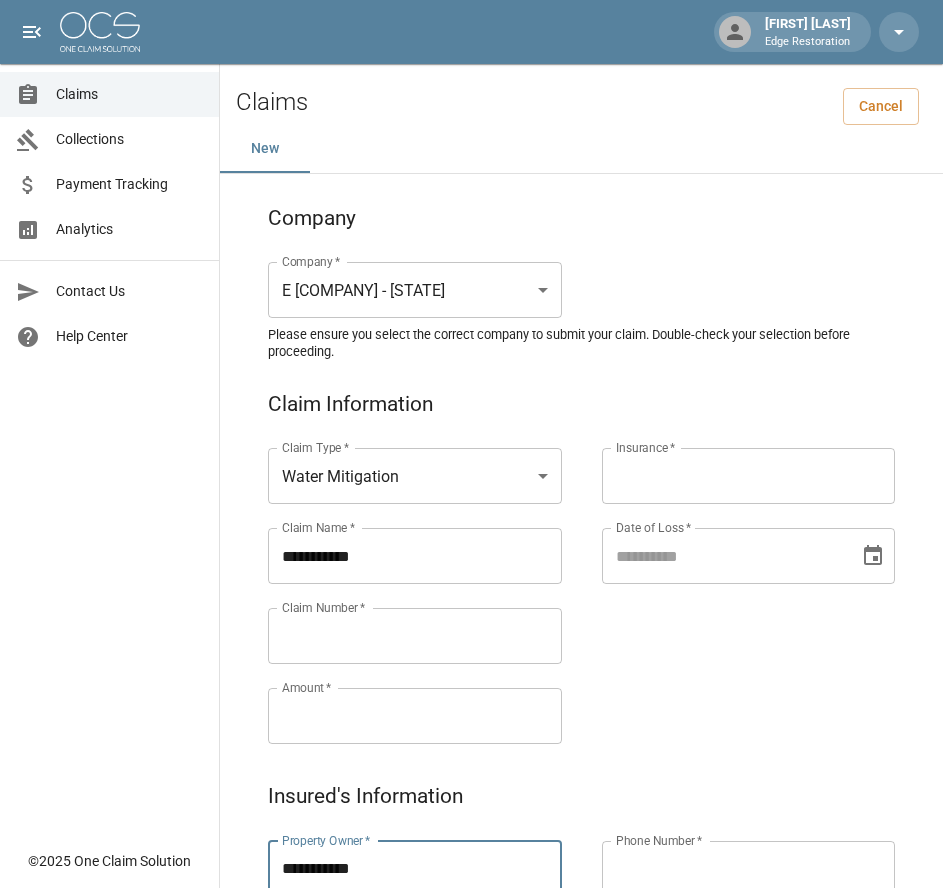 type on "**********" 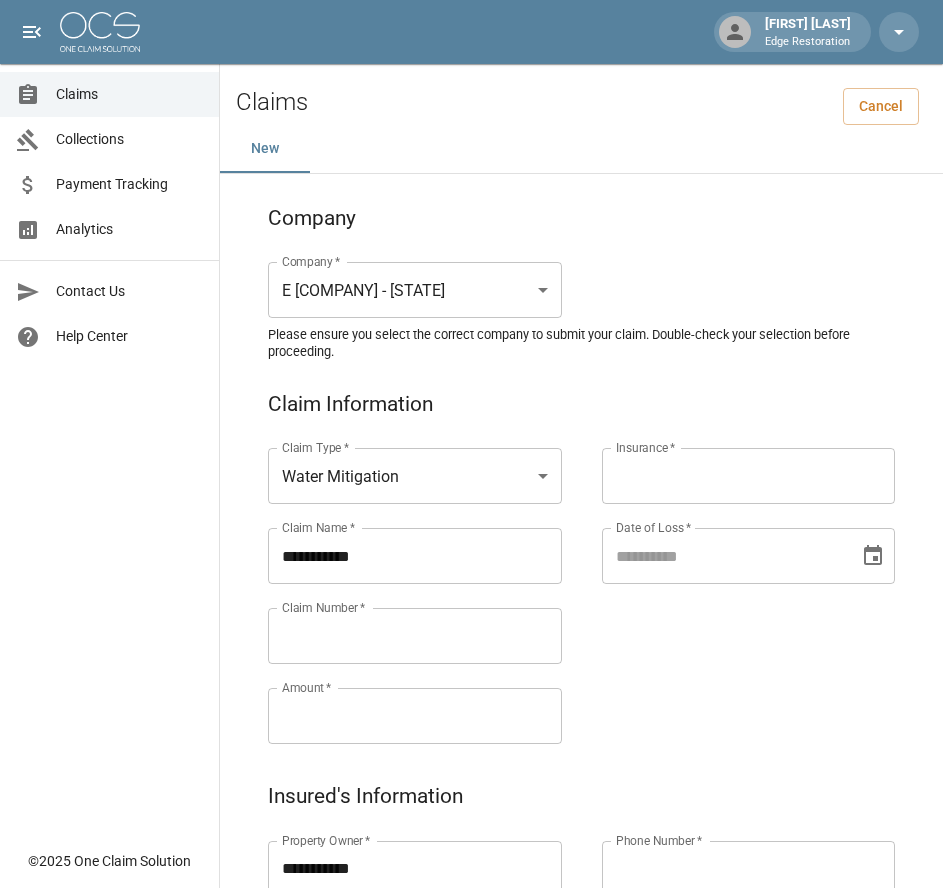 click on "Claim Number   *" at bounding box center [323, 607] 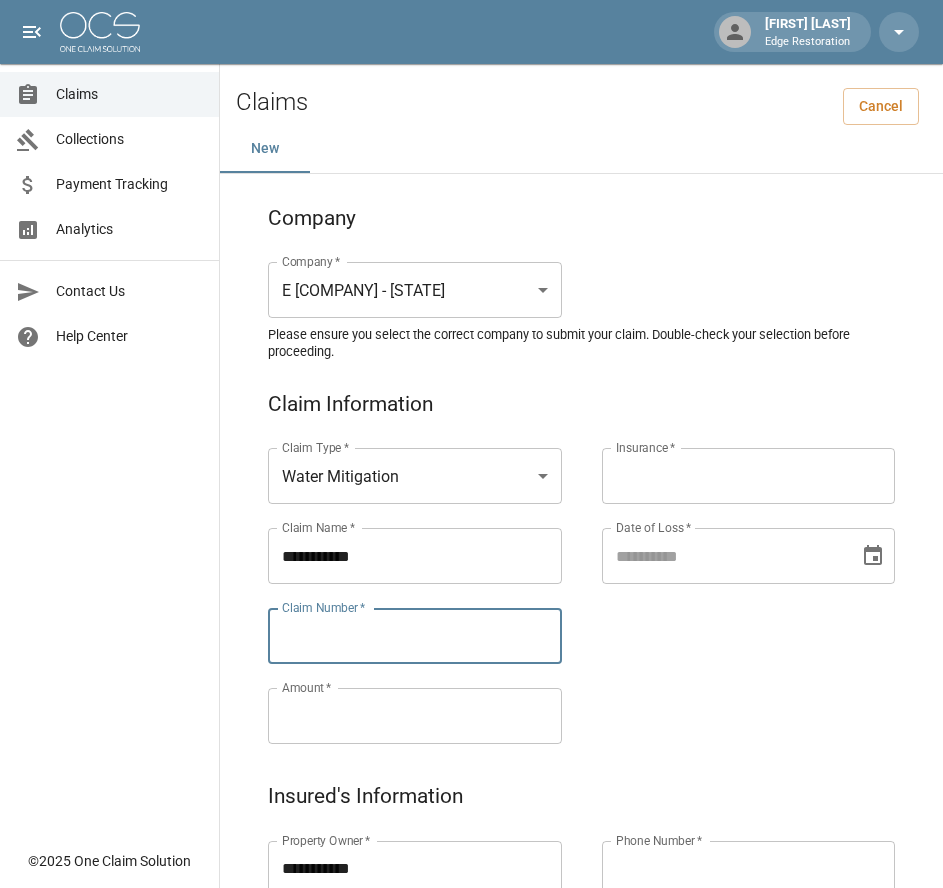 paste on "**********" 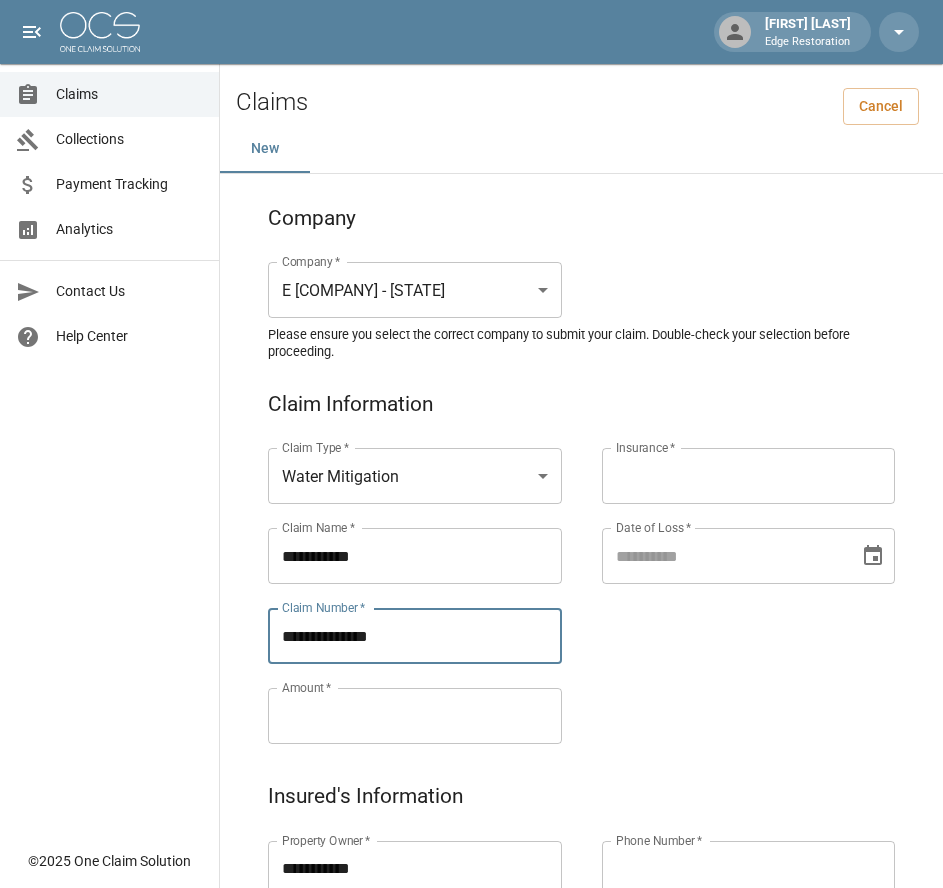 type on "**********" 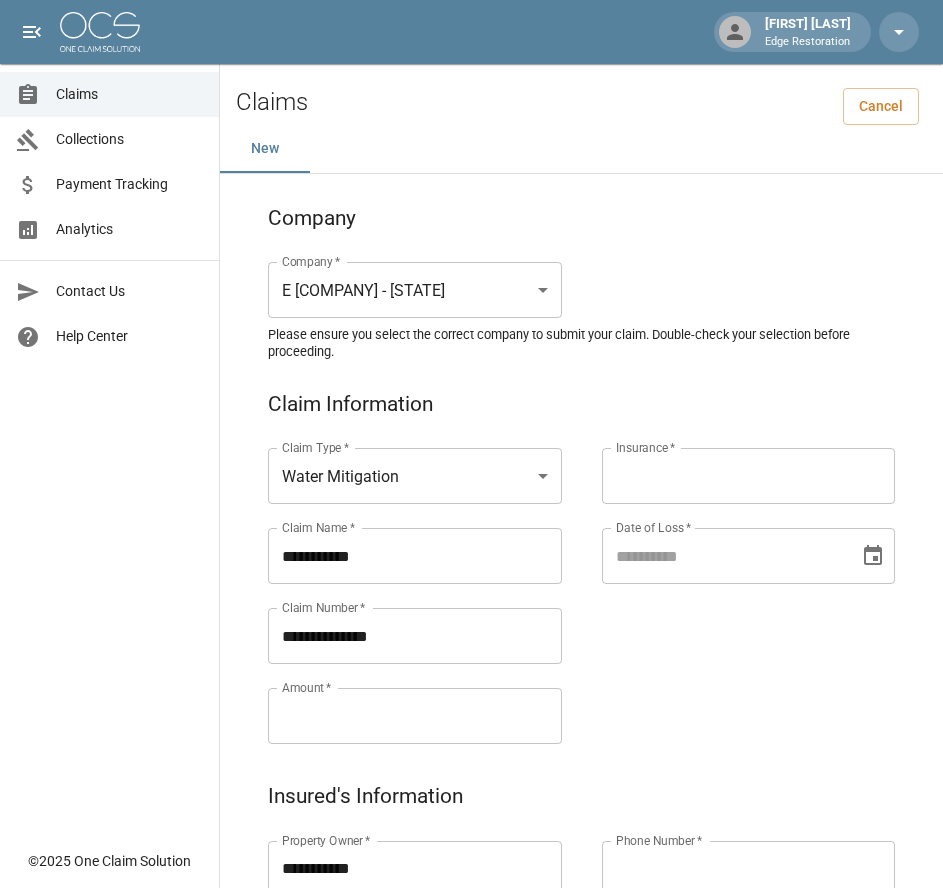 click on "Amount   *" at bounding box center [415, 716] 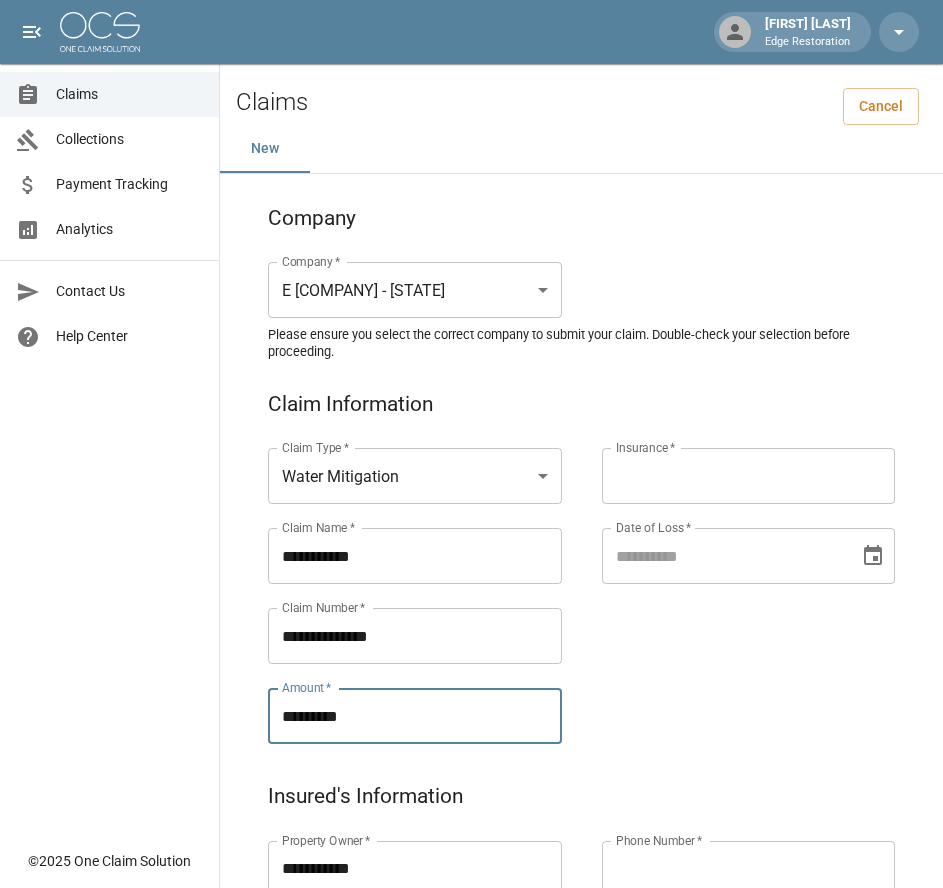 type on "*********" 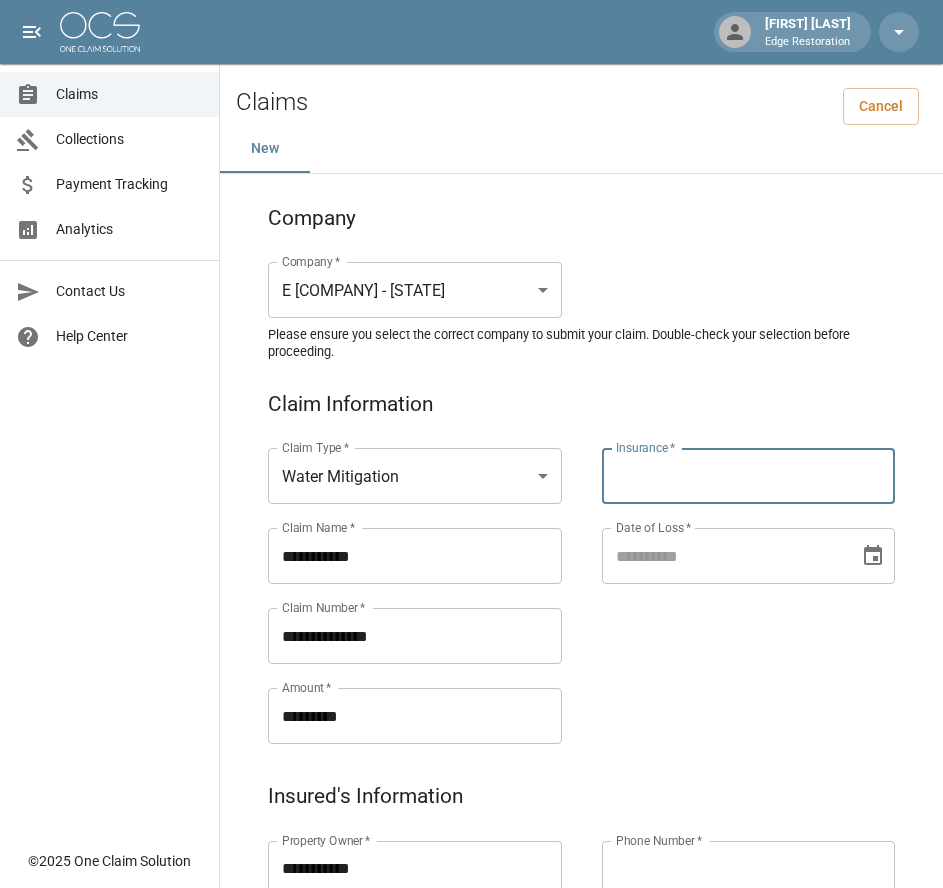click on "Insurance   *" at bounding box center (749, 476) 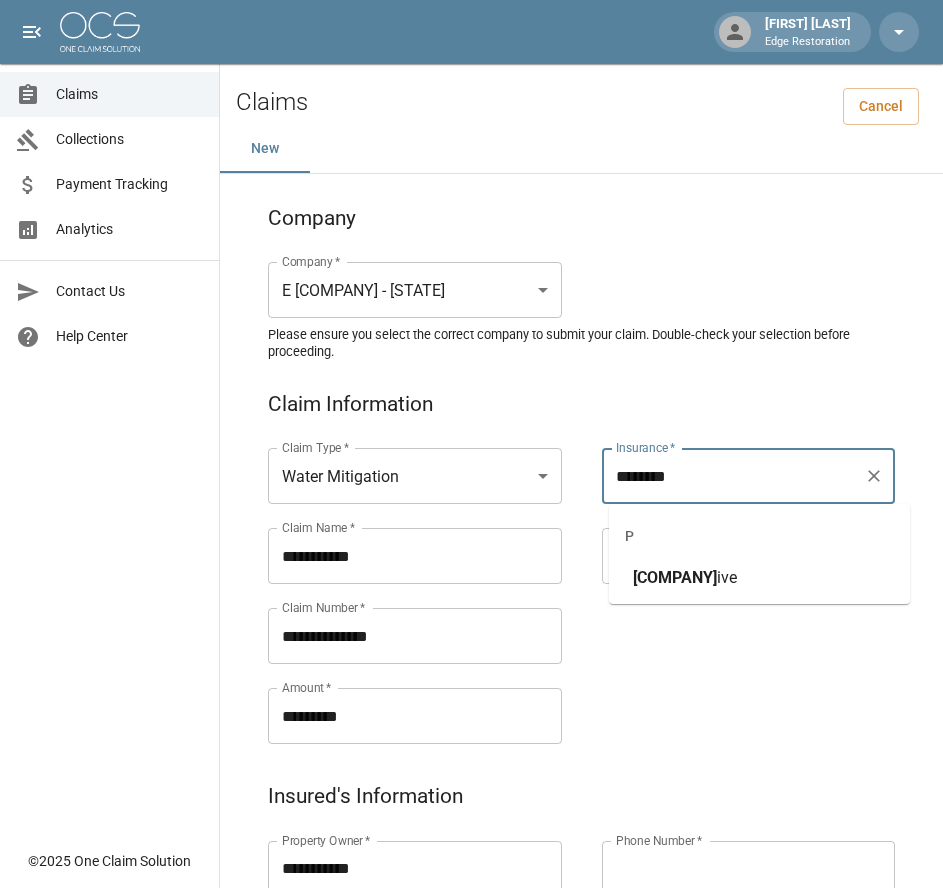 click on "ive" at bounding box center [727, 577] 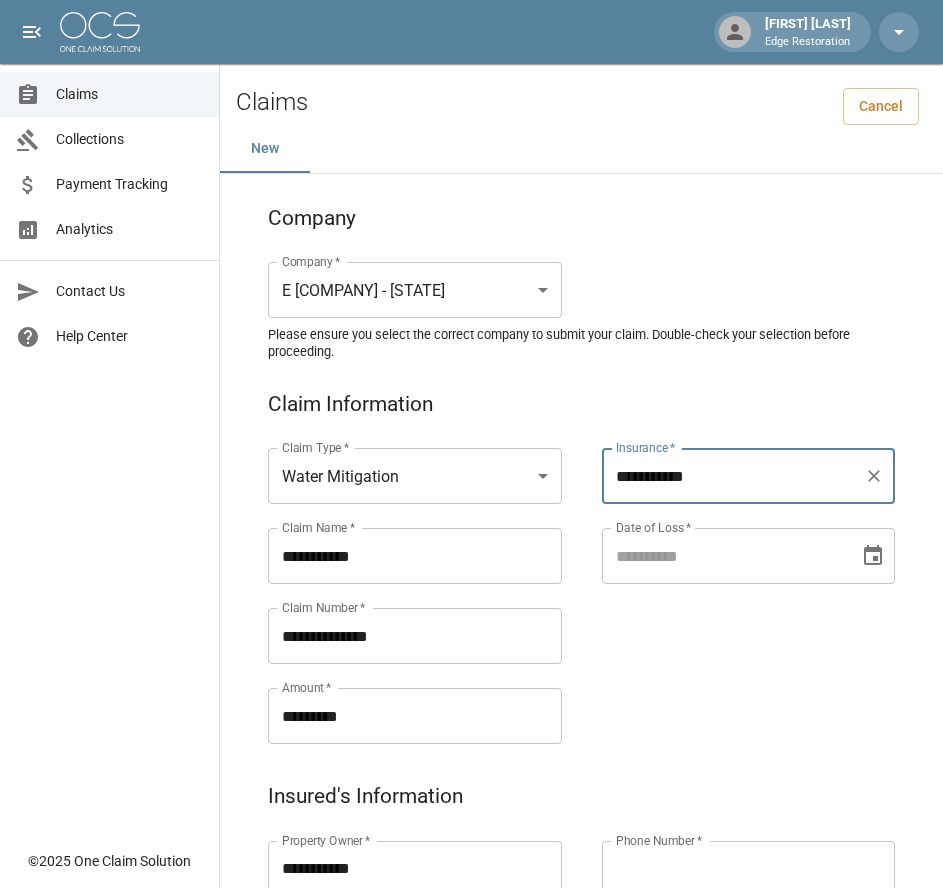 type on "**********" 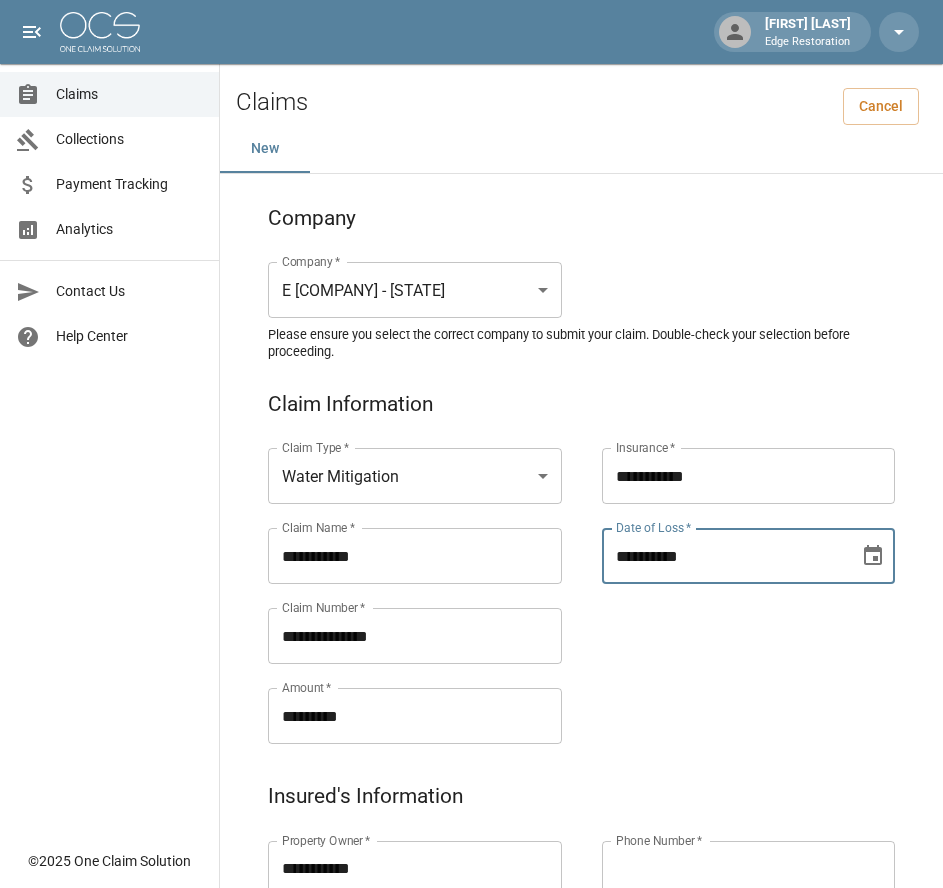 type on "**********" 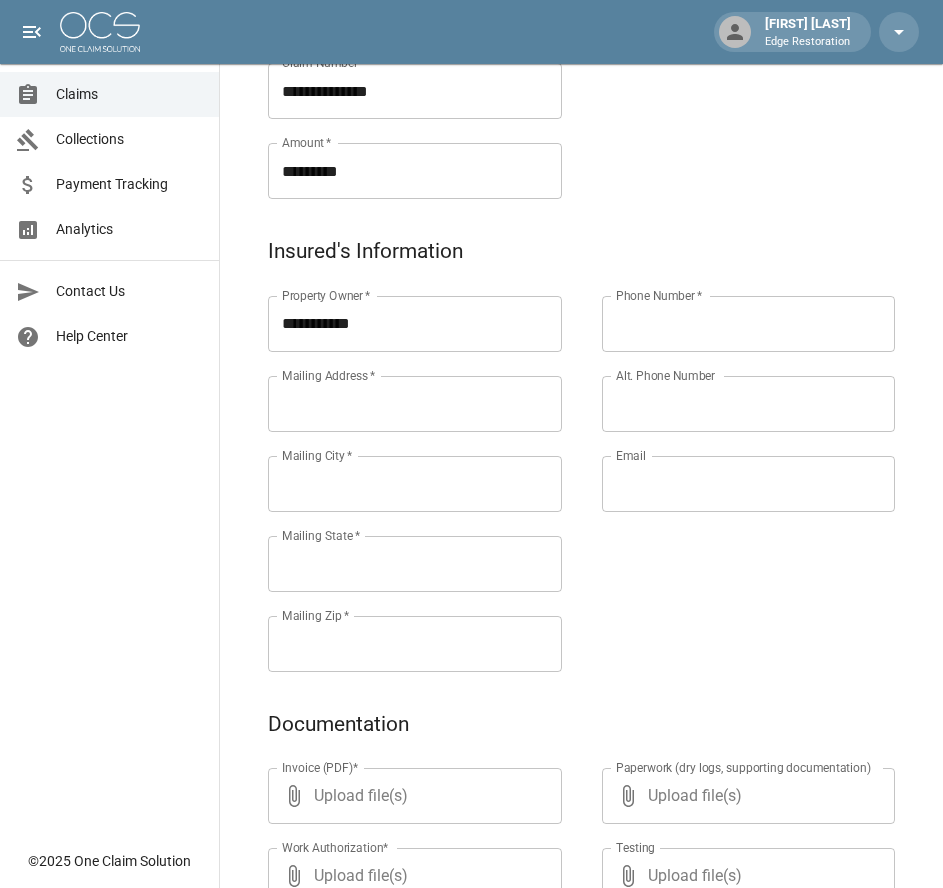 scroll, scrollTop: 546, scrollLeft: 0, axis: vertical 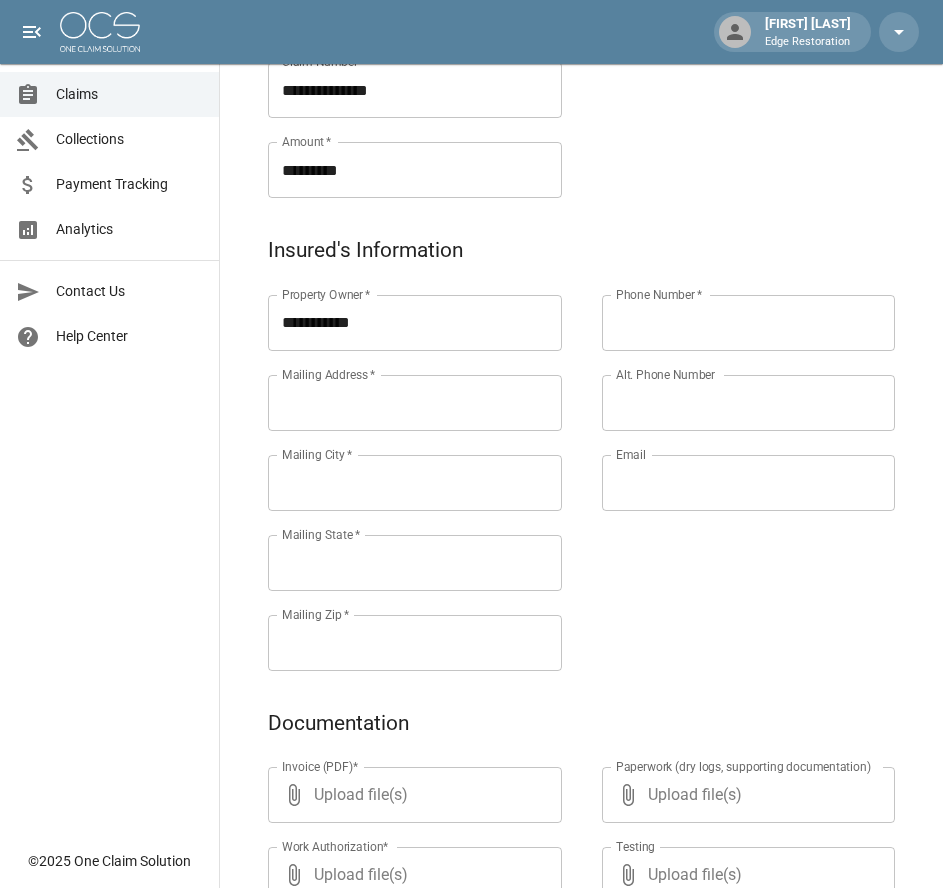 click on "Mailing Address   *" at bounding box center [415, 403] 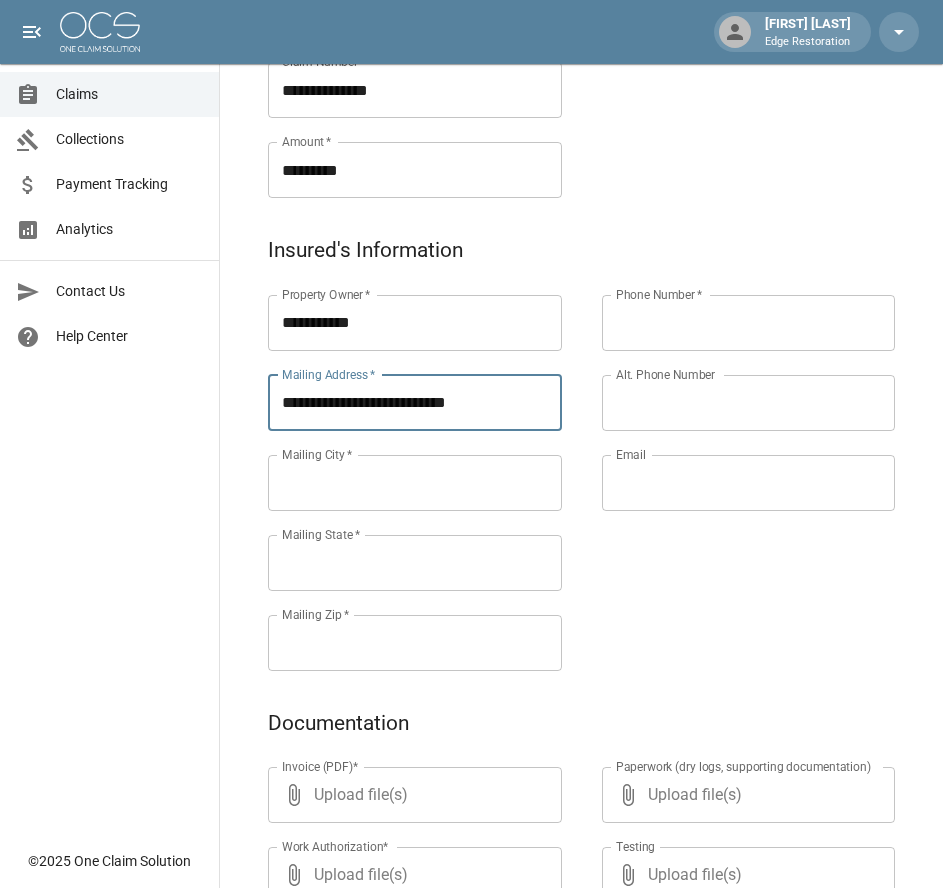 type on "**********" 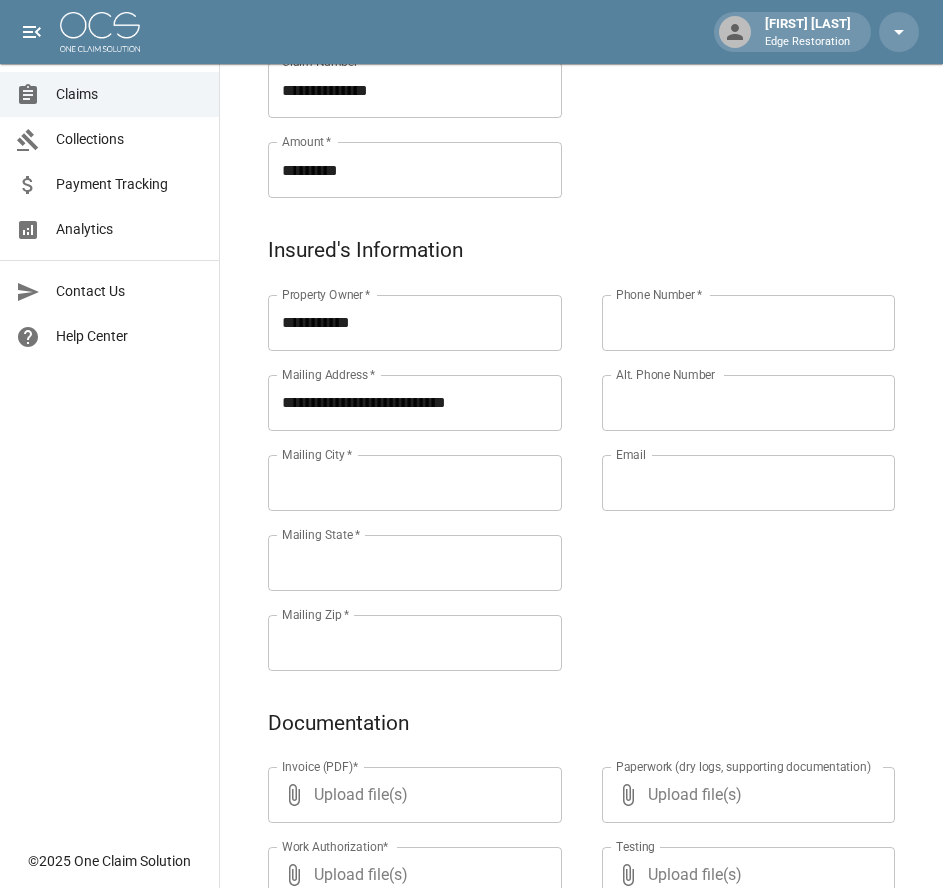 click on "Mailing City   *" at bounding box center [415, 483] 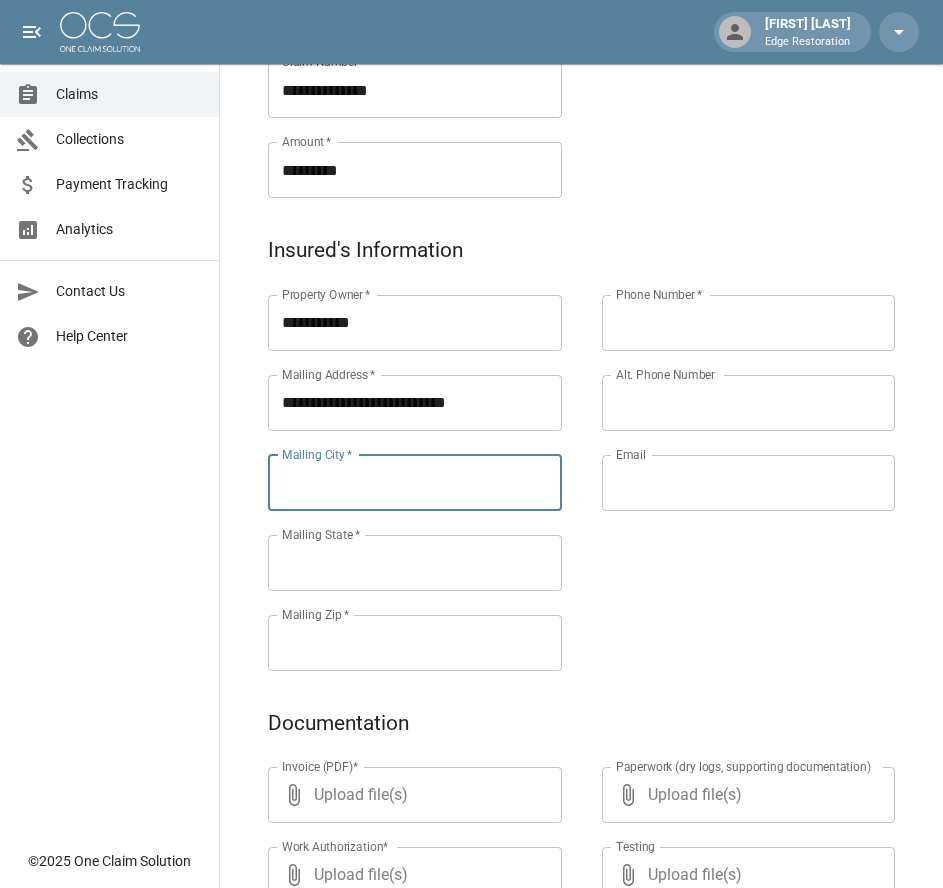 paste on "**********" 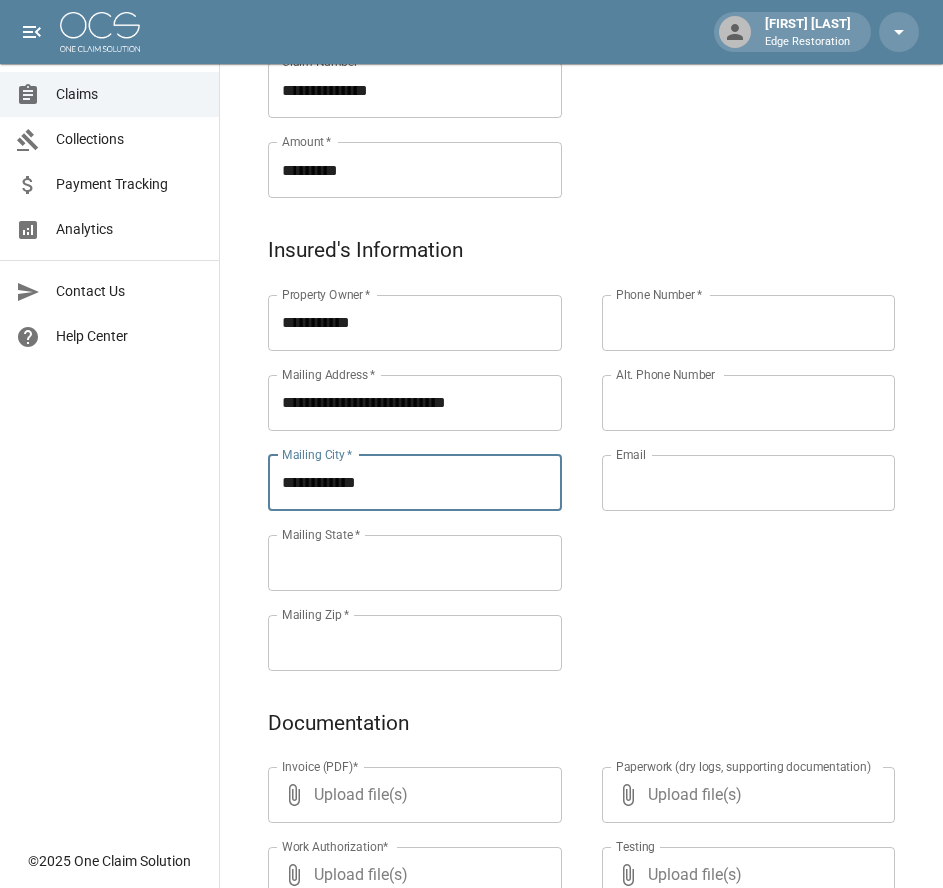 type on "**********" 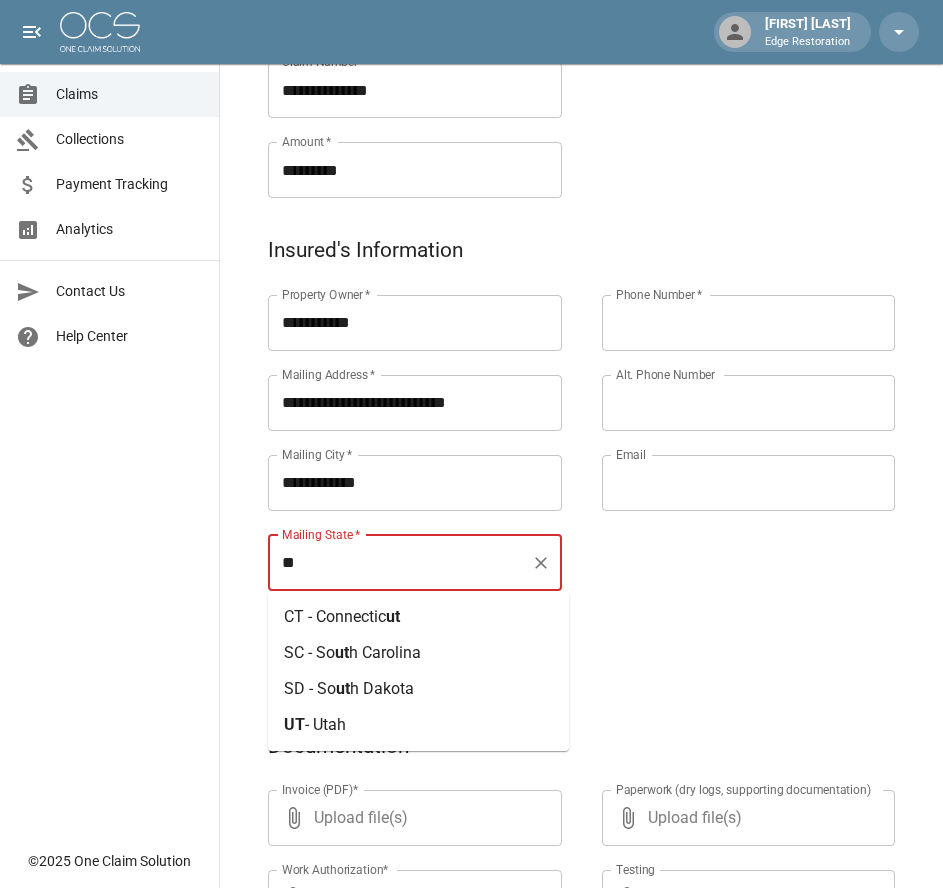 click on "- Utah" at bounding box center (325, 724) 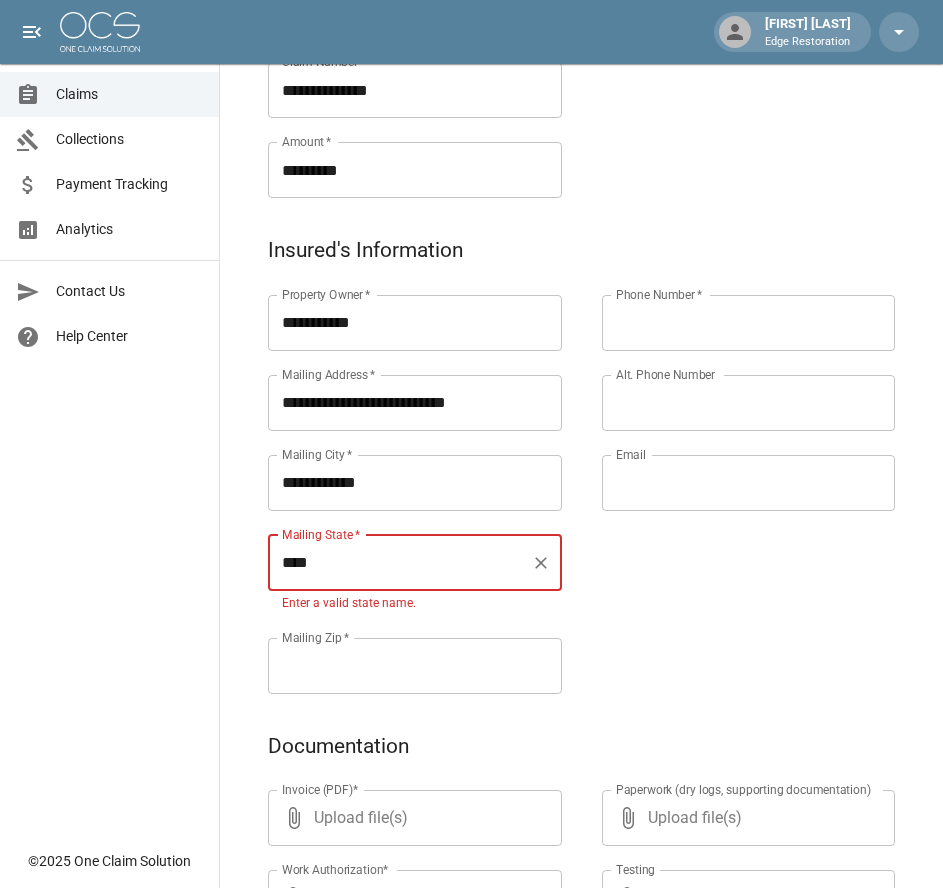 type on "****" 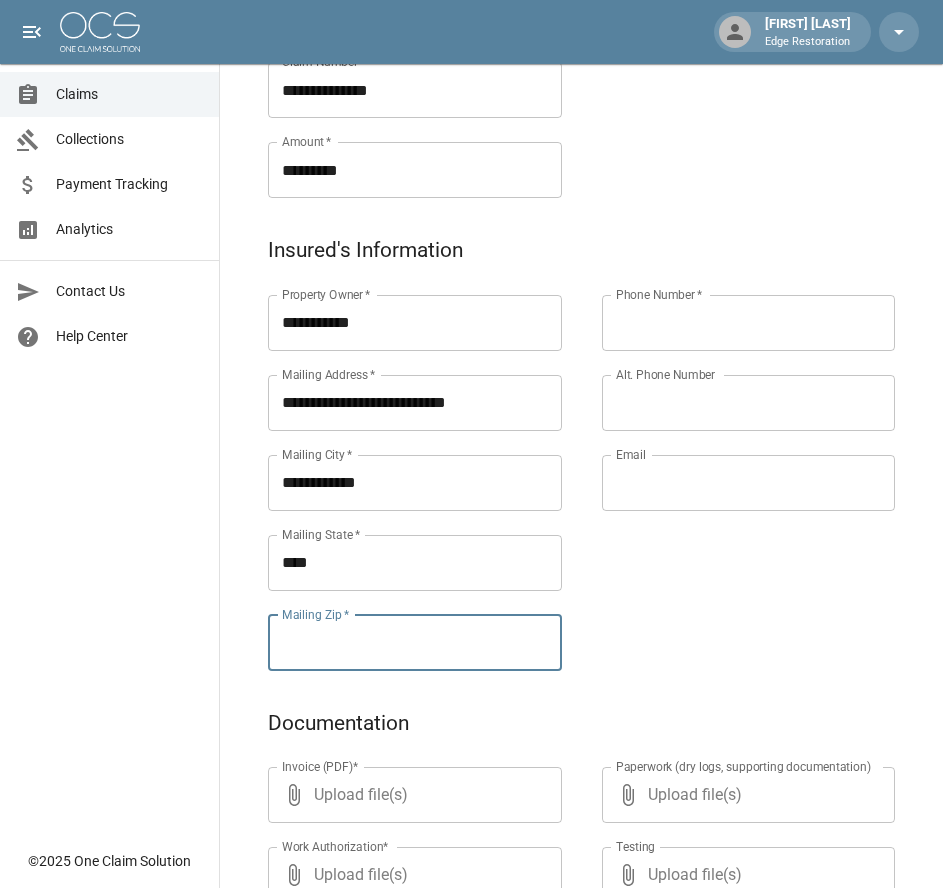 click on "Mailing Zip   *" at bounding box center (415, 643) 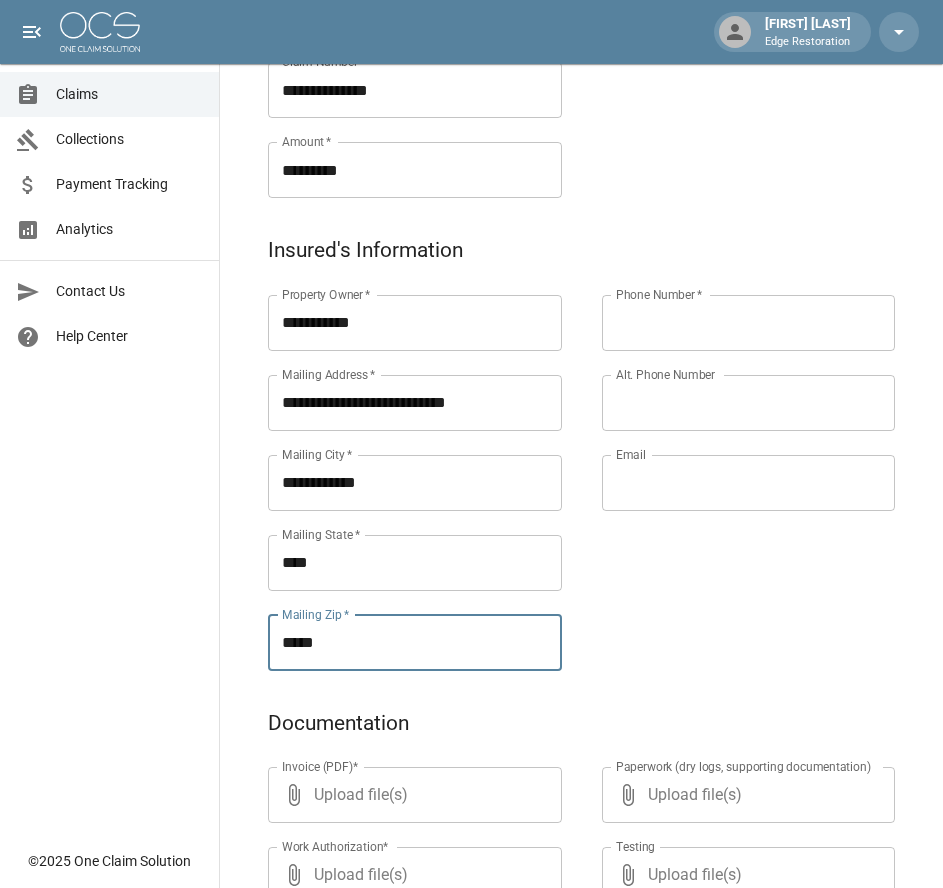 type on "*****" 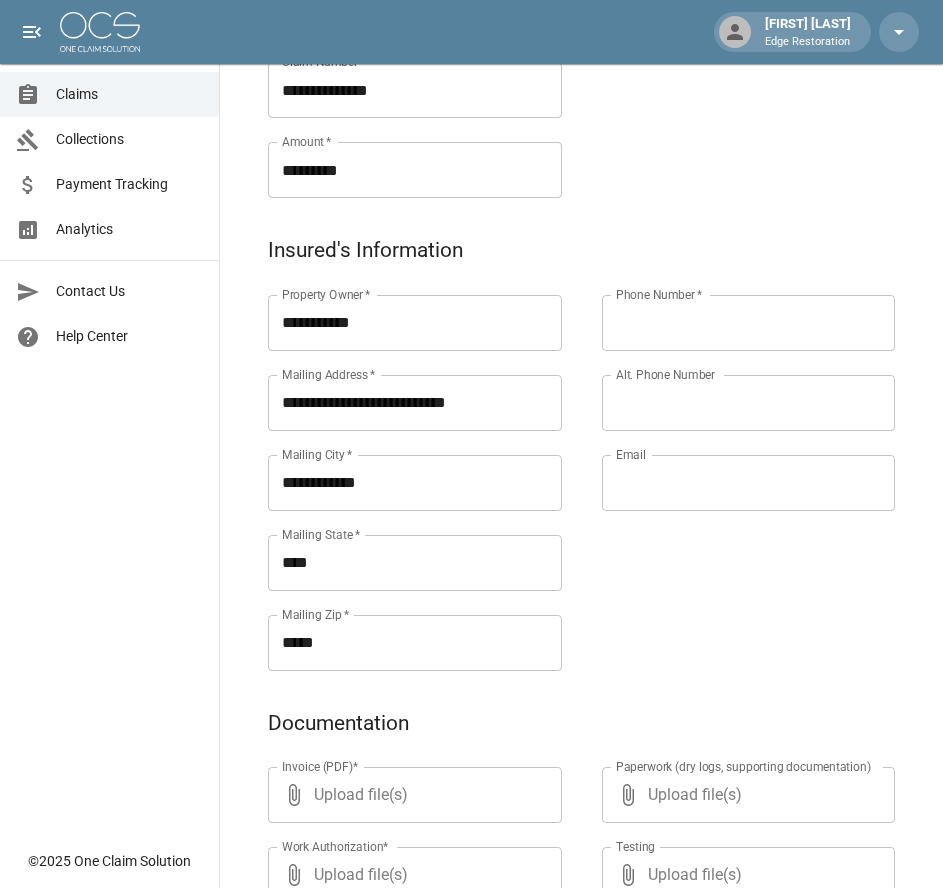 click on "Phone Number   *" at bounding box center (749, 323) 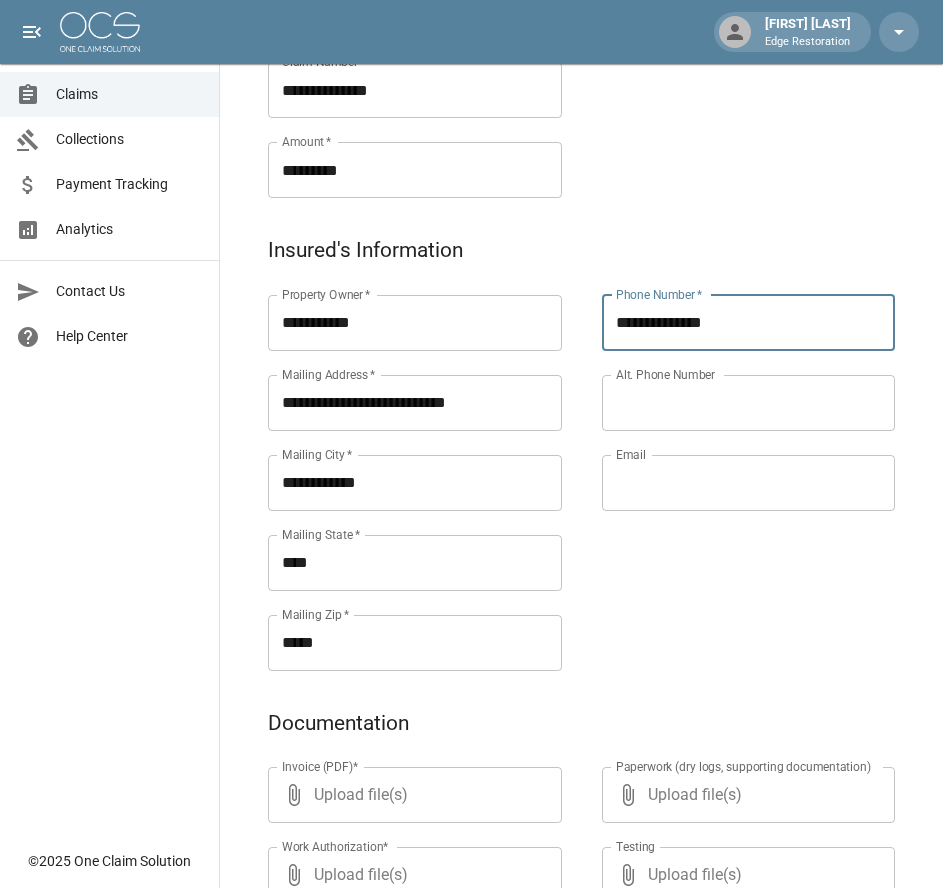 type on "**********" 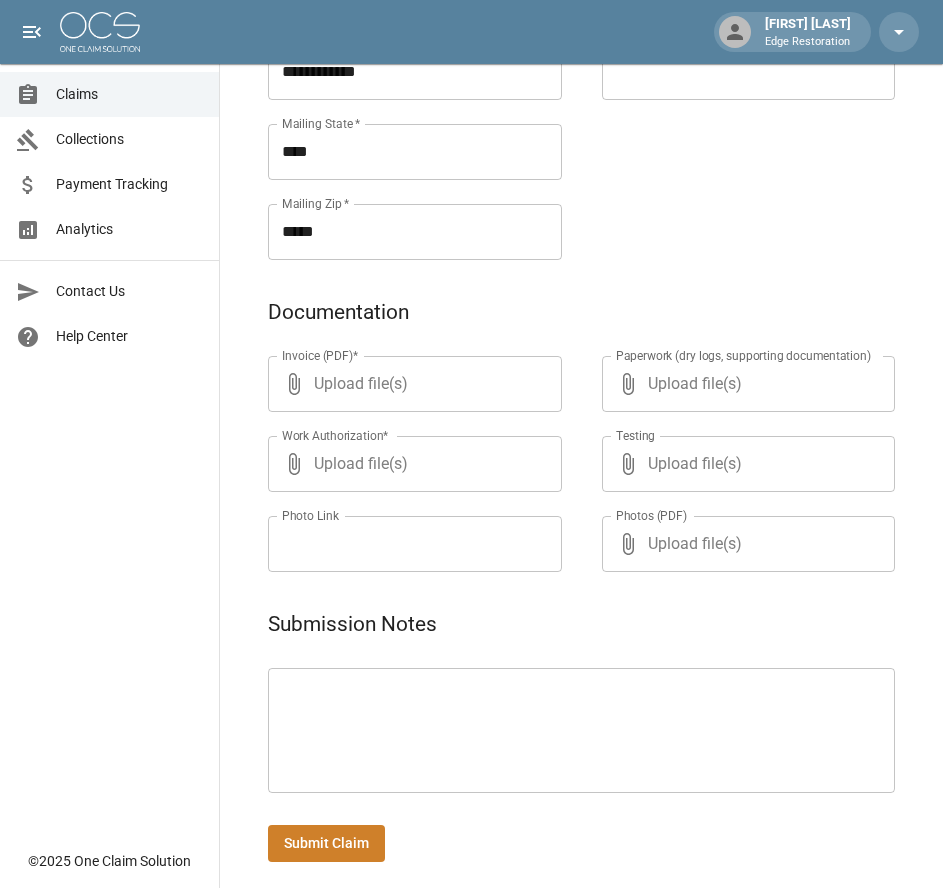 scroll, scrollTop: 971, scrollLeft: 0, axis: vertical 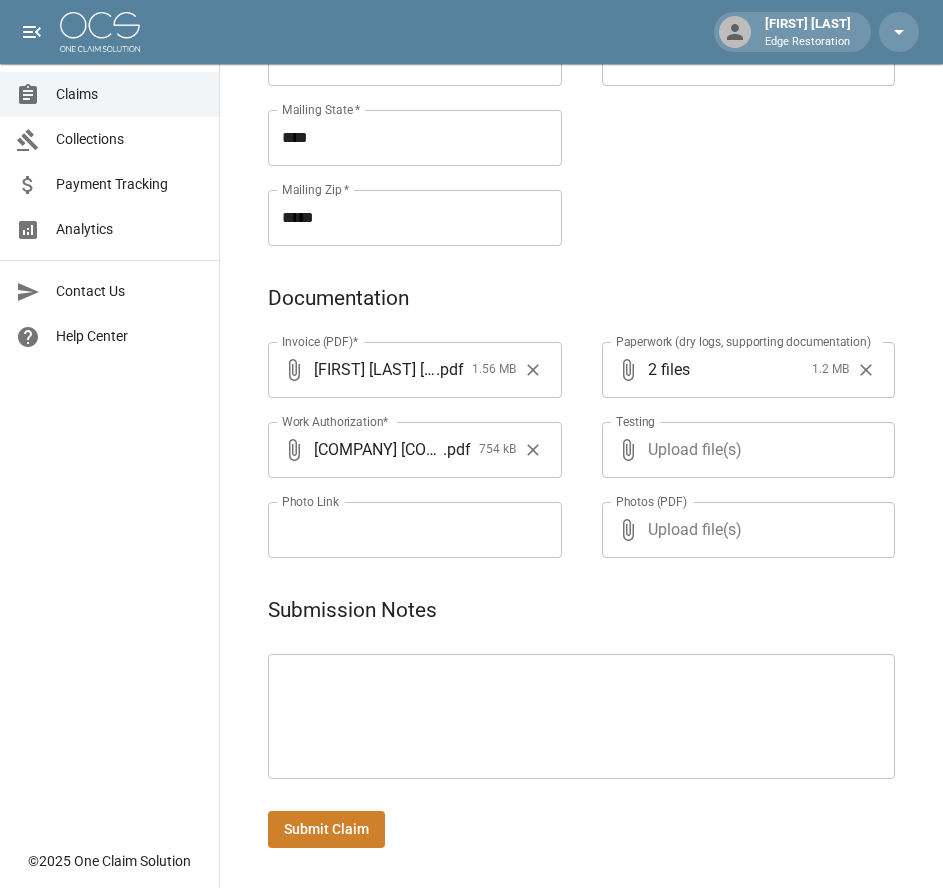 click on "Submit Claim" at bounding box center [326, 829] 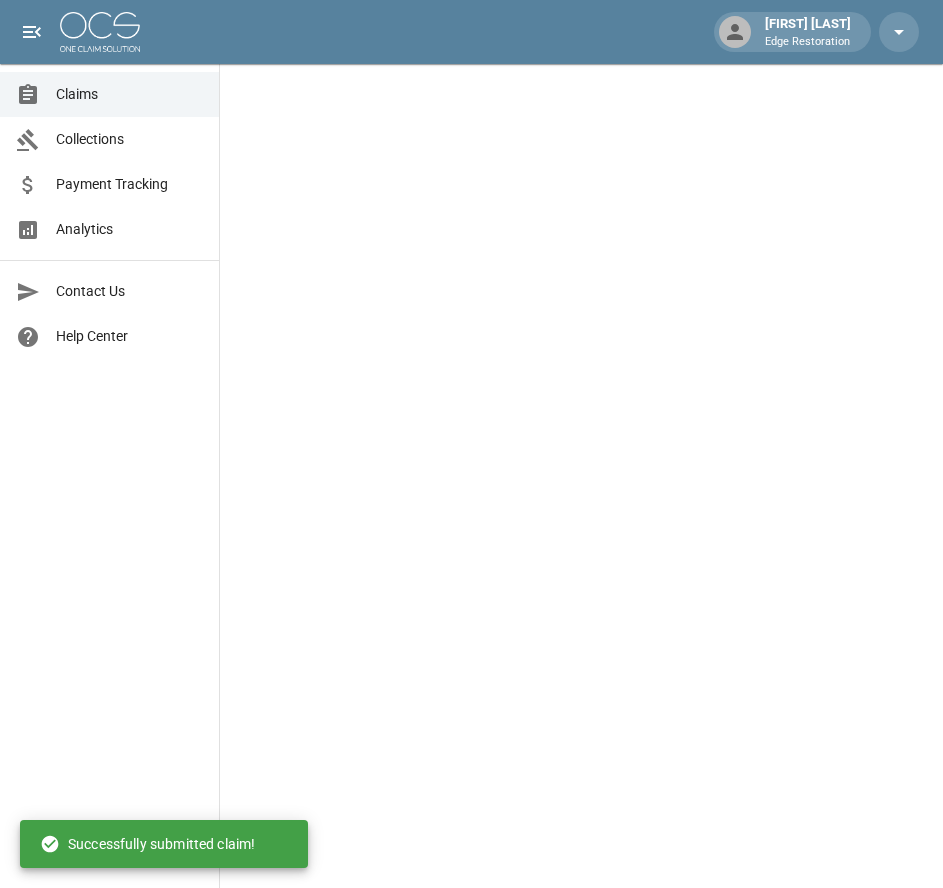 scroll, scrollTop: 0, scrollLeft: 0, axis: both 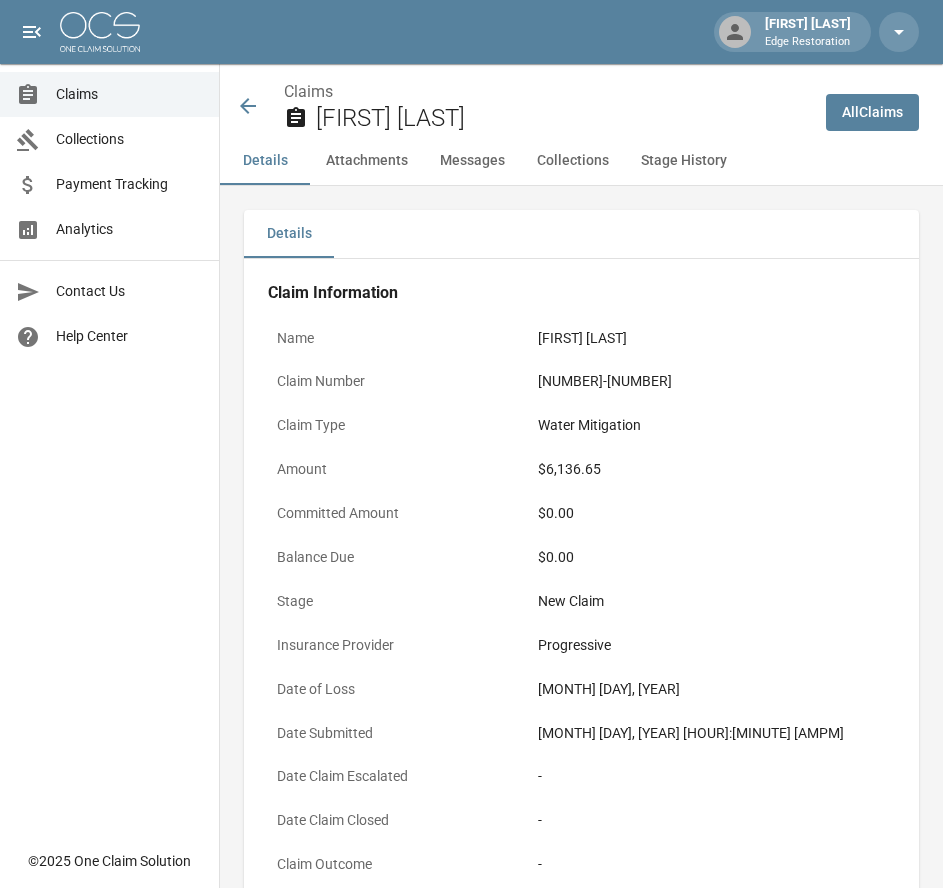 click on "Claims Collections Payment Tracking Analytics Contact Us Help Center" at bounding box center [109, 419] 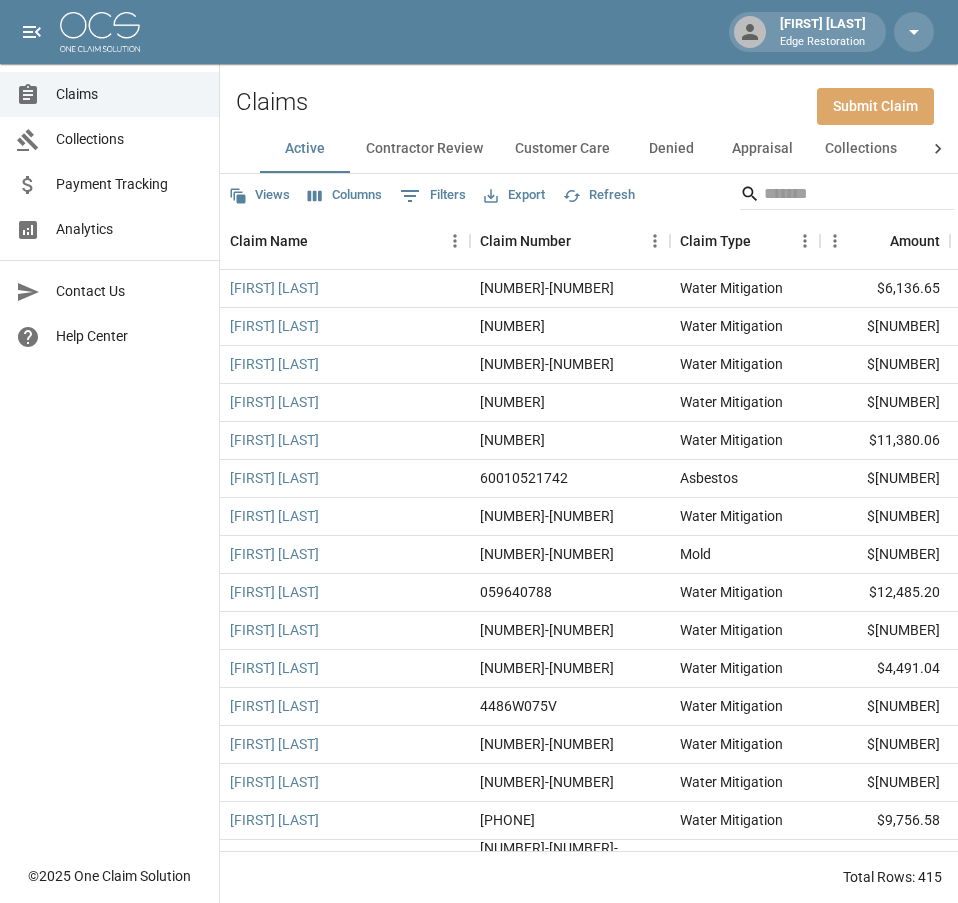 click on "Submit Claim" at bounding box center [875, 106] 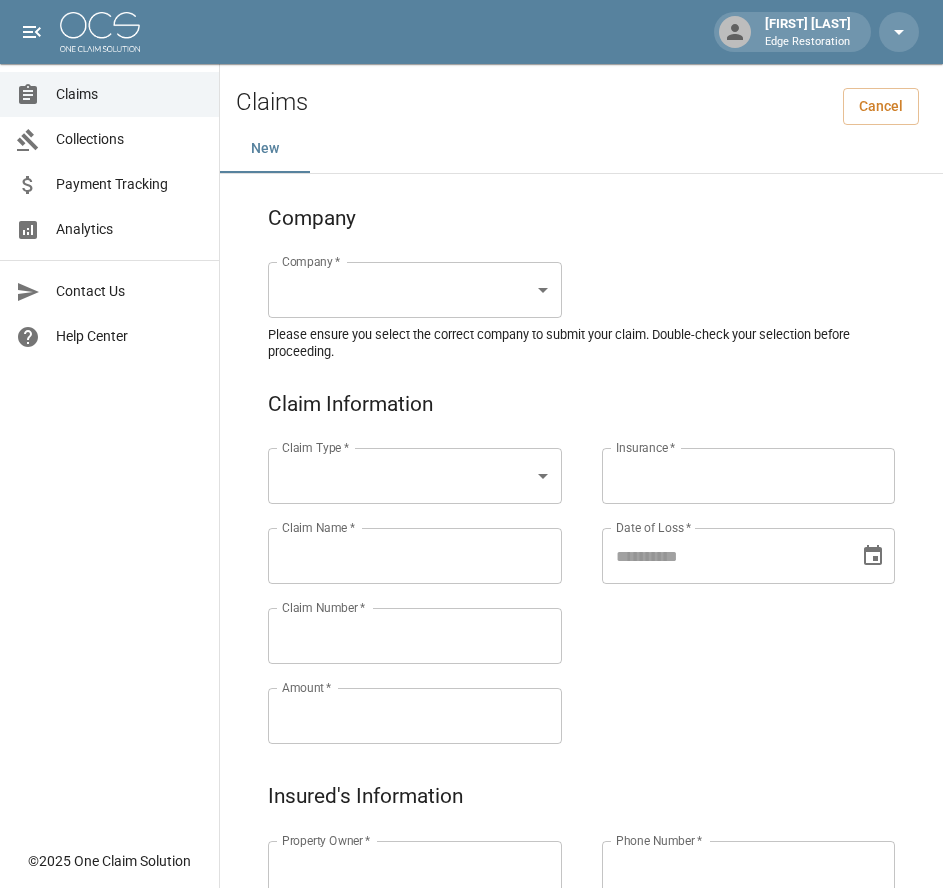 click on "[FIRST] [LAST] [COMPANY] [COMPANY] [COMPANY] [COMPANY] [COMPANY] [COMPANY] © [YEAR] One Claim Solution Claims Cancel New Company Company * ​ Company * Please ensure you select the correct company to submit your claim. Double-check your selection before proceeding. Claim Information Claim Type * ​ Claim Type * Claim Name * Claim Name * Claim Number * Claim Number * Amount * Amount * Insurance * Insurance * Date of Loss * Date of Loss * Insured's Information Property Owner * Property Owner * Mailing Address * Mailing Address * Mailing City * Mailing City * Mailing State * Mailing State * Mailing Zip * Mailing Zip * Phone Number * Phone Number * Alt. Phone Number Alt. Phone Number Email Email Documentation Invoice (PDF)* ​ Upload file(s) Invoice (PDF)* Work Authorization* ​ Upload file(s) Work Authorization* Photo Link Photo Link ​ Upload file(s) Testing ​ ​" at bounding box center (471, 929) 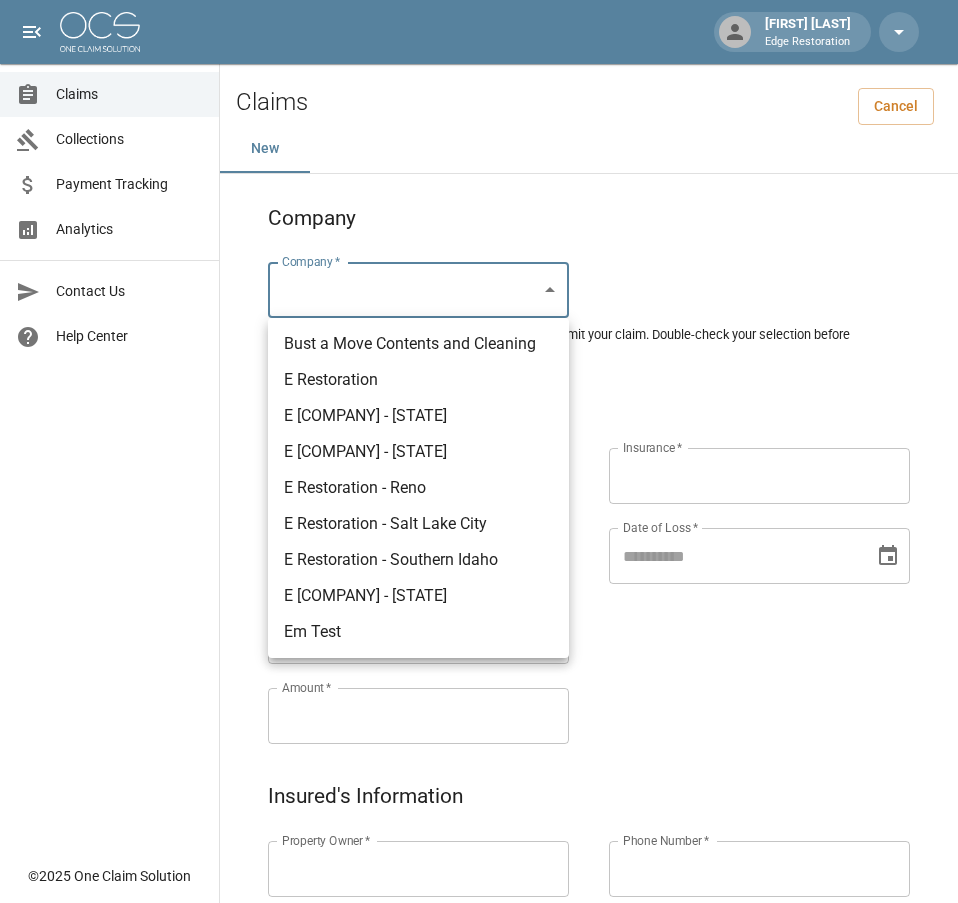 click on "E Restoration" at bounding box center [418, 380] 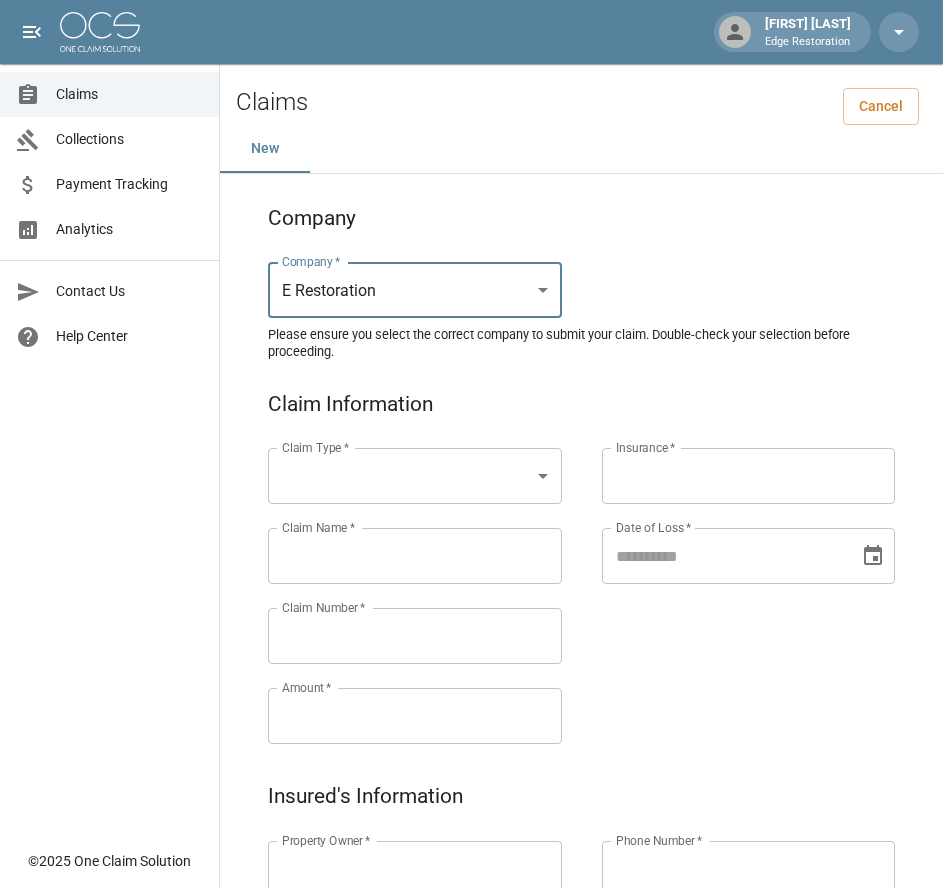 click on "E [COMPANY] *** [COMPANY] * Please ensure you select the correct company to submit your claim. Double-check your selection before proceeding. Claim Information Claim Type * ​ Claim Type * Claim Name * Claim Name * Claim Number * Claim Number * Amount * Amount * Insurance * Insurance * Date of Loss * Date of Loss * Insured's Information Property Owner * Property Owner * Mailing Address * Mailing Address * Mailing City * Mailing City * Mailing State * Mailing State * Mailing Zip * Mailing Zip * Phone Number * Phone Number * Alt. Phone Number Alt. Phone Number Email Email Documentation Invoice (PDF)* ​ Upload file(s) Invoice (PDF)* Work Authorization* ​ Upload file(s) Work Authorization* Photo Link Photo Link ​ Upload file(s) *" at bounding box center (471, 929) 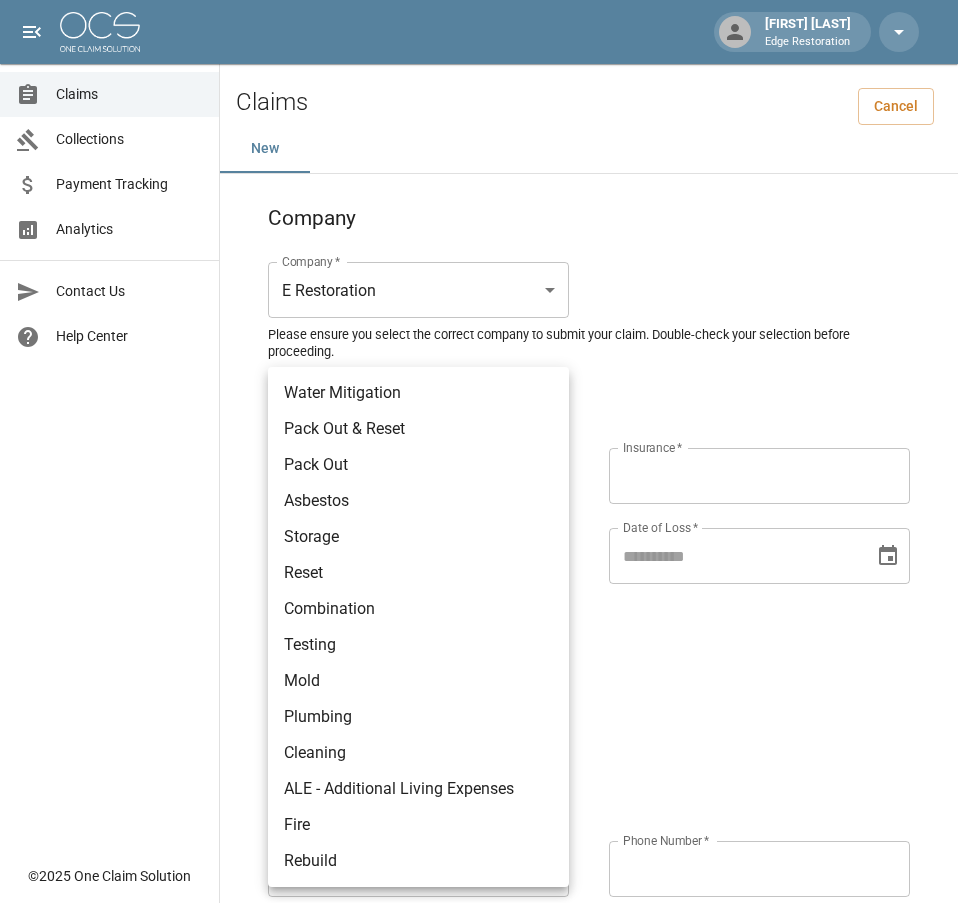 click on "Water Mitigation" at bounding box center [418, 393] 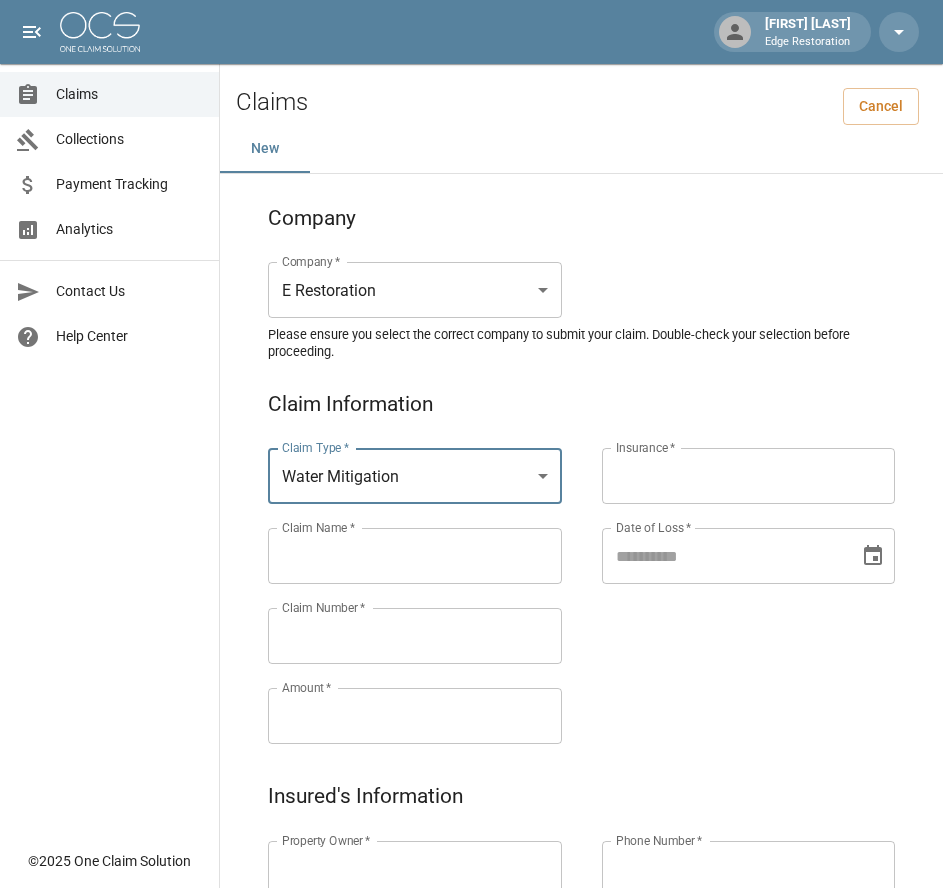 click on "Claims Collections Payment Tracking Analytics Contact Us Help Center" at bounding box center [109, 419] 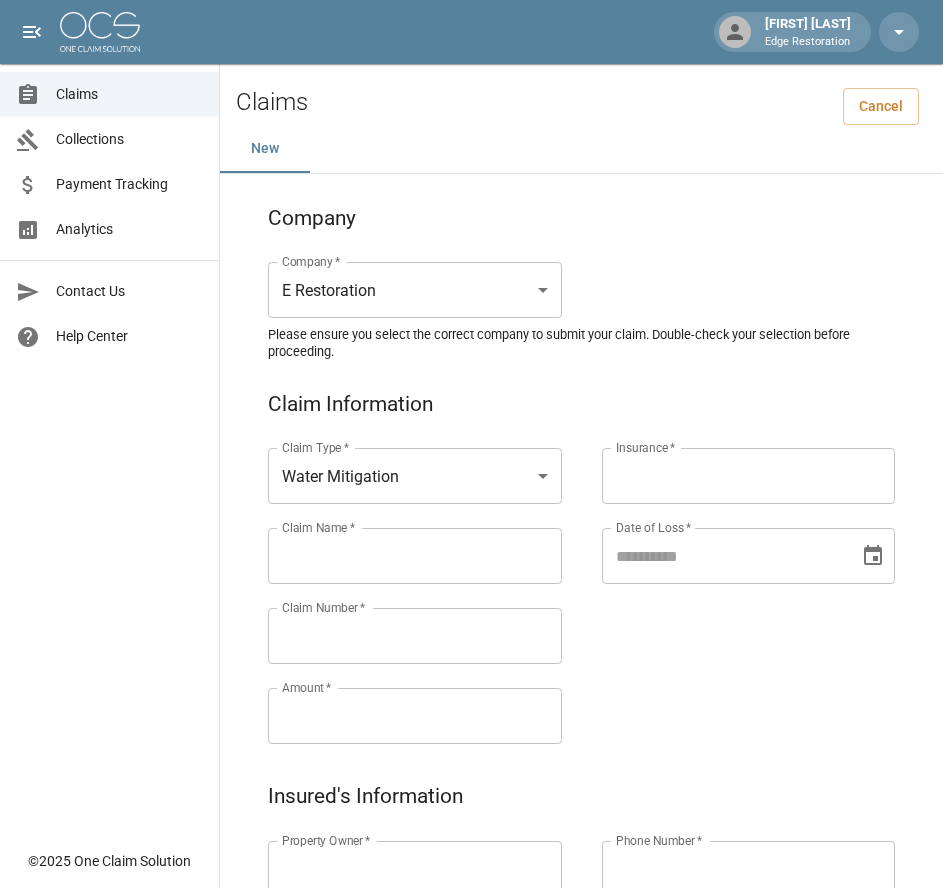 click on "Claim Name   *" at bounding box center (415, 556) 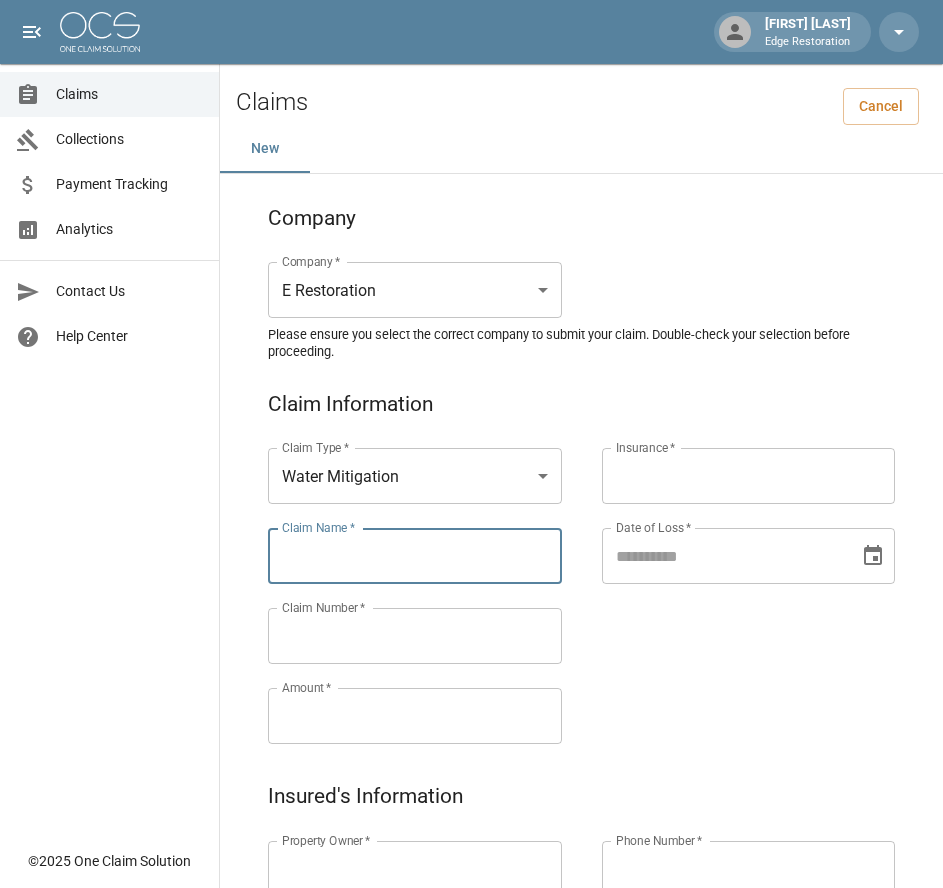 paste on "**********" 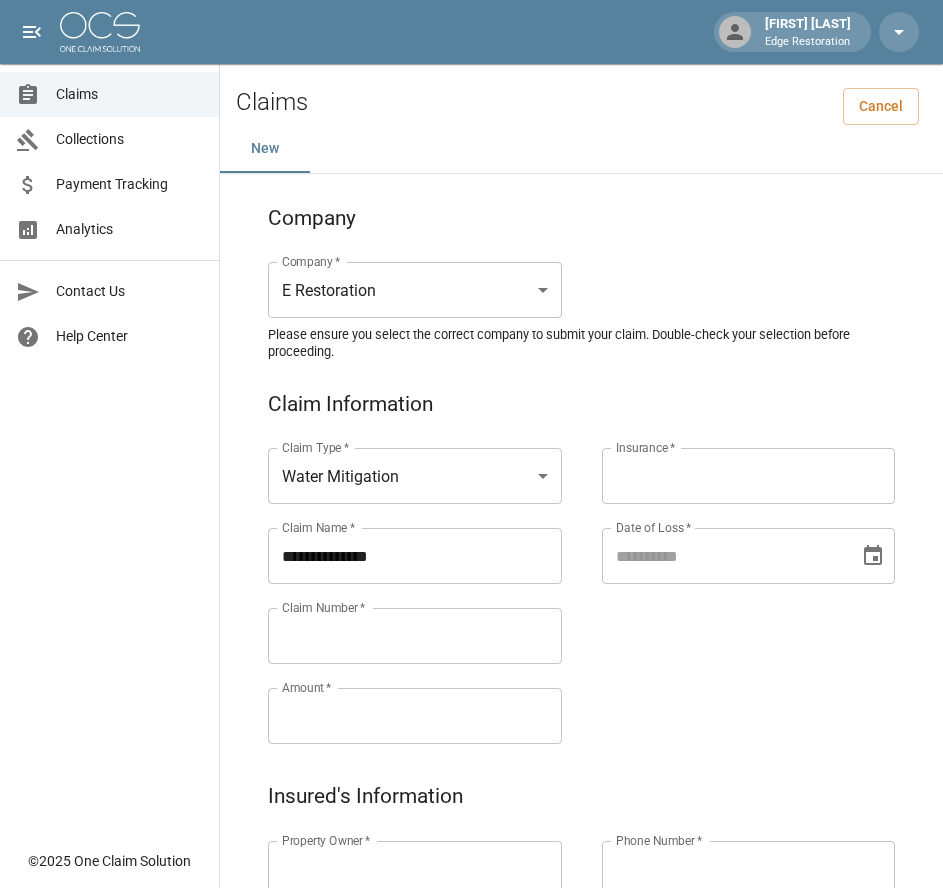click on "**********" at bounding box center [415, 556] 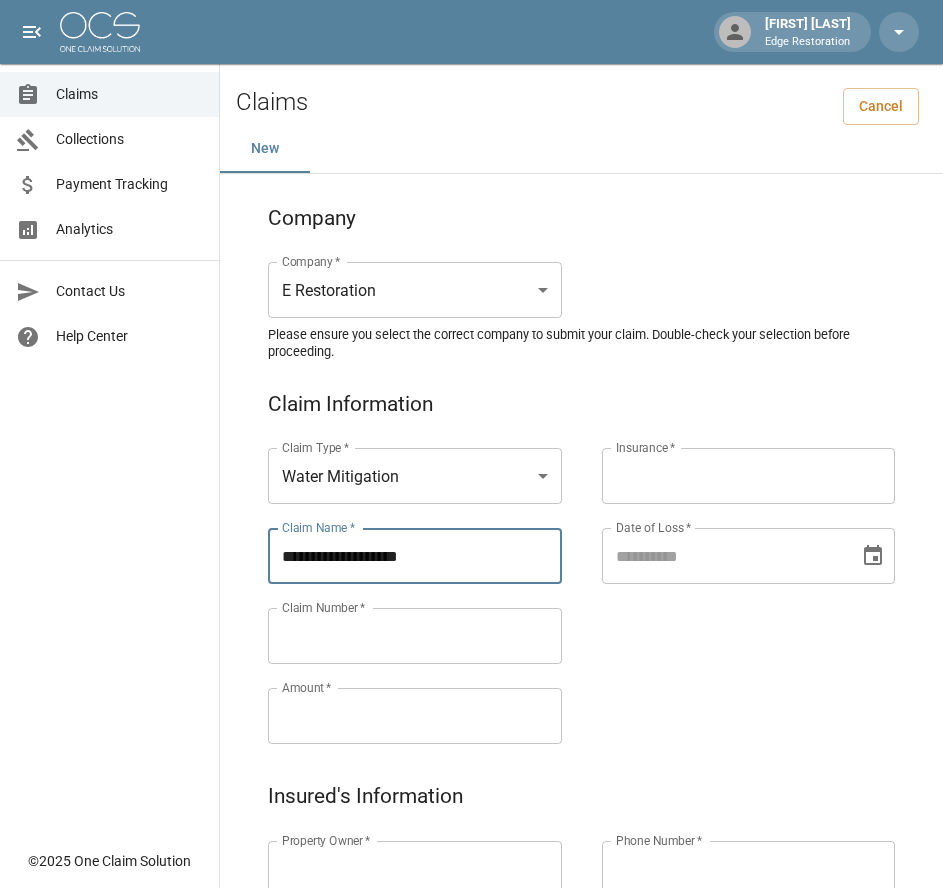 drag, startPoint x: 474, startPoint y: 566, endPoint x: 281, endPoint y: 584, distance: 193.83755 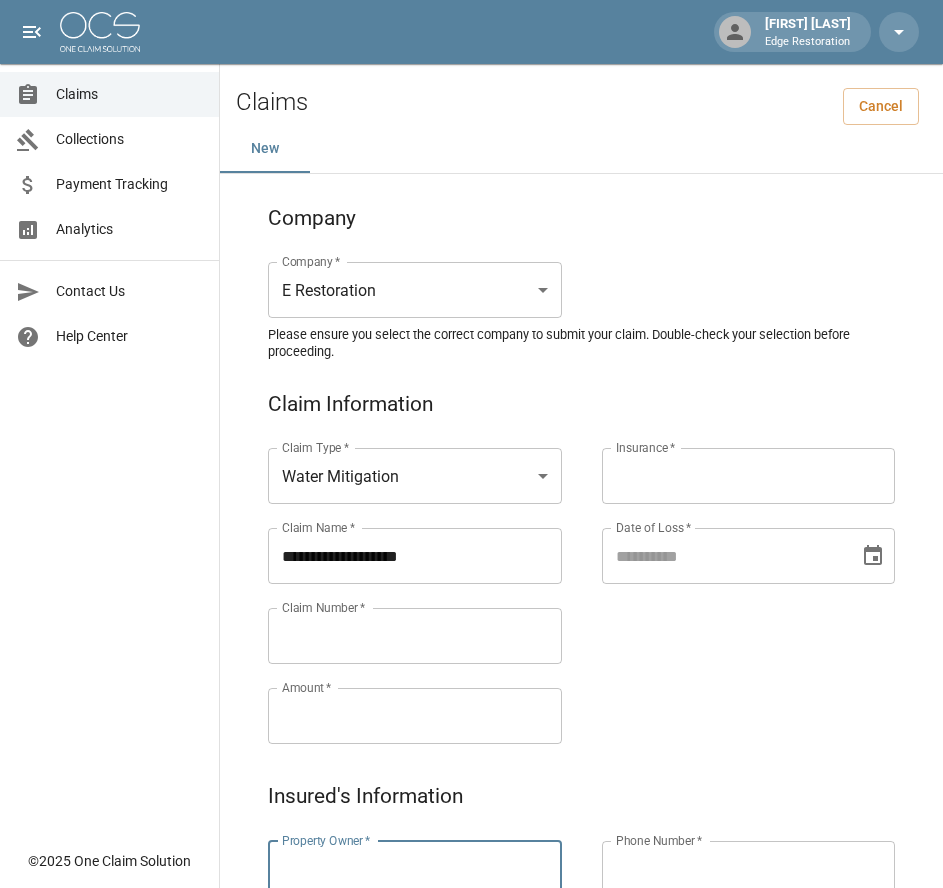 scroll, scrollTop: 9, scrollLeft: 0, axis: vertical 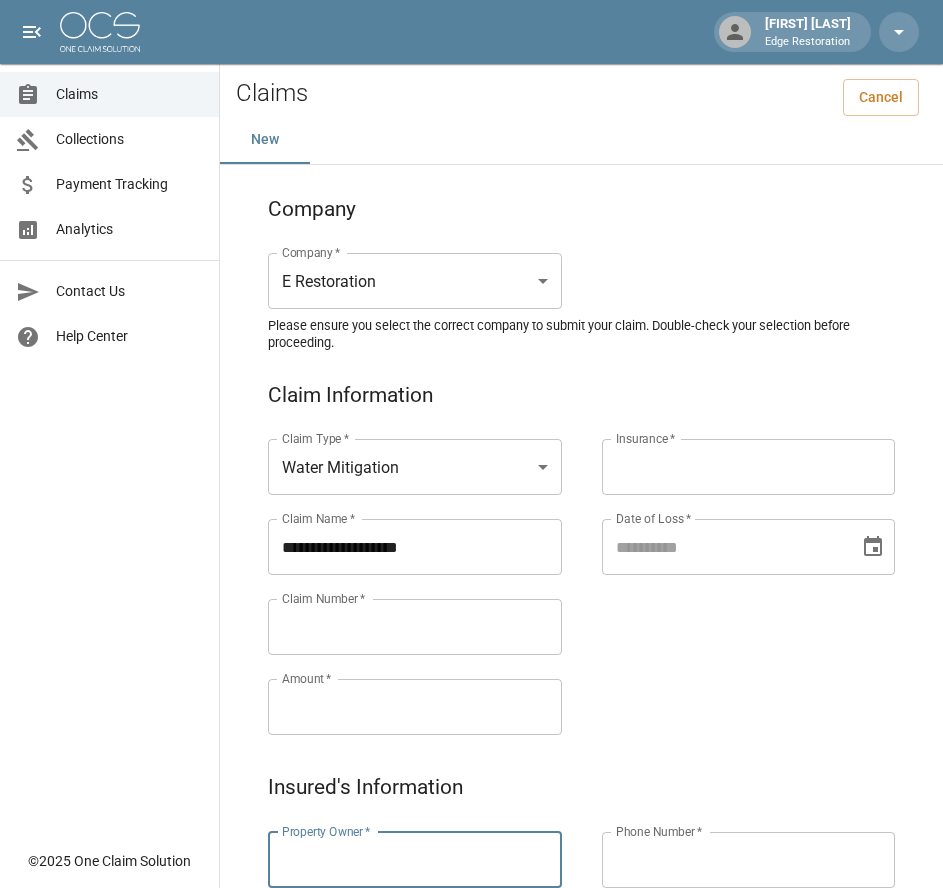 paste on "**********" 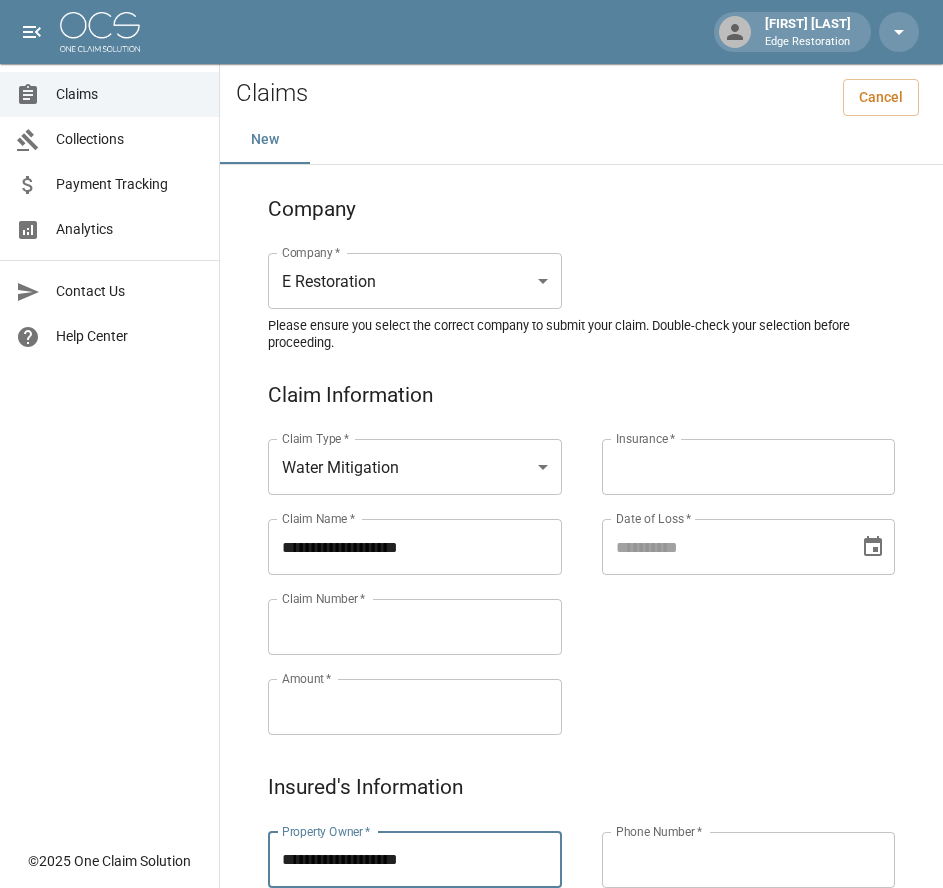 type on "**********" 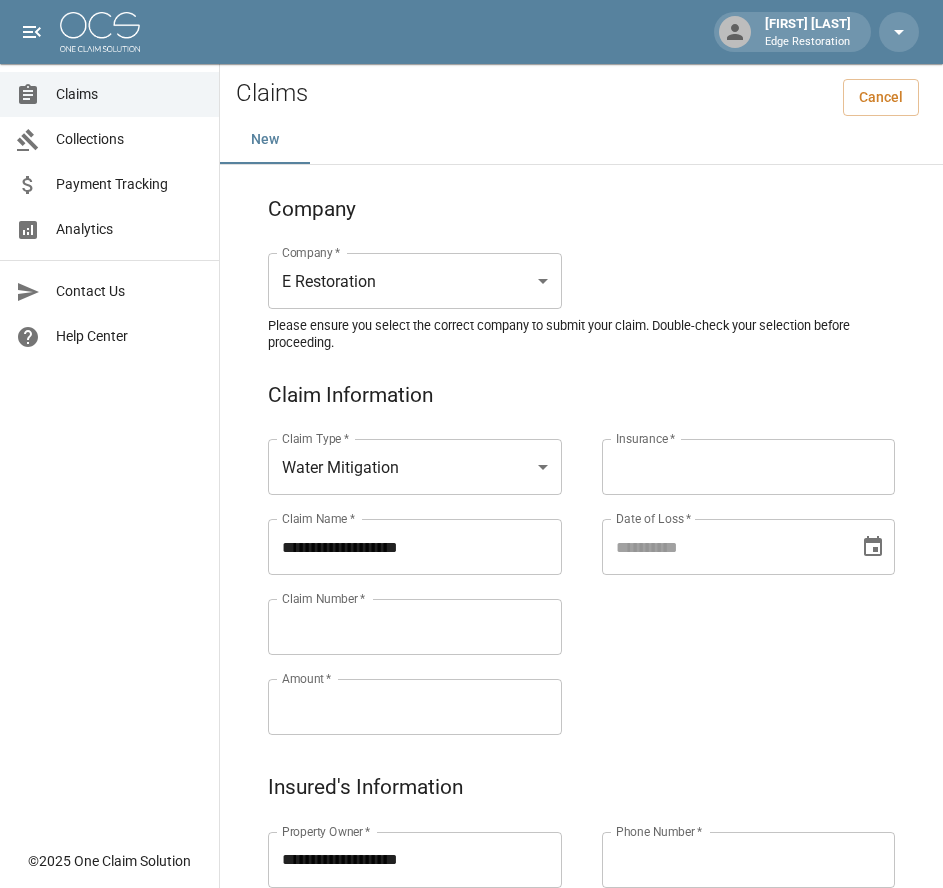 click on "Claim Number   *" at bounding box center (415, 627) 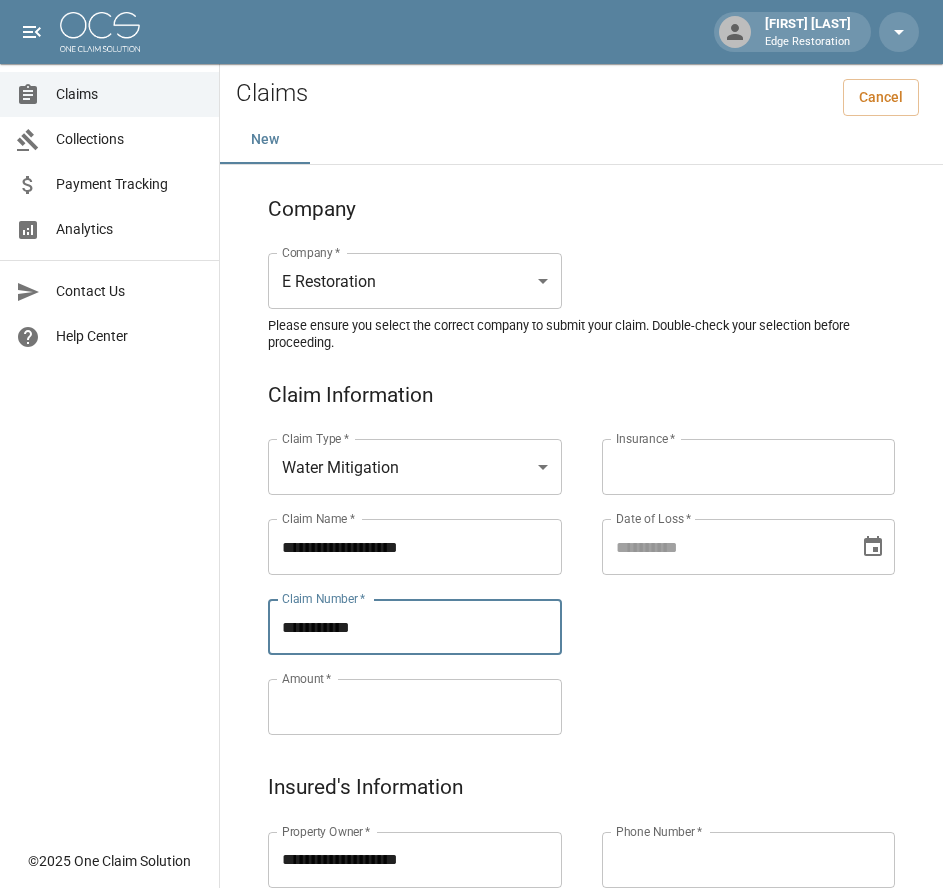 type on "**********" 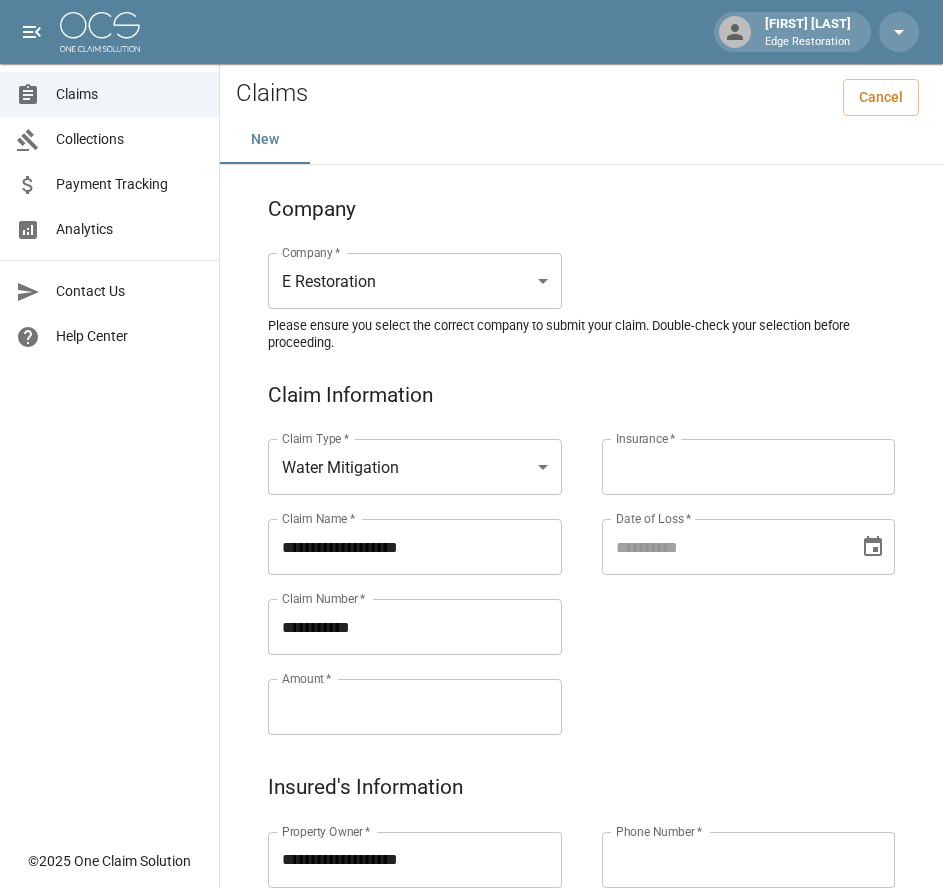 click on "Amount   *" at bounding box center [415, 707] 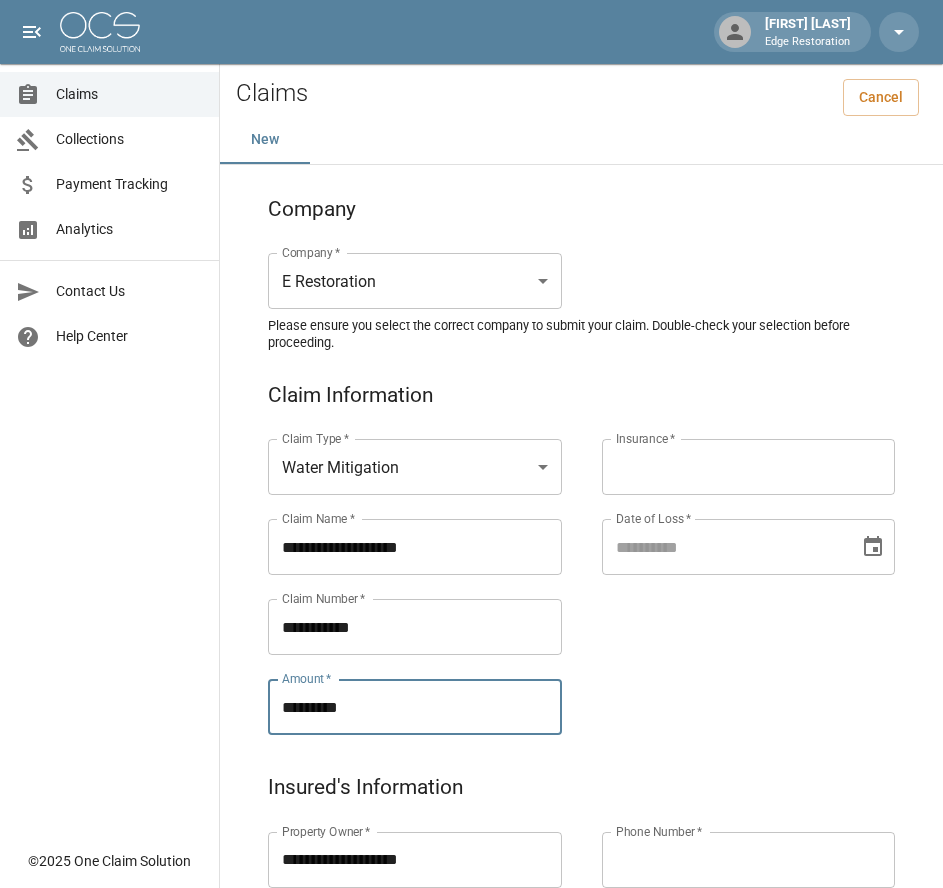 type on "*********" 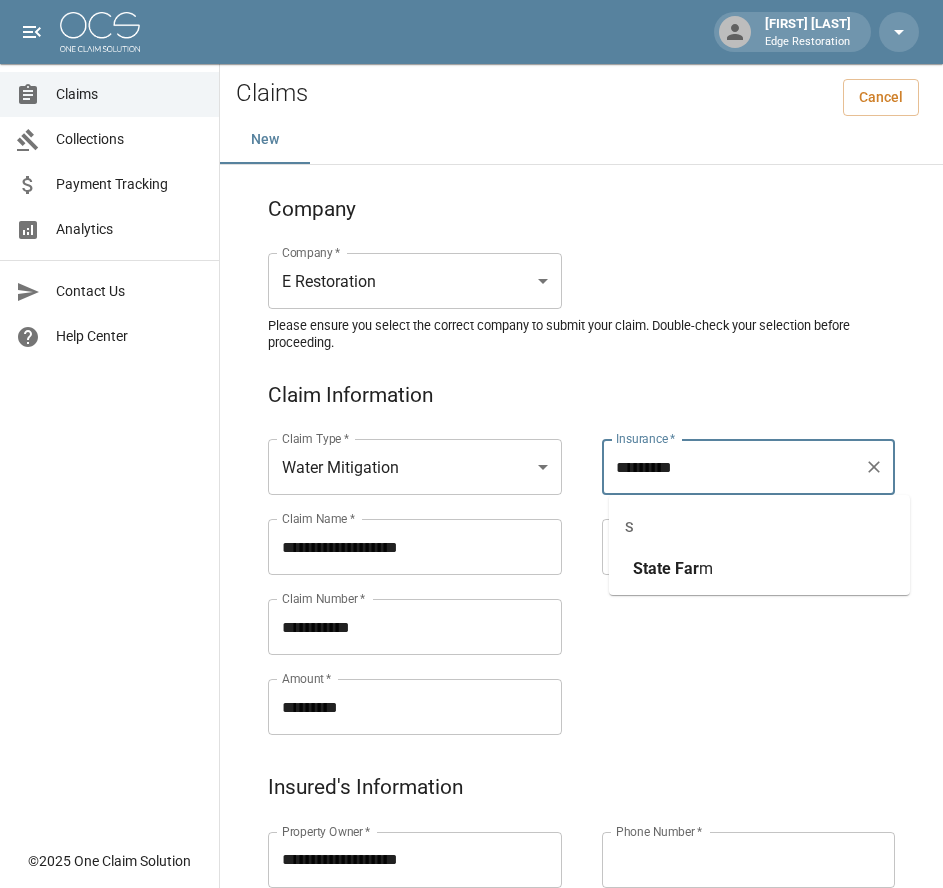 click on "State" at bounding box center (652, 568) 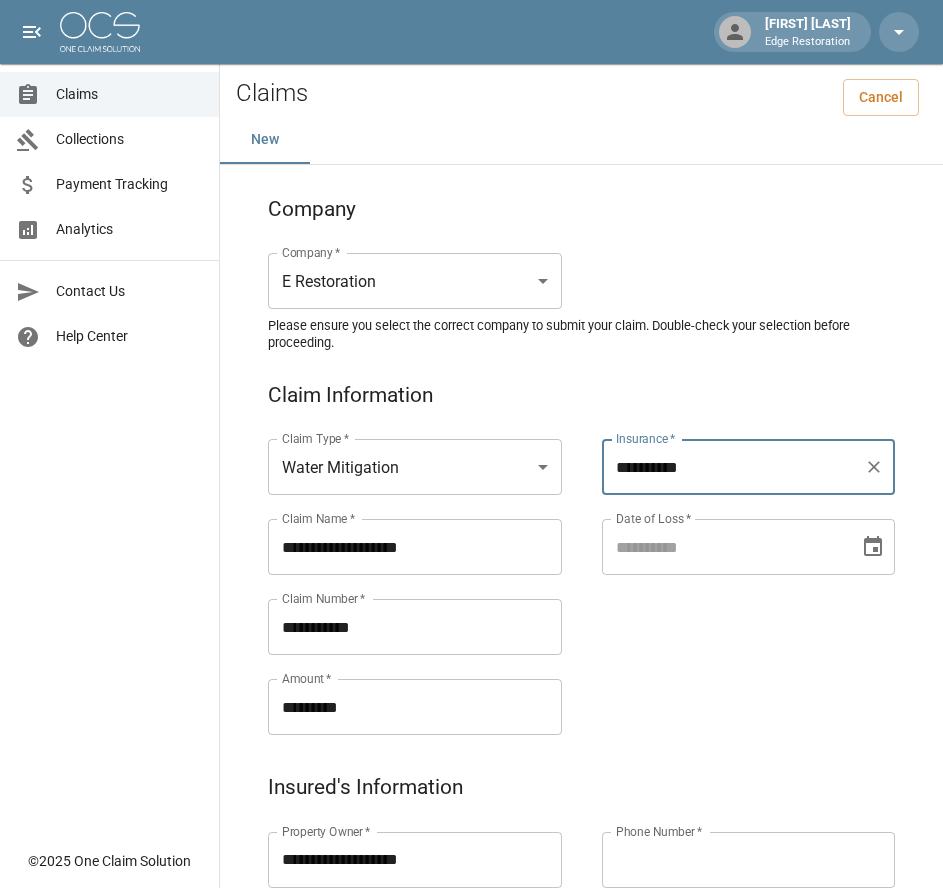 type on "**********" 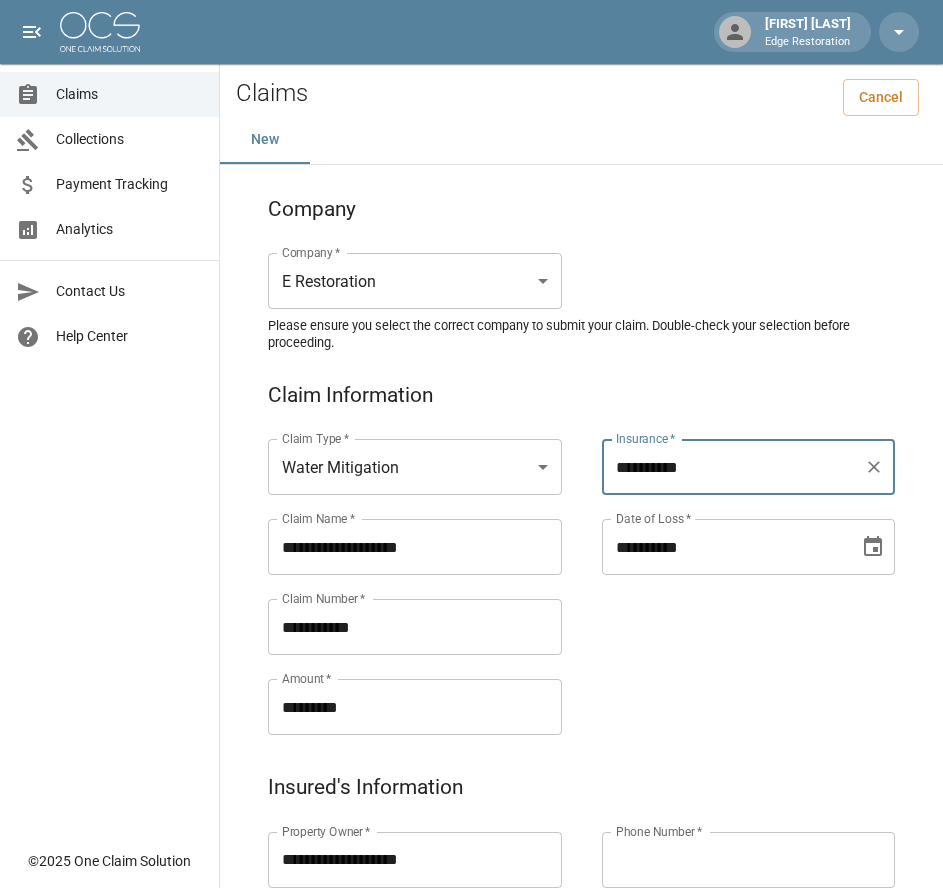 click on "**********" at bounding box center (724, 547) 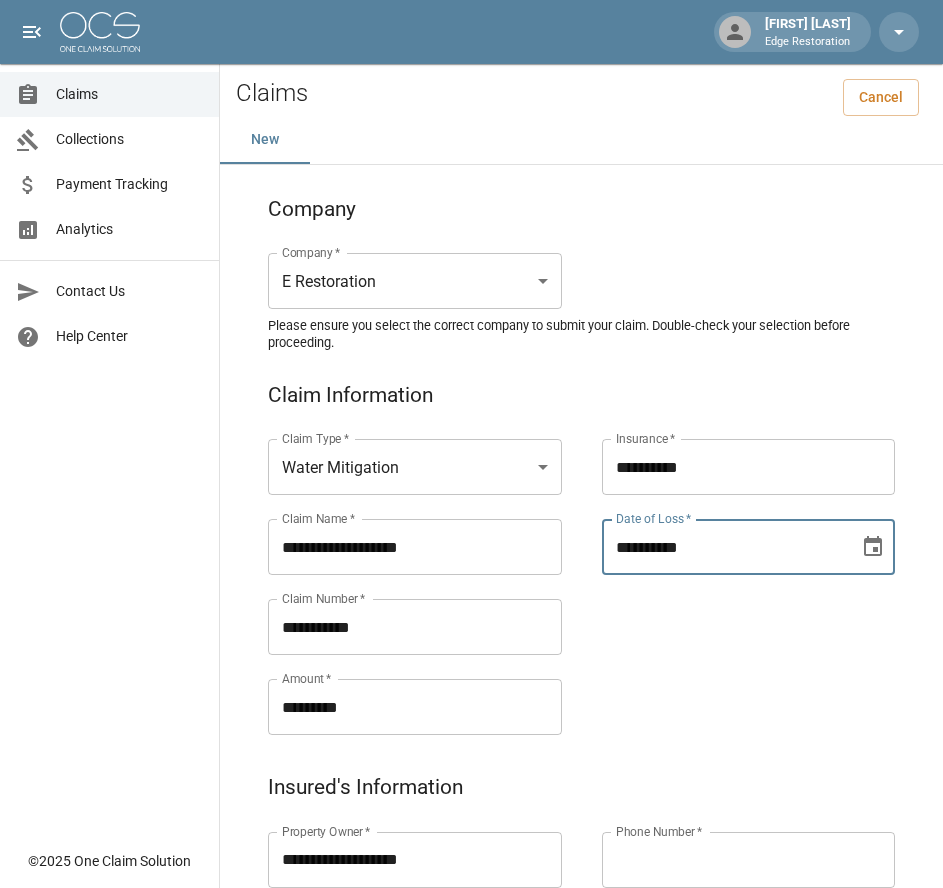 type on "**********" 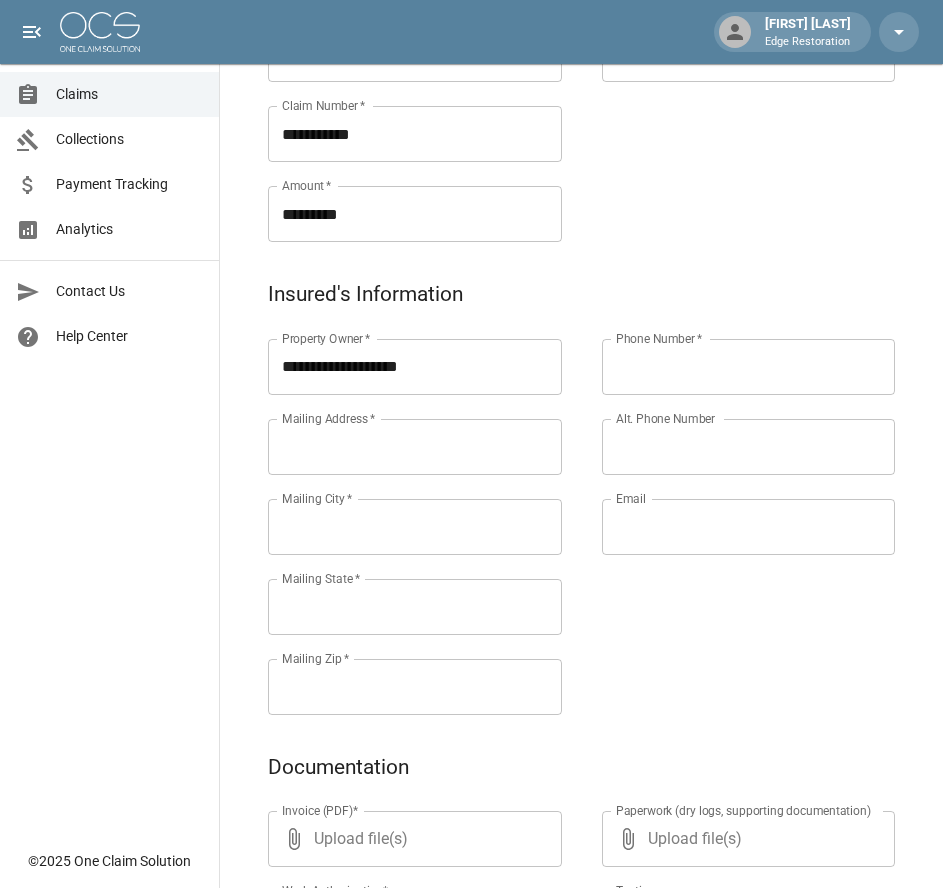 scroll, scrollTop: 507, scrollLeft: 0, axis: vertical 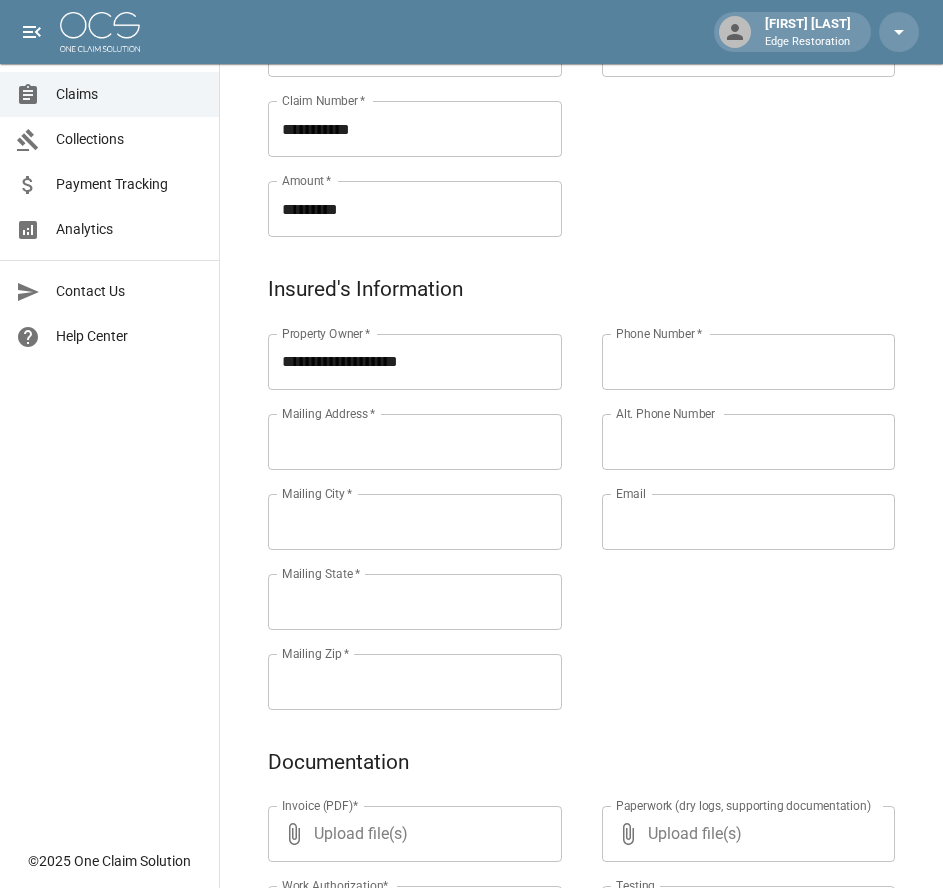 click on "Mailing Address   *" at bounding box center [415, 442] 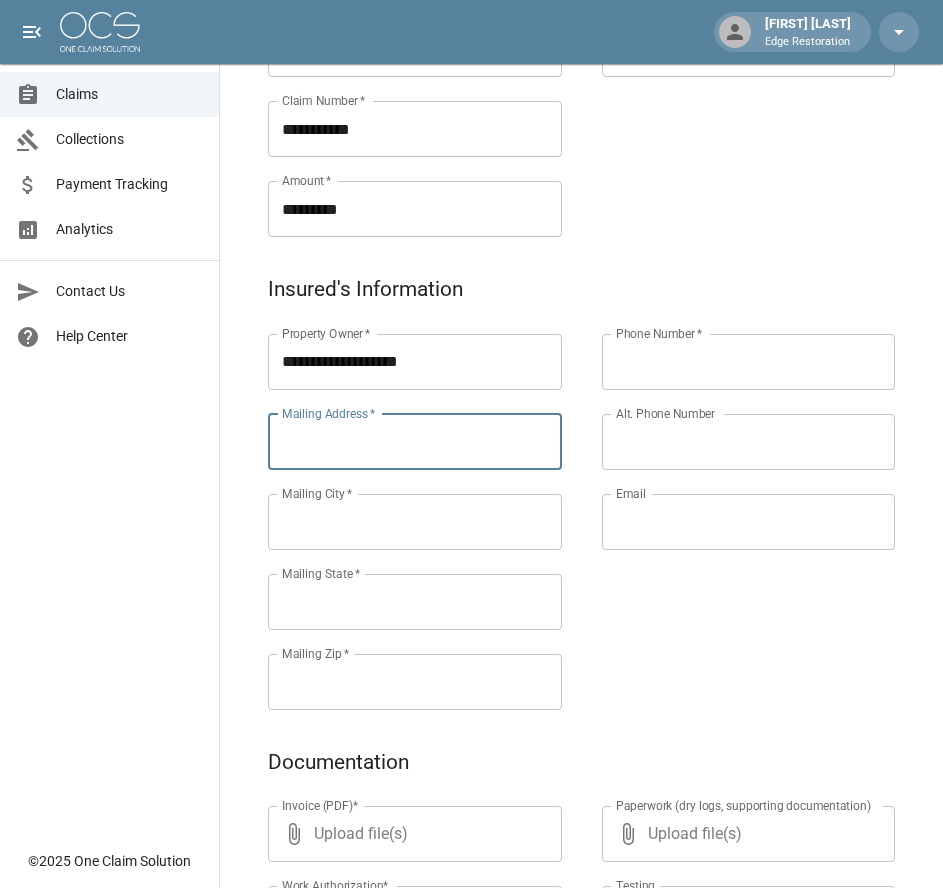 paste on "**********" 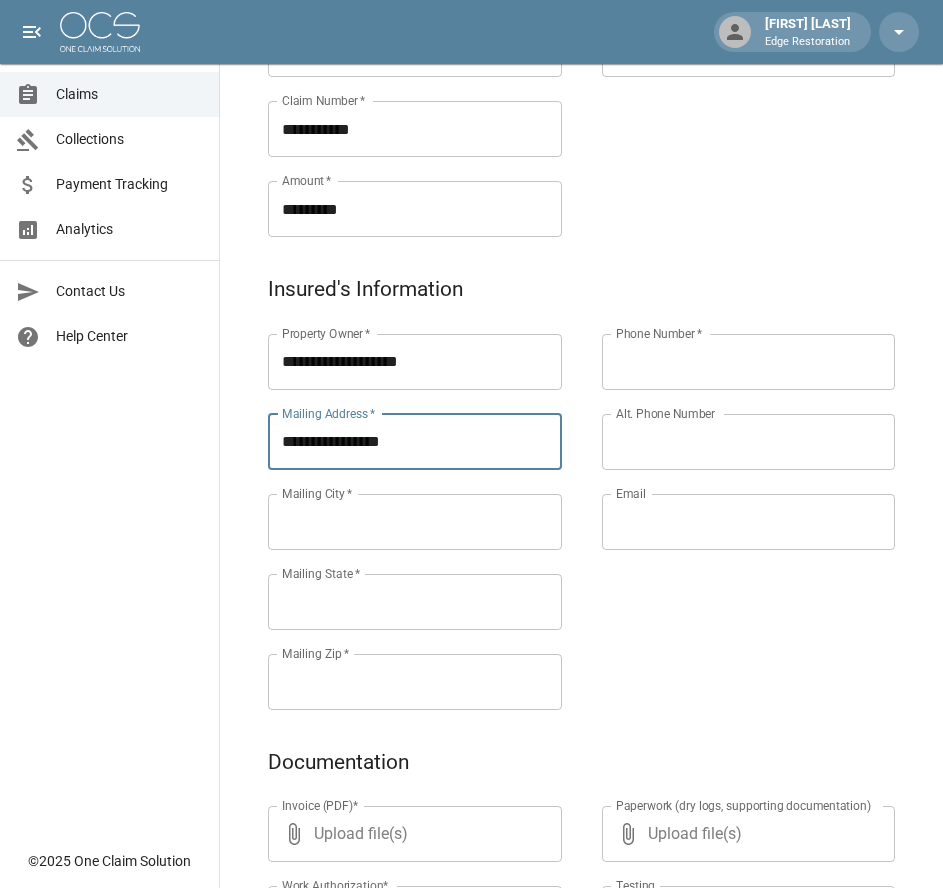 type on "**********" 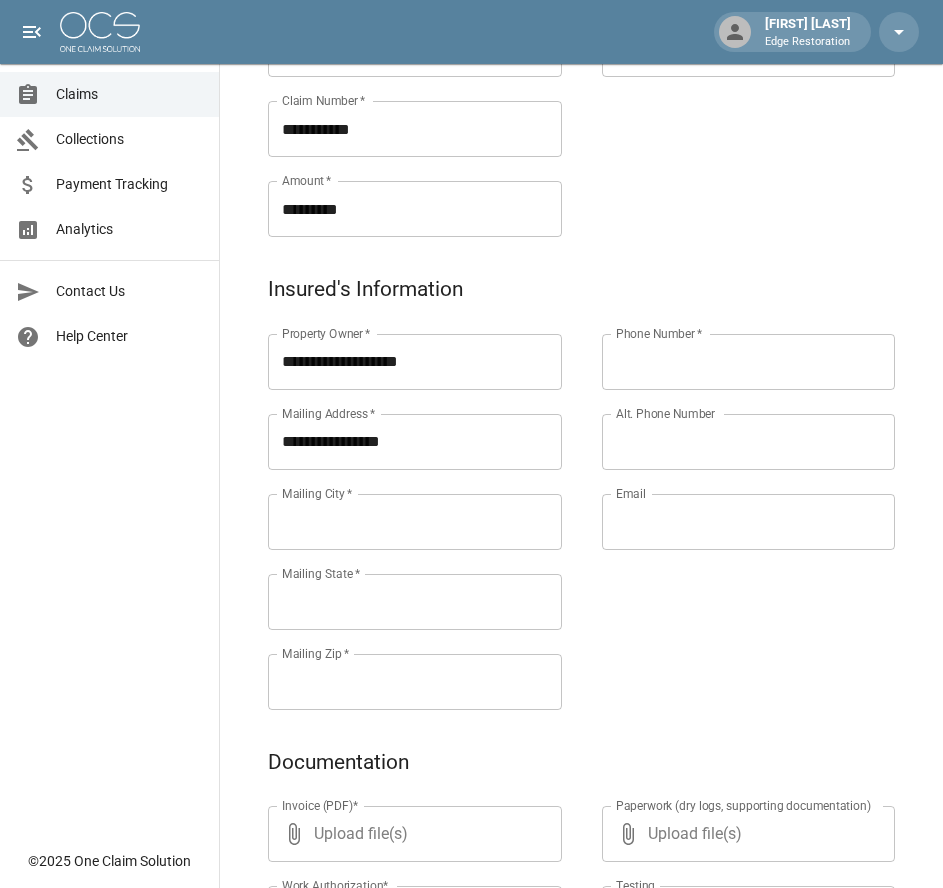 click on "Mailing City   *" at bounding box center (415, 522) 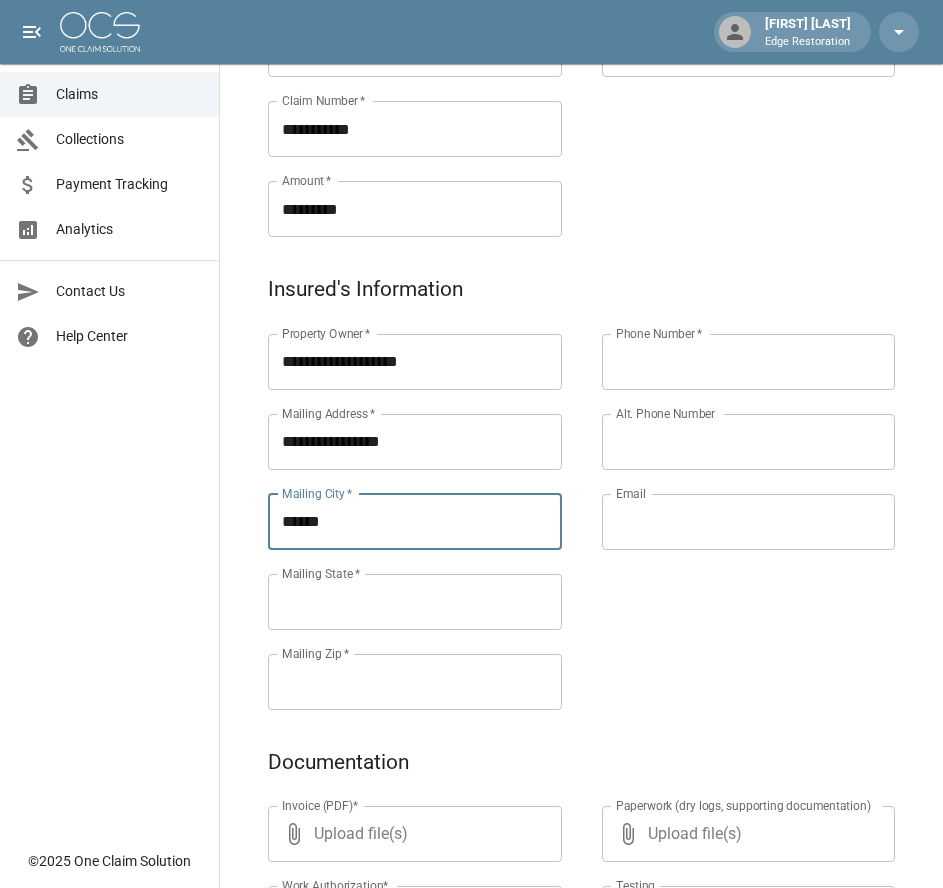 type on "******" 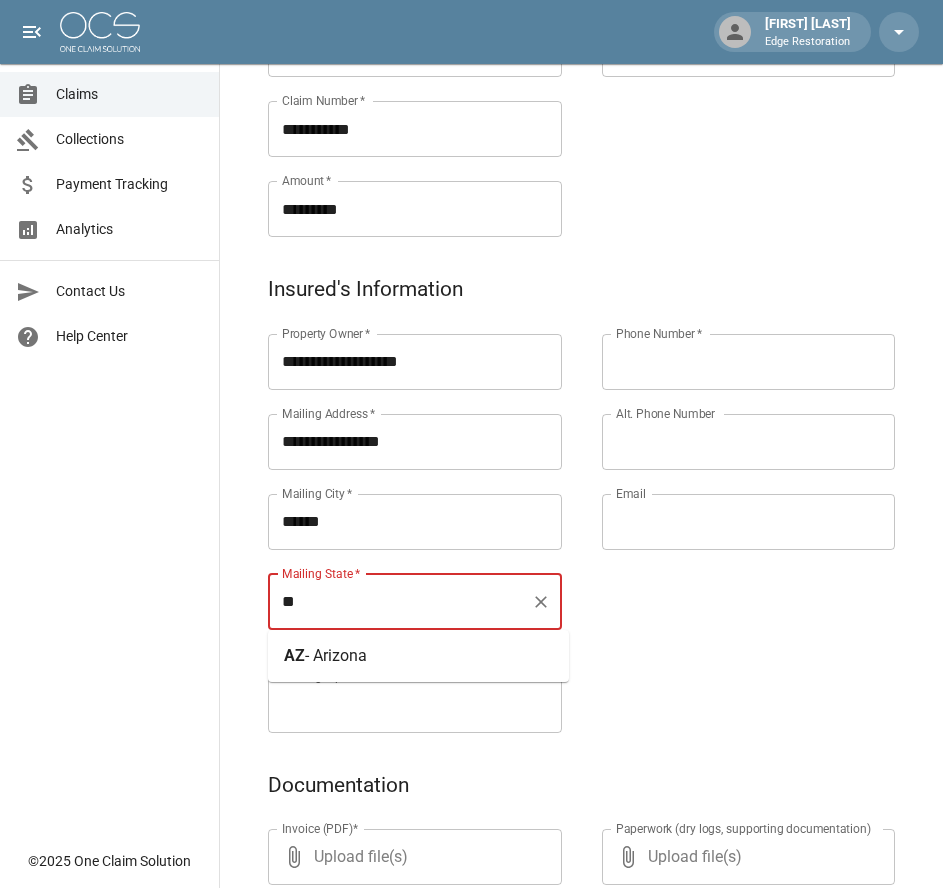 click on "- Arizona" at bounding box center [336, 655] 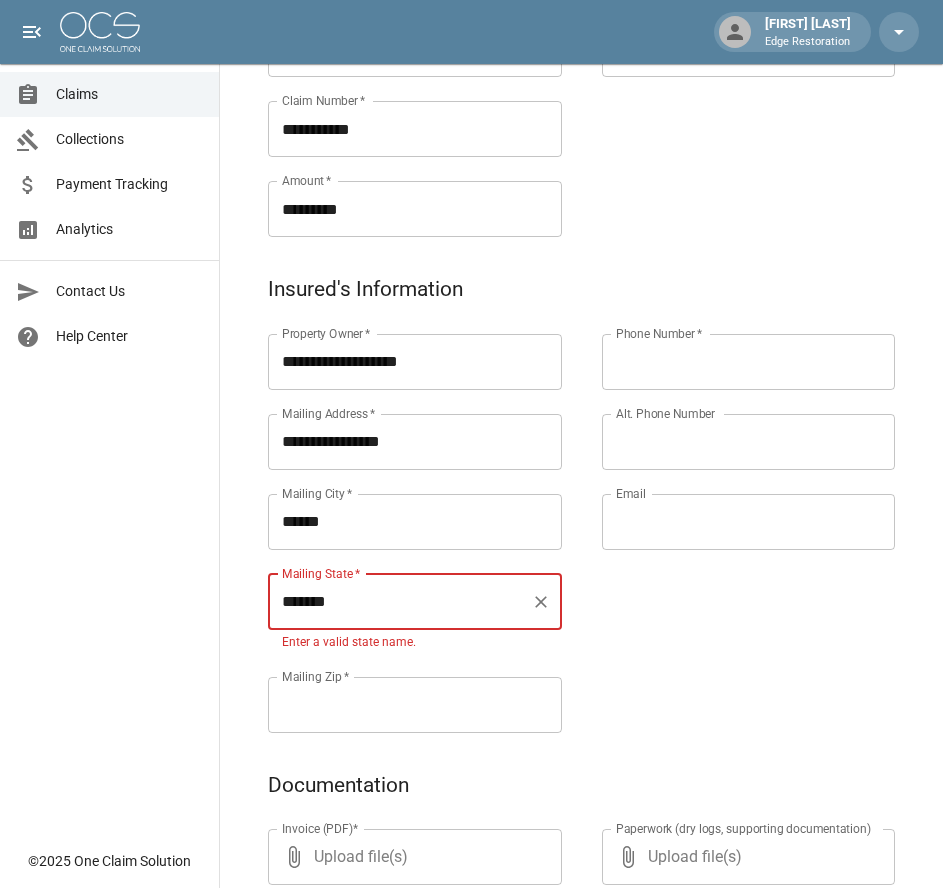 type on "*******" 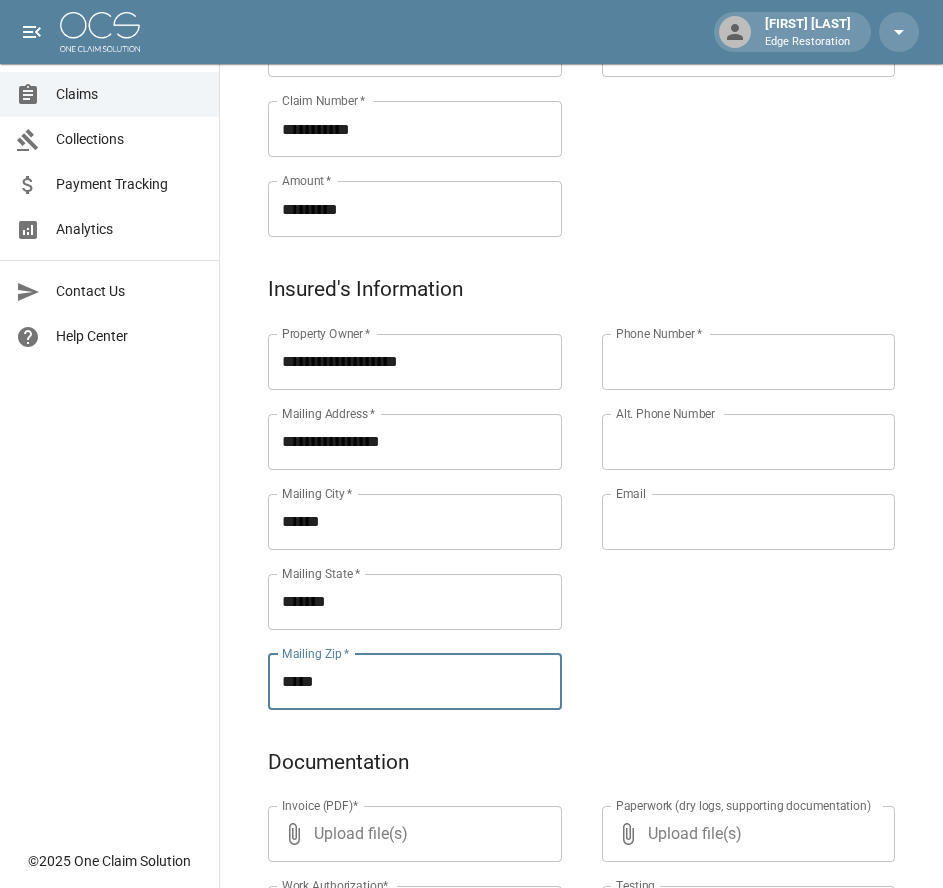 type on "*****" 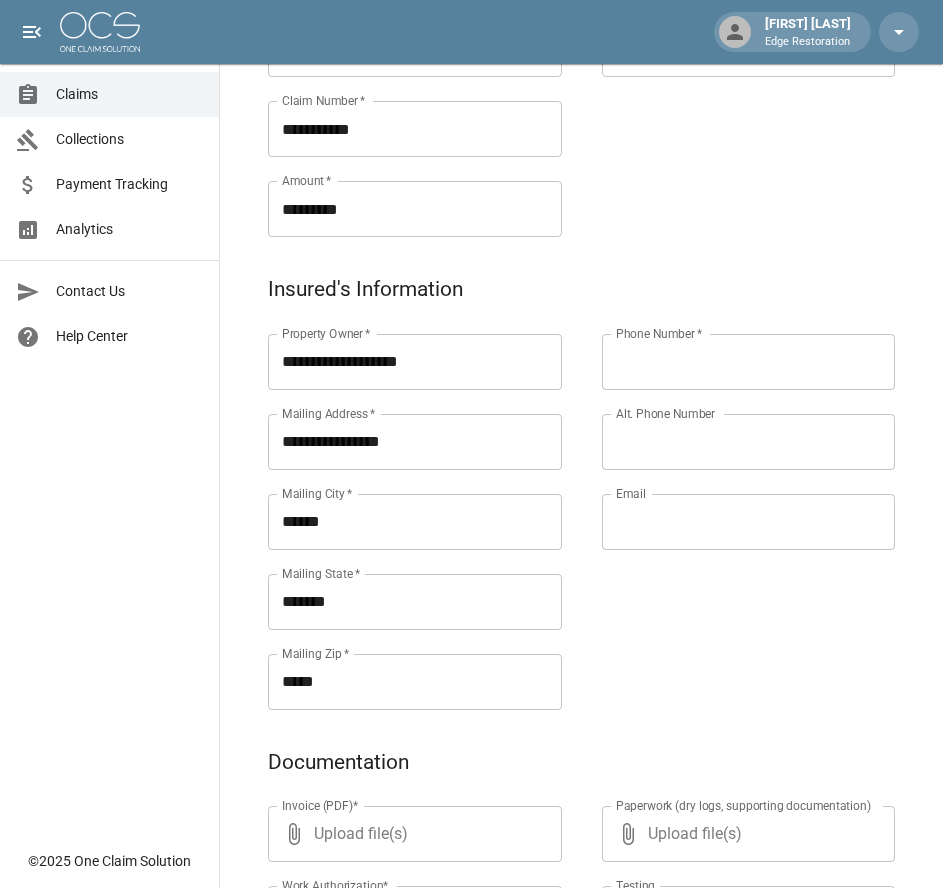 click on "Phone Number   *" at bounding box center [749, 362] 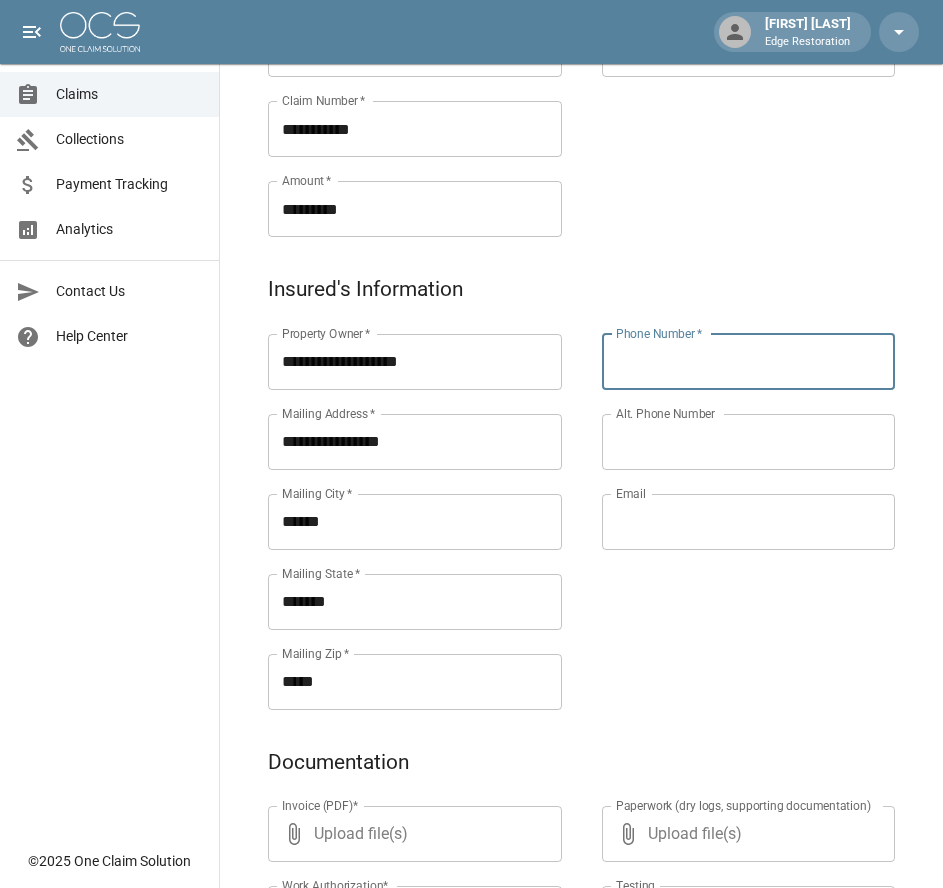 paste on "**********" 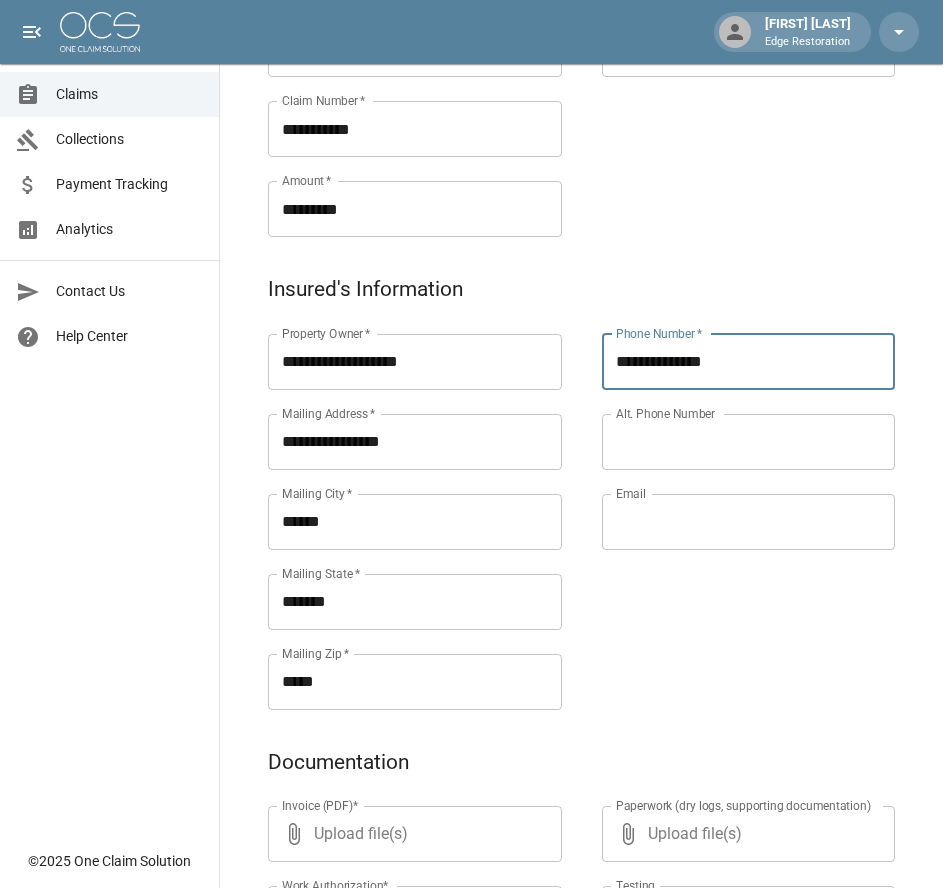 type on "**********" 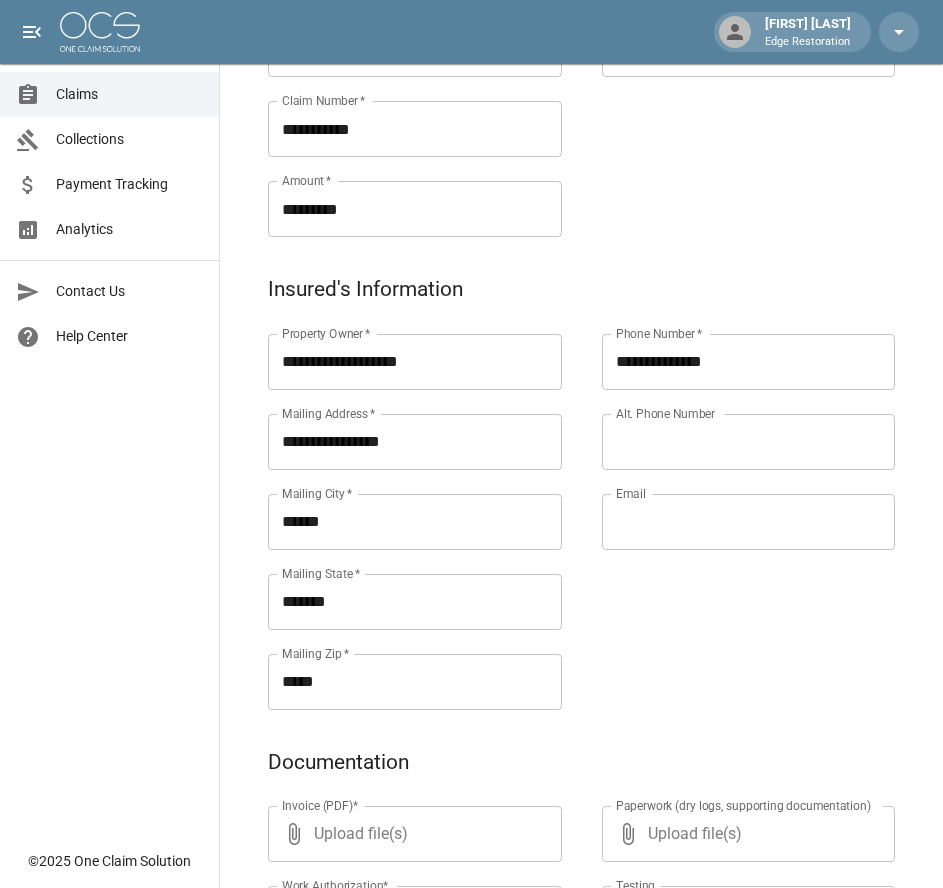 click on "Email" at bounding box center [749, 522] 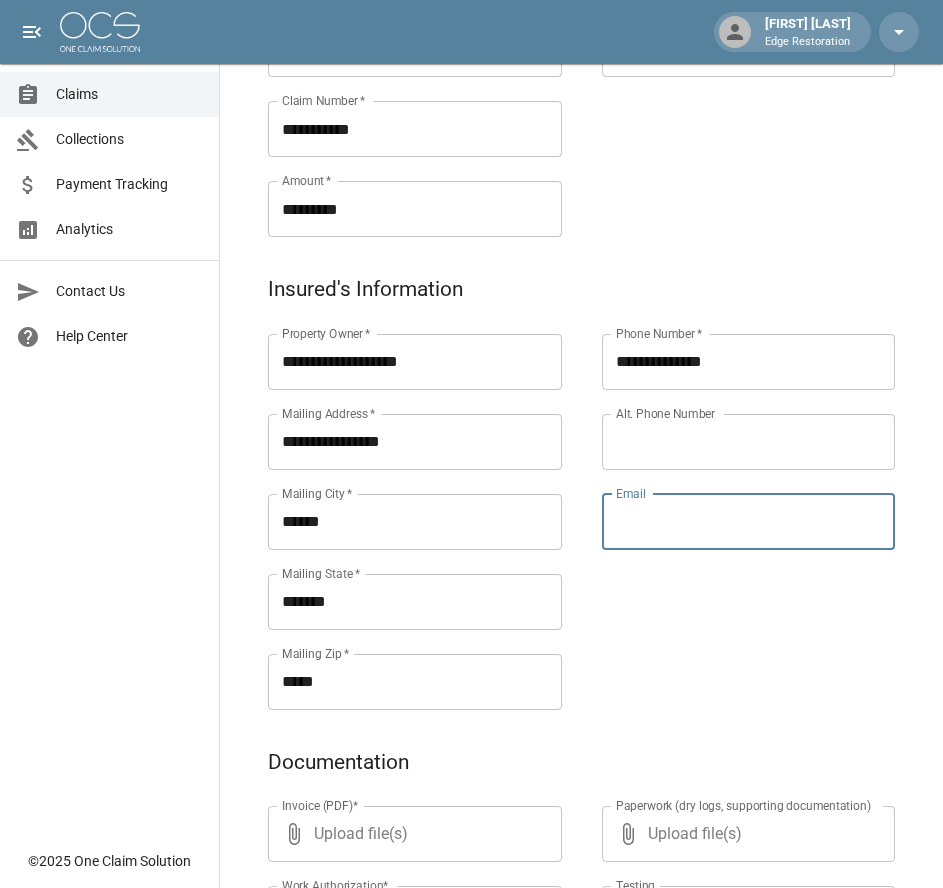paste on "**********" 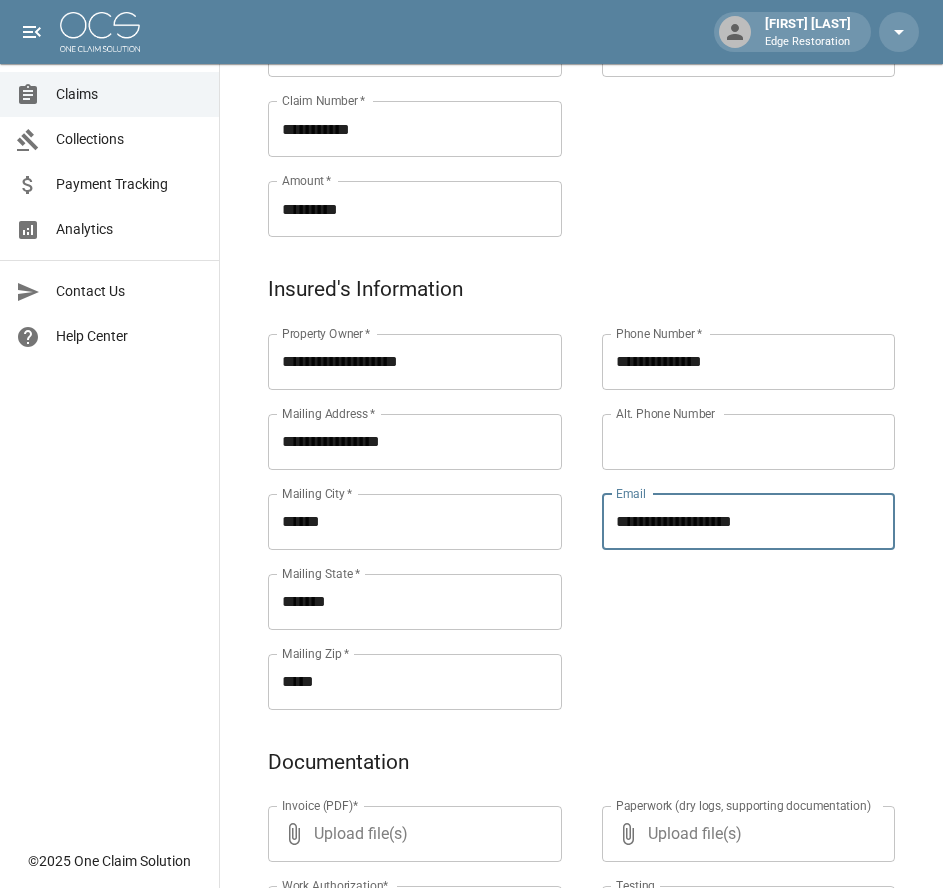 type on "**********" 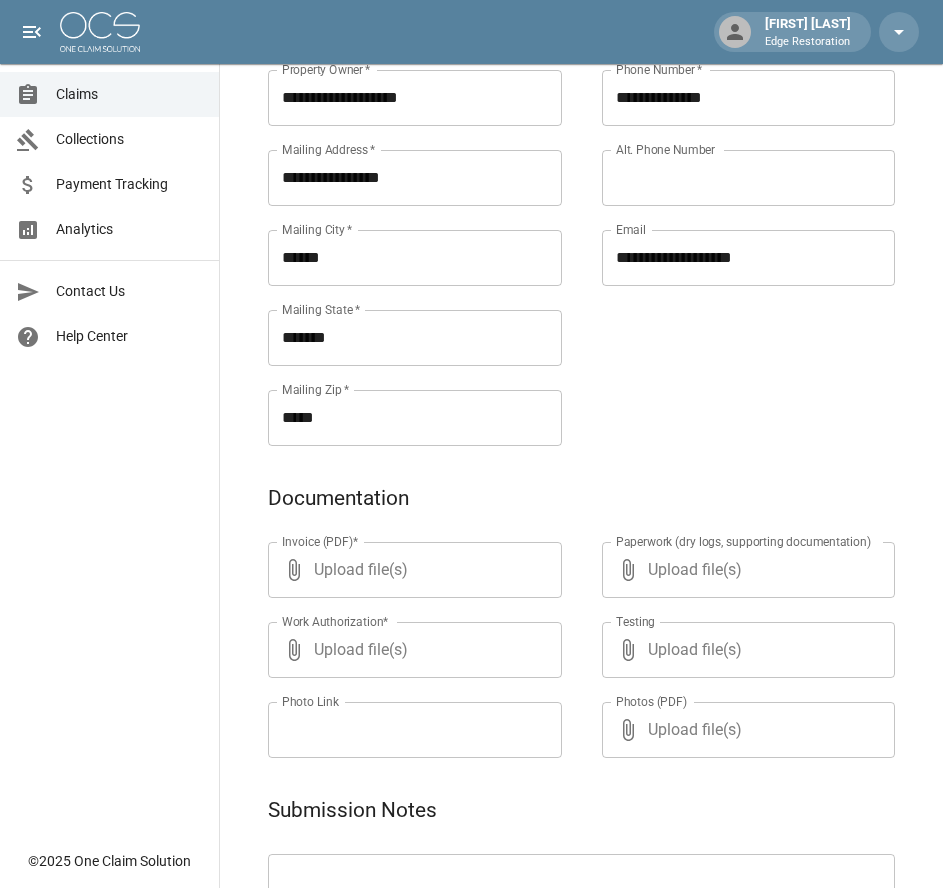 scroll, scrollTop: 971, scrollLeft: 0, axis: vertical 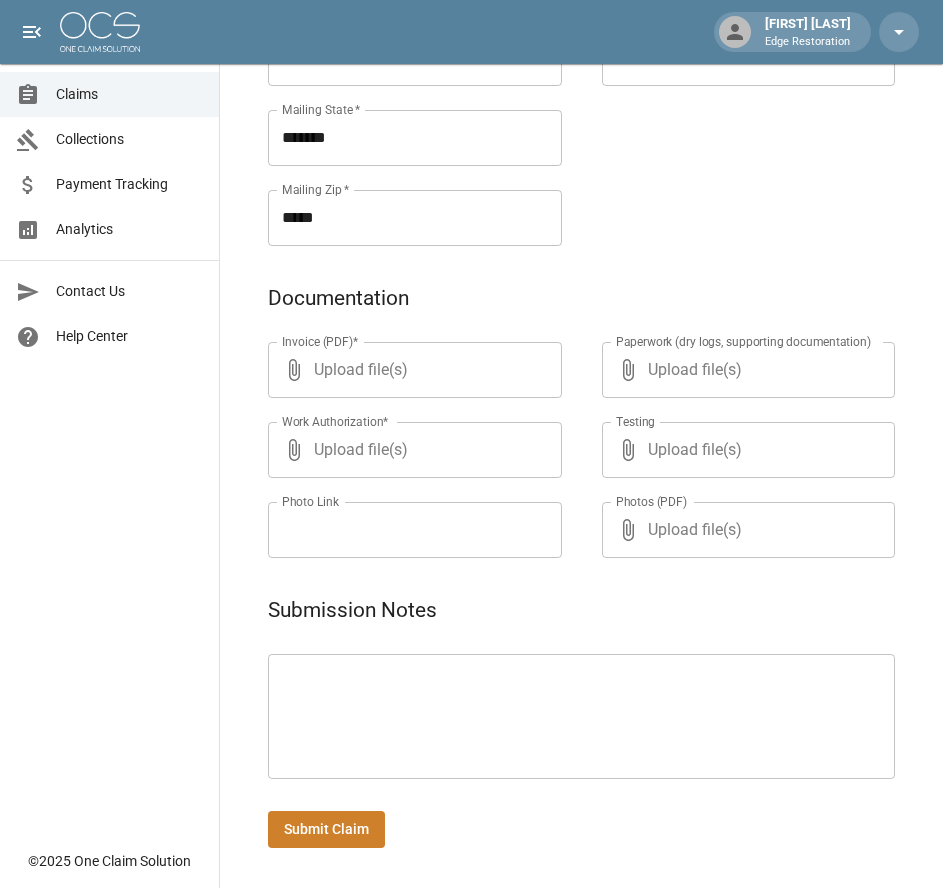 click at bounding box center [581, 717] 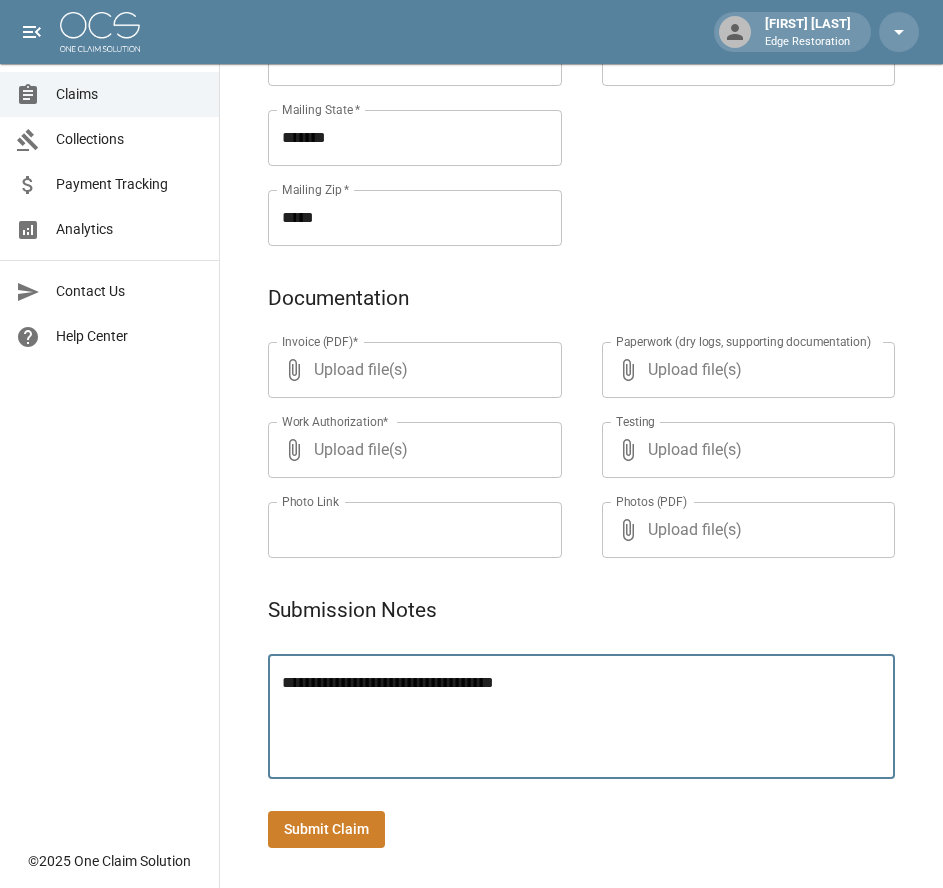 type on "**********" 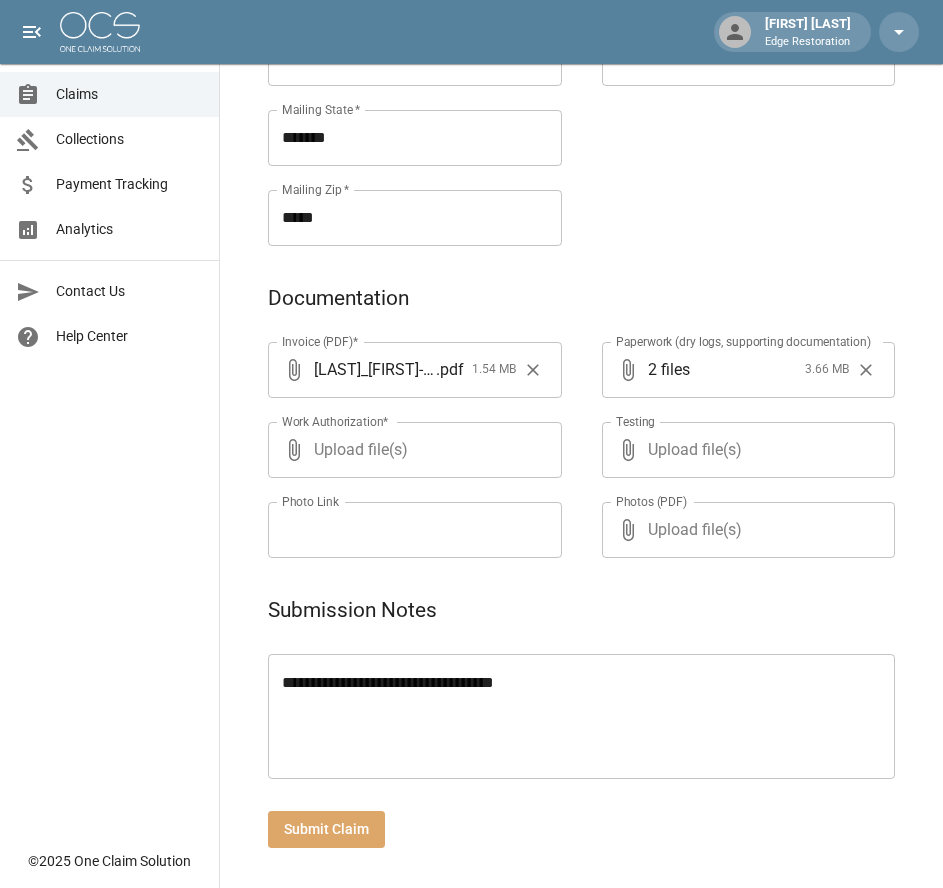 click on "Submit Claim" at bounding box center (326, 829) 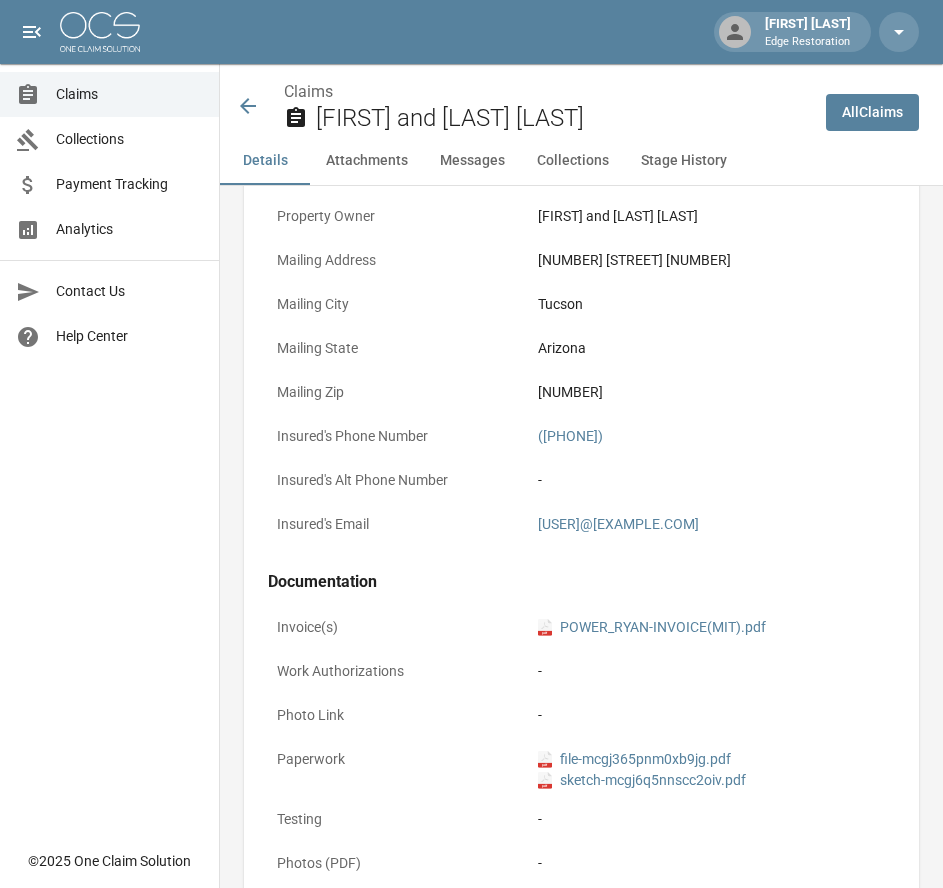 click at bounding box center [100, 32] 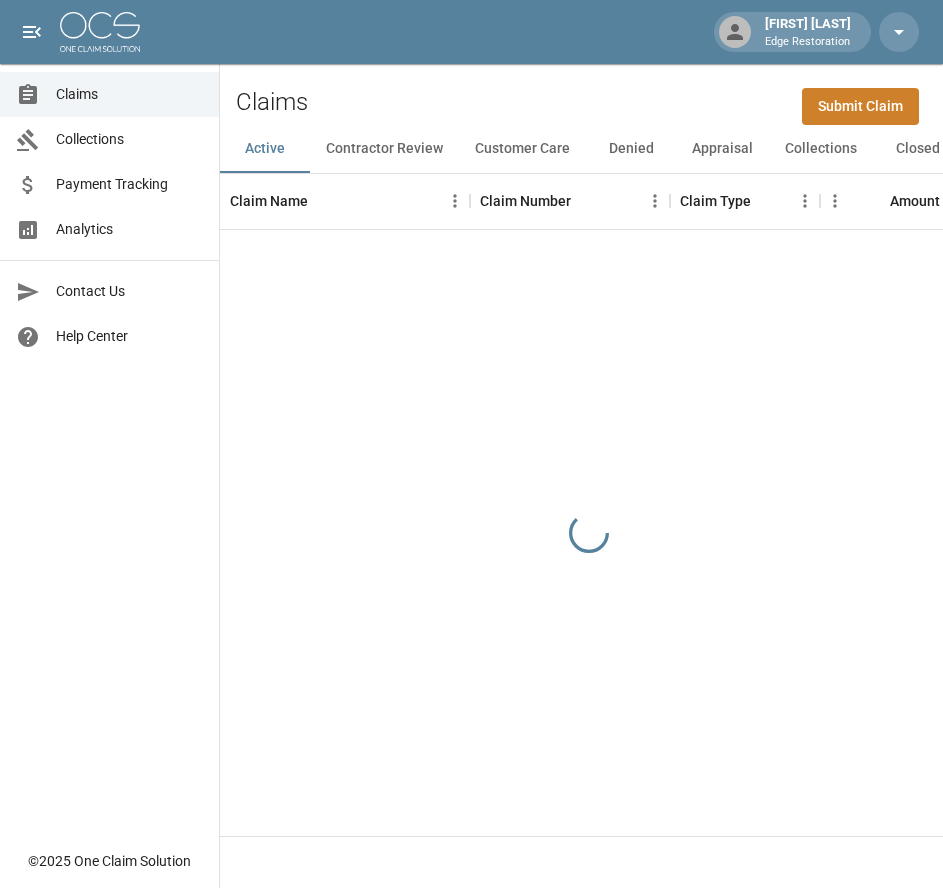 scroll, scrollTop: 0, scrollLeft: 0, axis: both 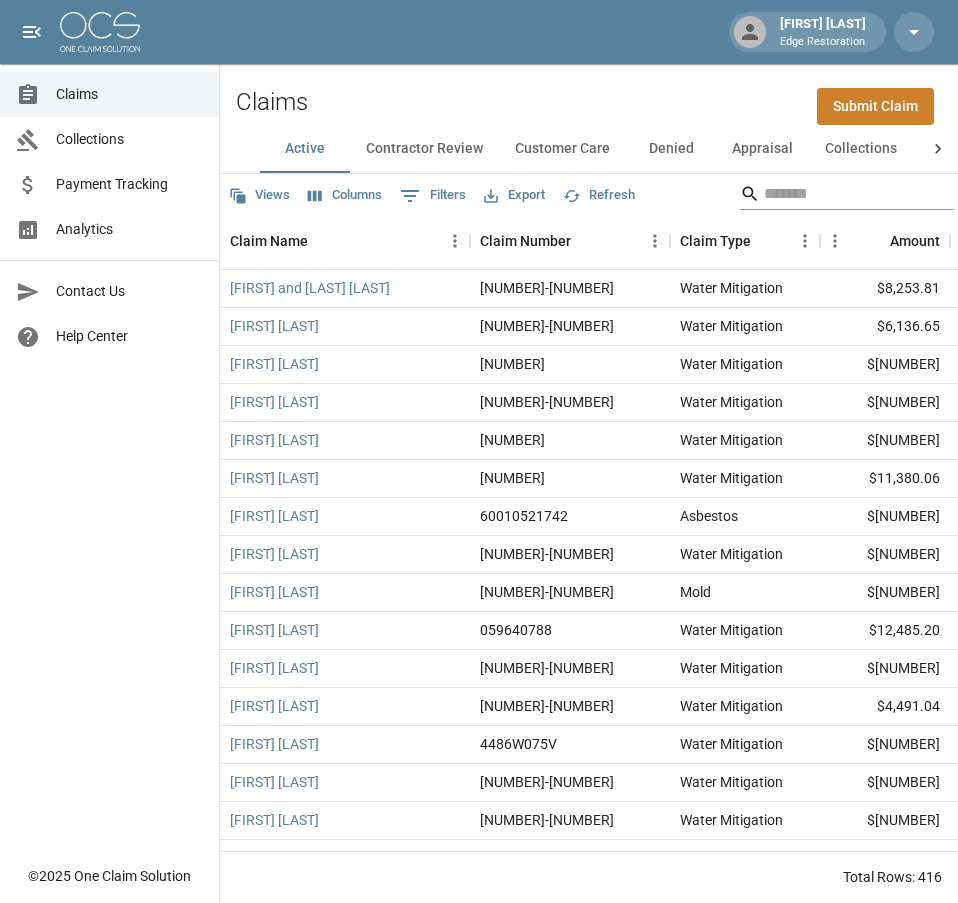 click at bounding box center (844, 194) 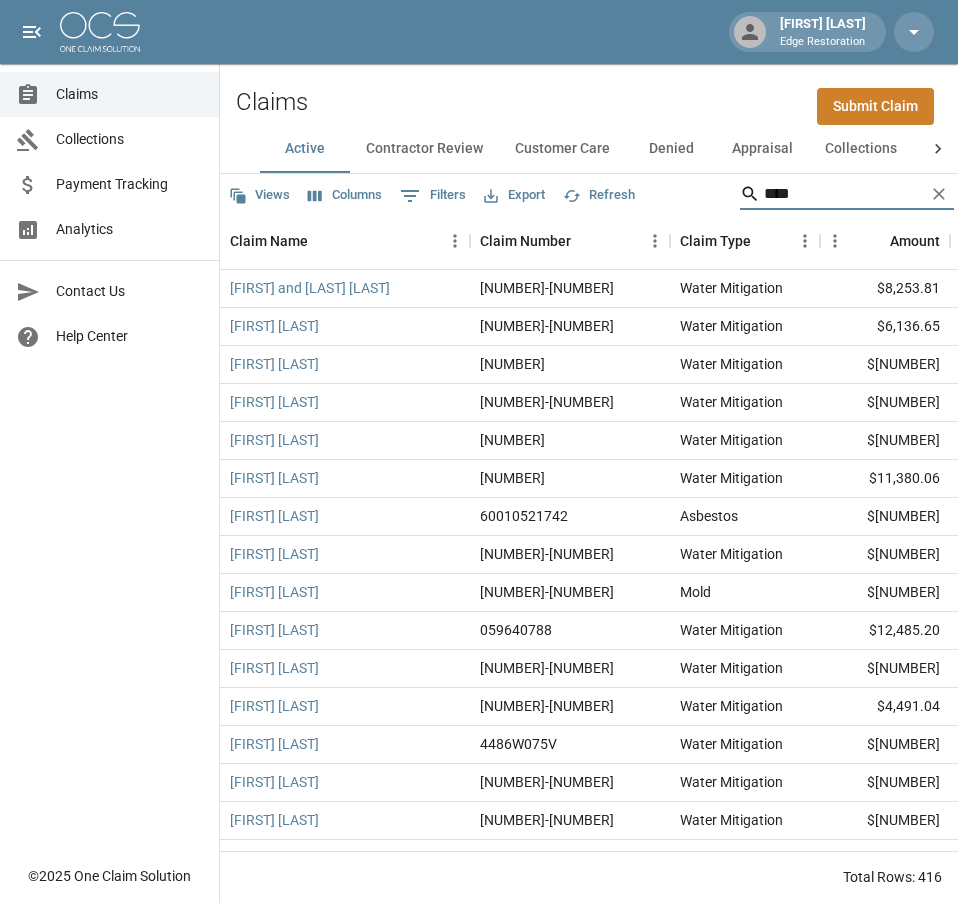 type on "*****" 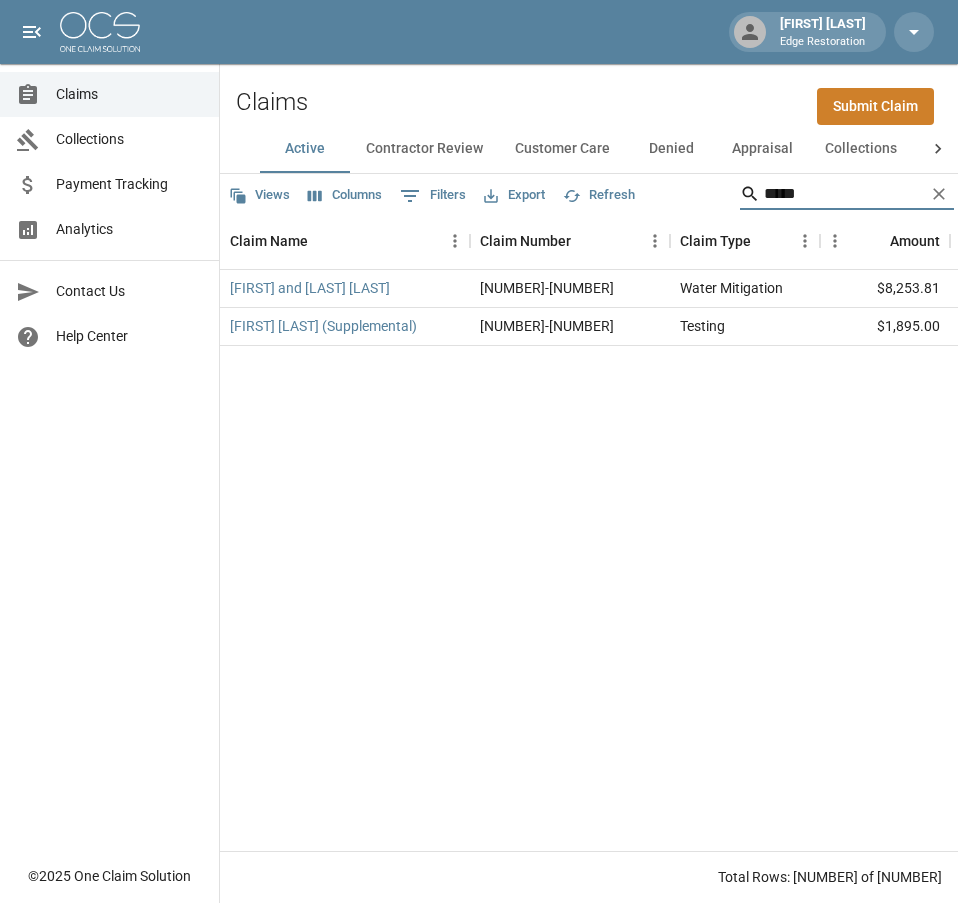click at bounding box center (100, 32) 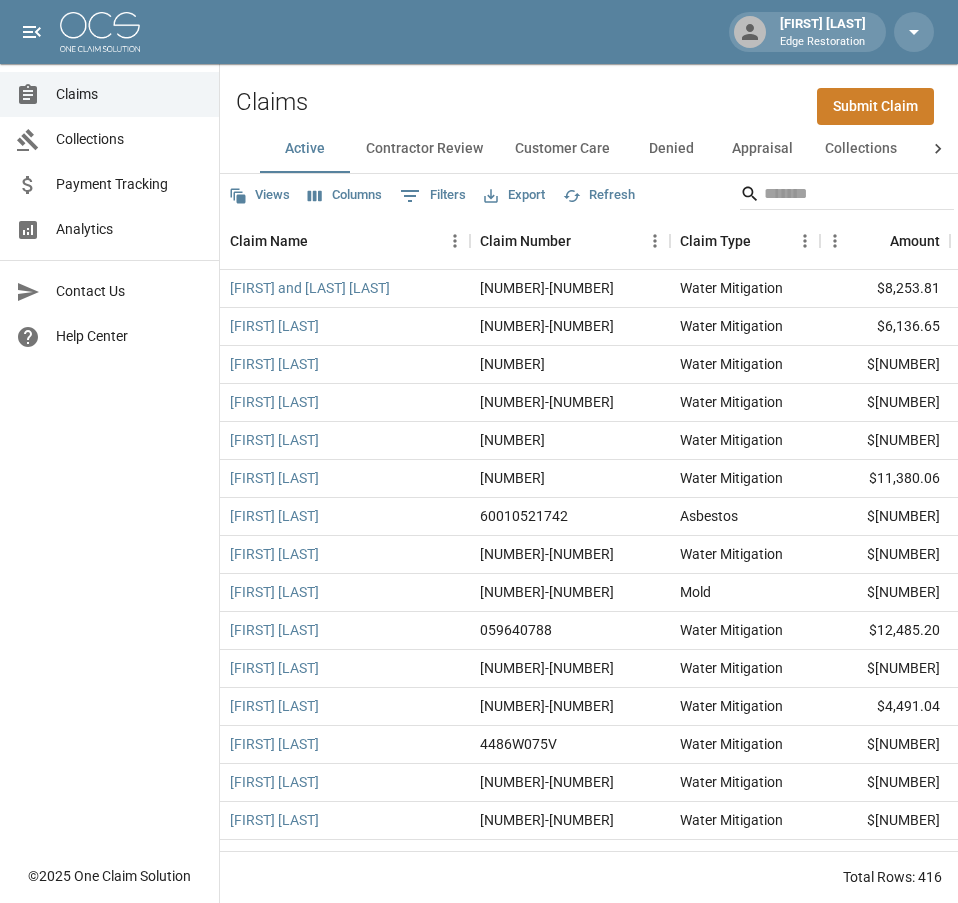 click on "Submit Claim" at bounding box center [875, 106] 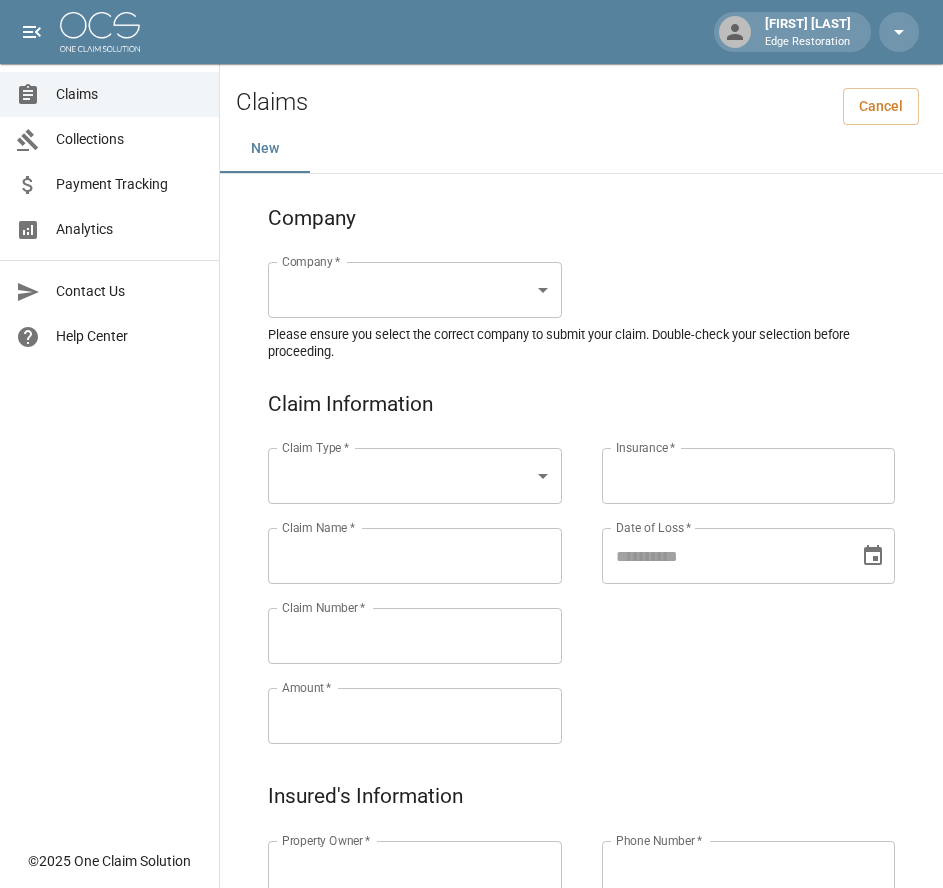 click on "[FIRST] [LAST] [COMPANY] [COMPANY] [COMPANY] [COMPANY] [COMPANY] [COMPANY] © [YEAR] One Claim Solution Claims Cancel New Company Company * ​ Company * Please ensure you select the correct company to submit your claim. Double-check your selection before proceeding. Claim Information Claim Type * ​ Claim Type * Claim Name * Claim Name * Claim Number * Claim Number * Amount * Amount * Insurance * Insurance * Date of Loss * Date of Loss * Insured's Information Property Owner * Property Owner * Mailing Address * Mailing Address * Mailing City * Mailing City * Mailing State * Mailing State * Mailing Zip * Mailing Zip * Phone Number * Phone Number * Alt. Phone Number Alt. Phone Number Email Email Documentation Invoice (PDF)* ​ Upload file(s) Invoice (PDF)* Work Authorization* ​ Upload file(s) Work Authorization* Photo Link Photo Link ​ Upload file(s) Testing ​ ​" at bounding box center (471, 929) 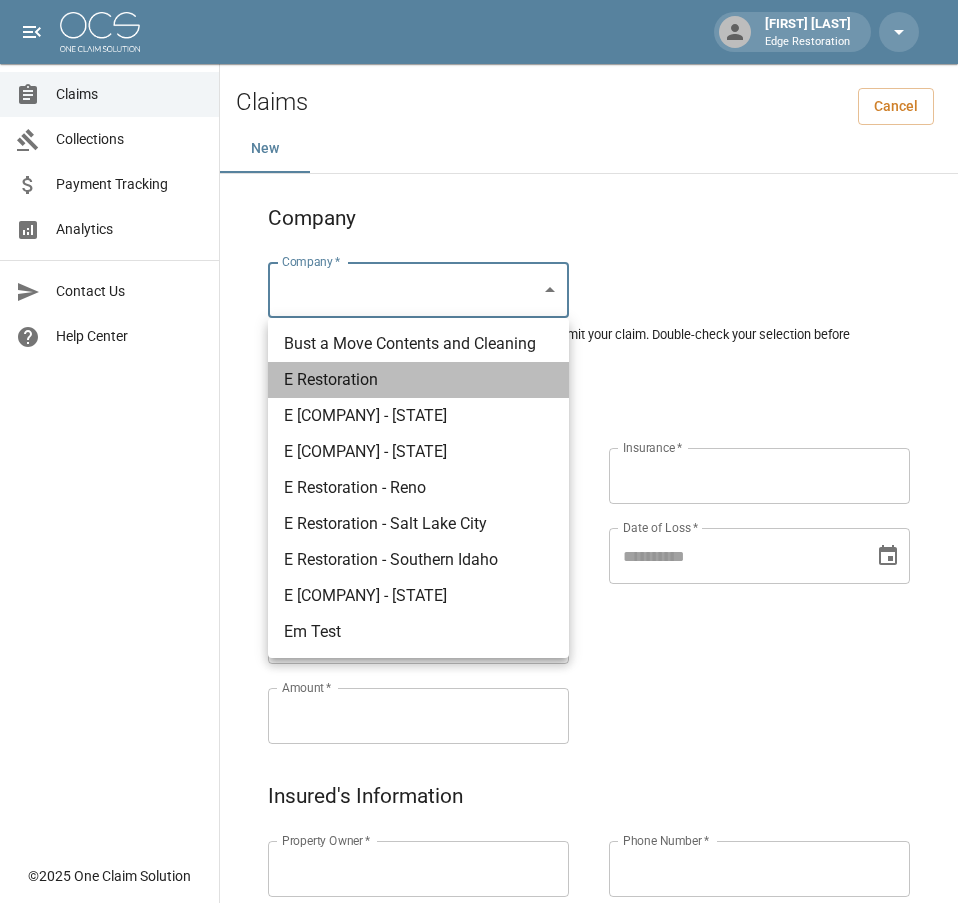 click on "E Restoration" at bounding box center [418, 380] 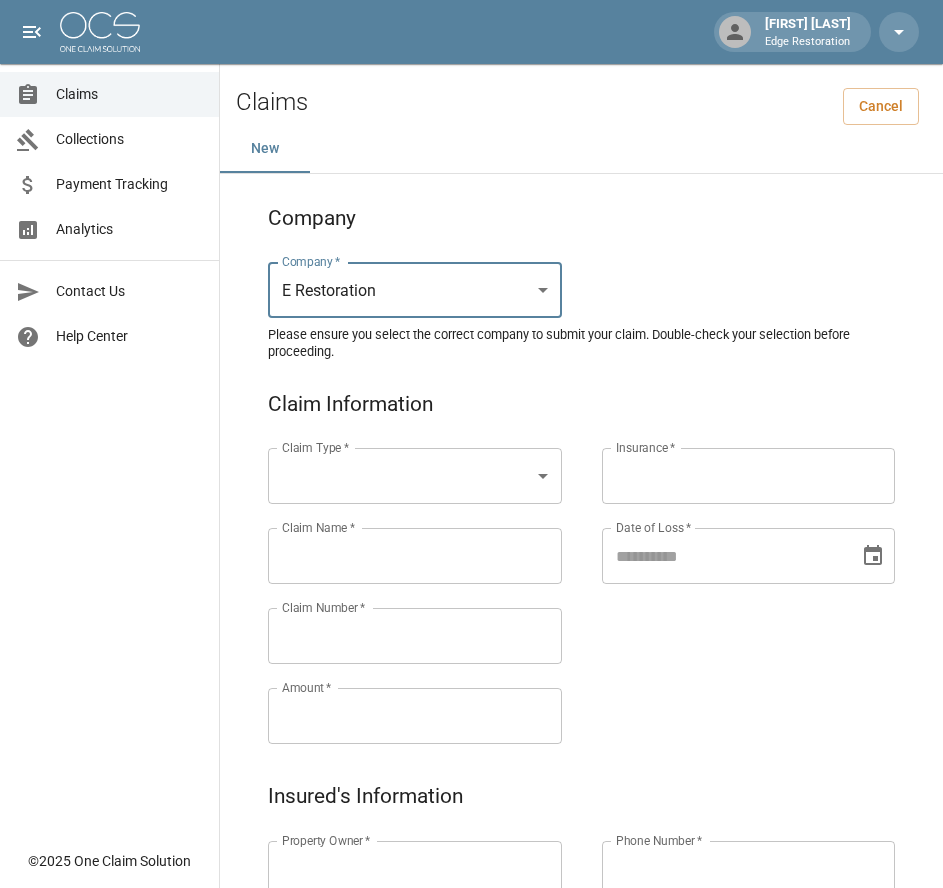 click on "E [COMPANY] *** [COMPANY] * Please ensure you select the correct company to submit your claim. Double-check your selection before proceeding. Claim Information Claim Type * ​ Claim Type * Claim Name * Claim Name * Claim Number * Claim Number * Amount * Amount * Insurance * Insurance * Date of Loss * Date of Loss * Insured's Information Property Owner * Property Owner * Mailing Address * Mailing Address * Mailing City * Mailing City * Mailing State * Mailing State * Mailing Zip * Mailing Zip * Phone Number * Phone Number * Alt. Phone Number Alt. Phone Number Email Email Documentation Invoice (PDF)* ​ Upload file(s) Invoice (PDF)* Work Authorization* ​ Upload file(s) Work Authorization* Photo Link Photo Link ​ Upload file(s) *" at bounding box center (471, 929) 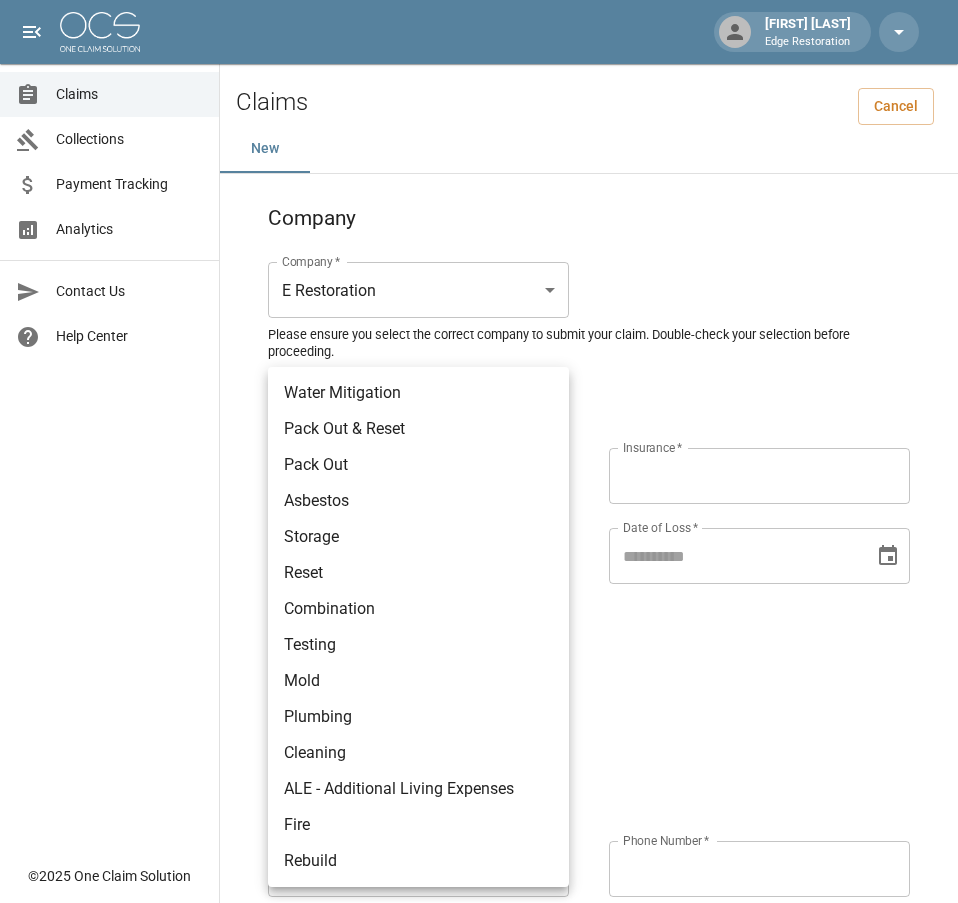 click on "Asbestos" at bounding box center (418, 501) 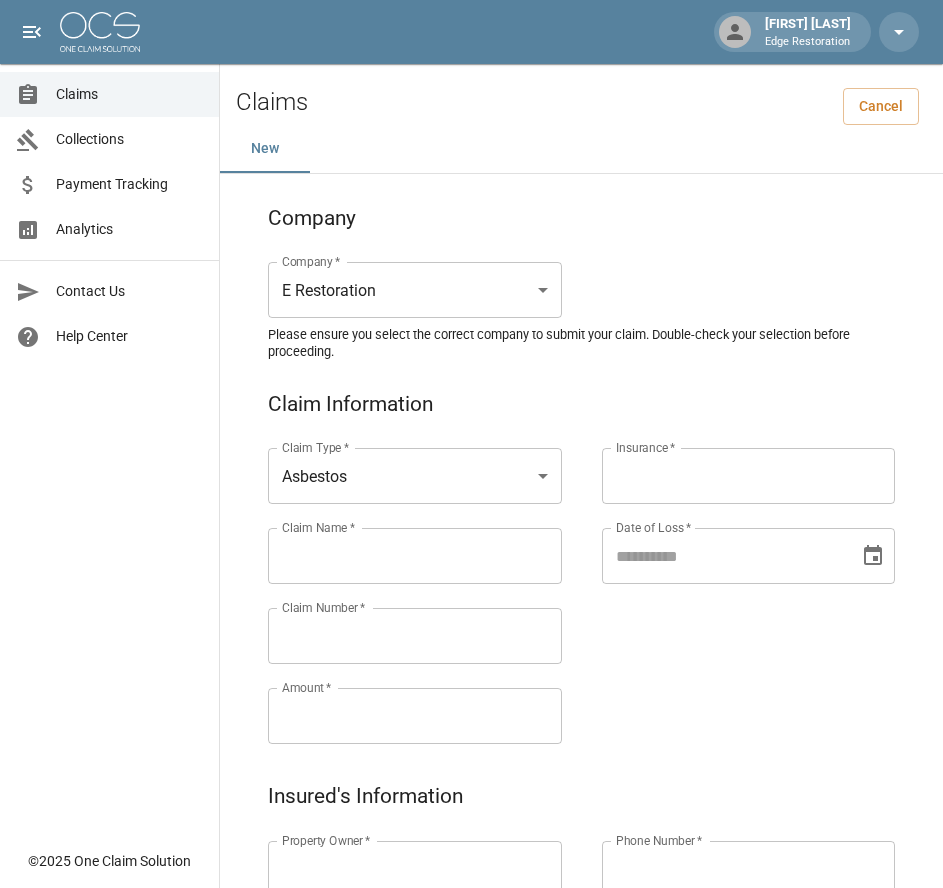 click on "Claims Collections Payment Tracking Analytics Contact Us Help Center" at bounding box center [109, 419] 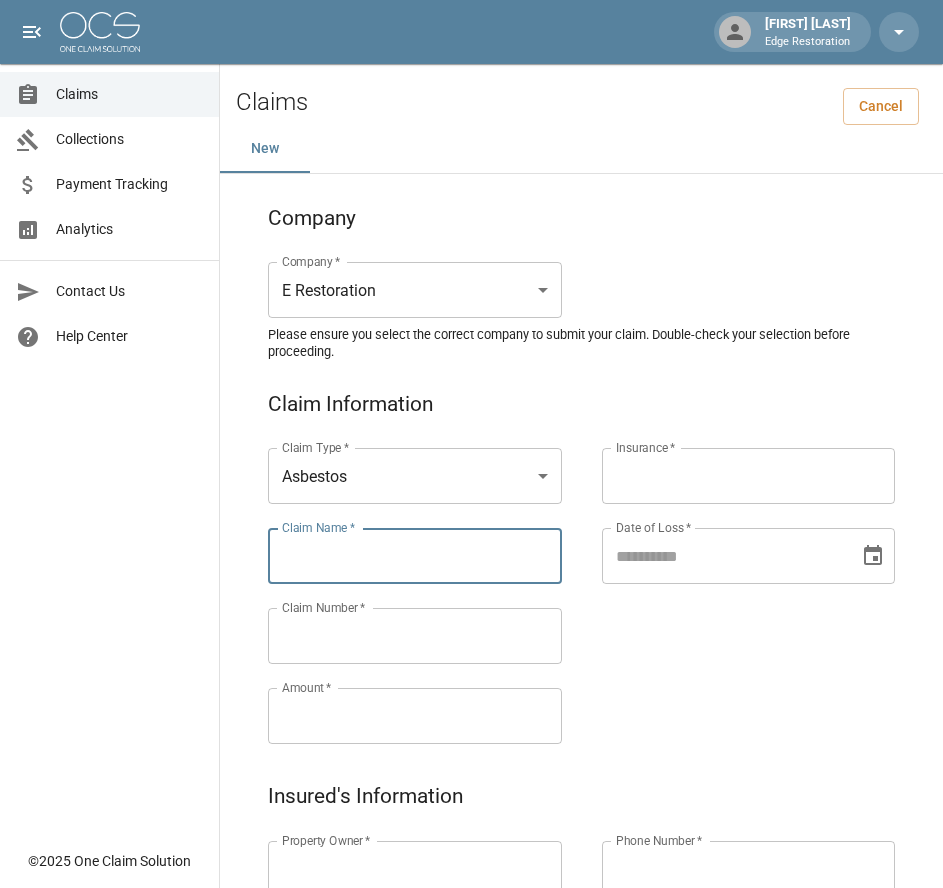 paste on "**********" 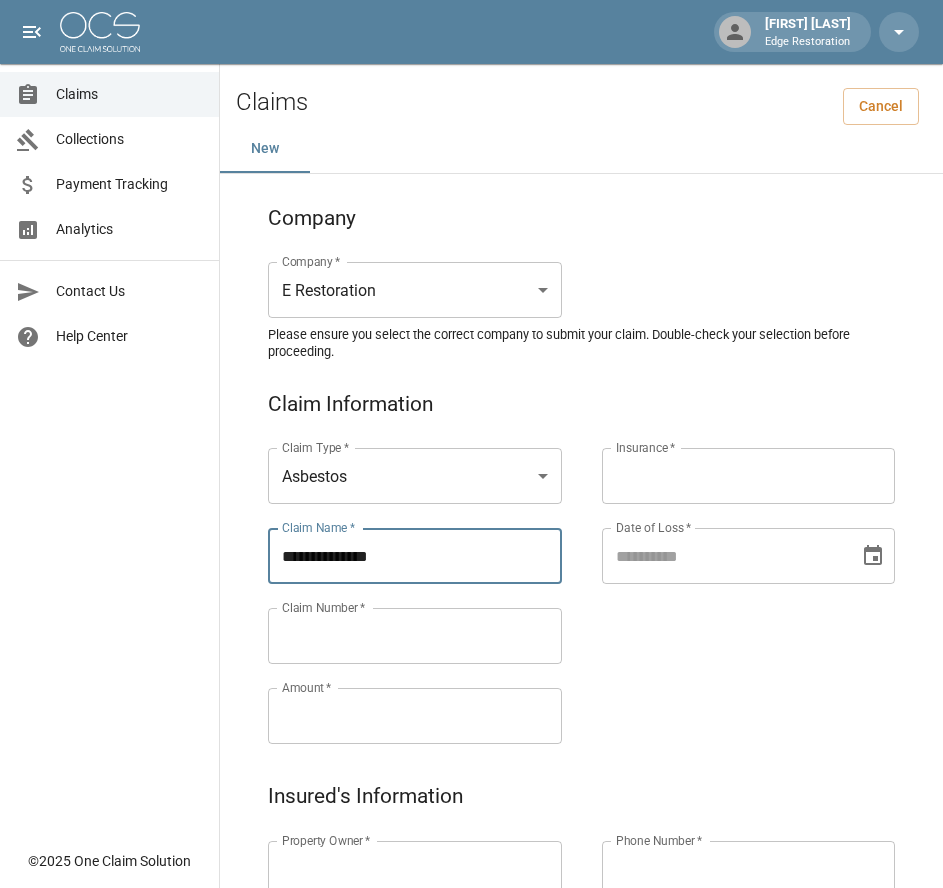 type on "**********" 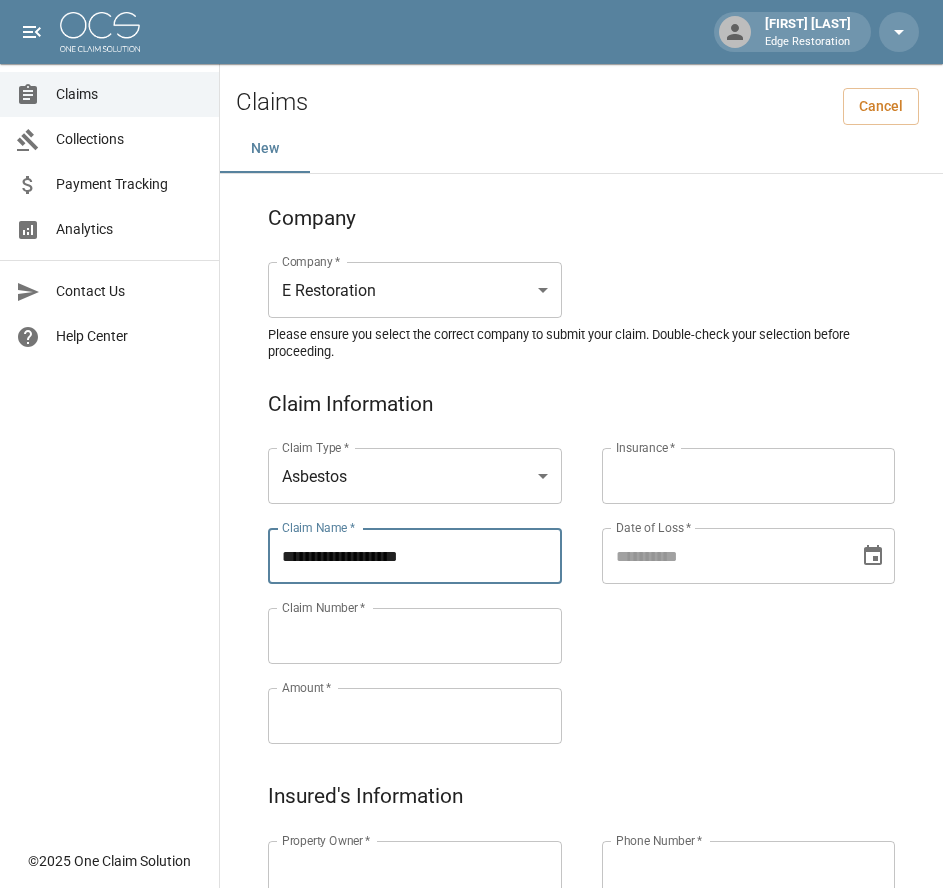 drag, startPoint x: 438, startPoint y: 558, endPoint x: 243, endPoint y: 577, distance: 195.92346 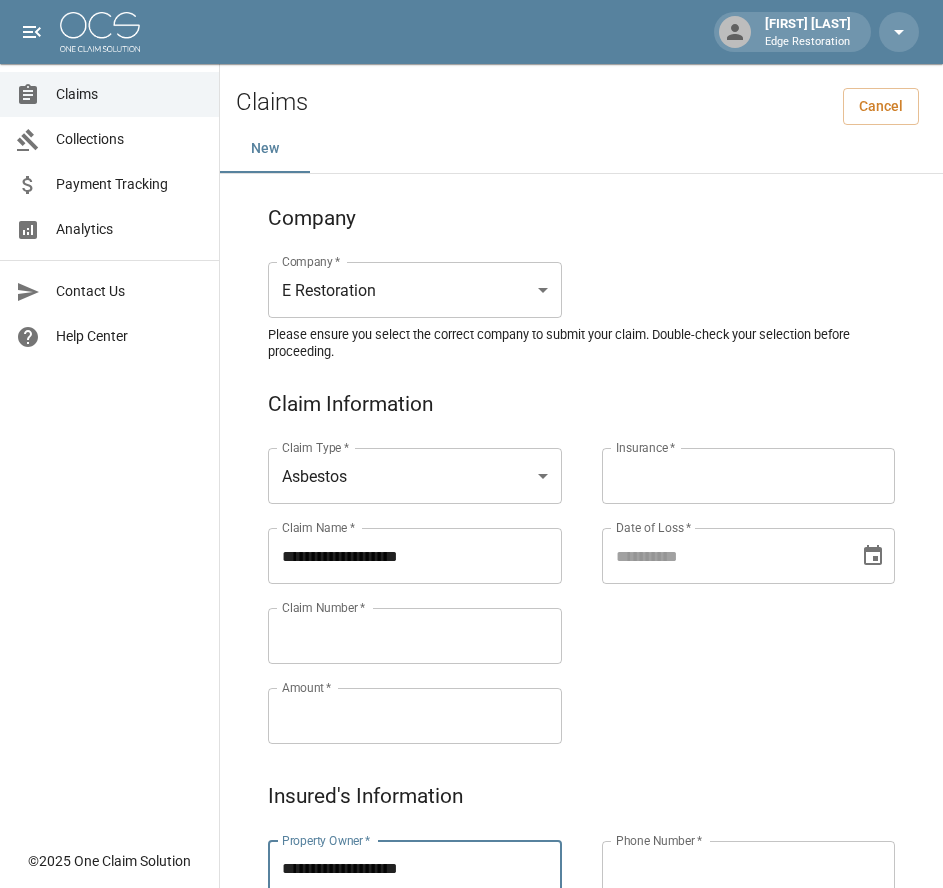type on "**********" 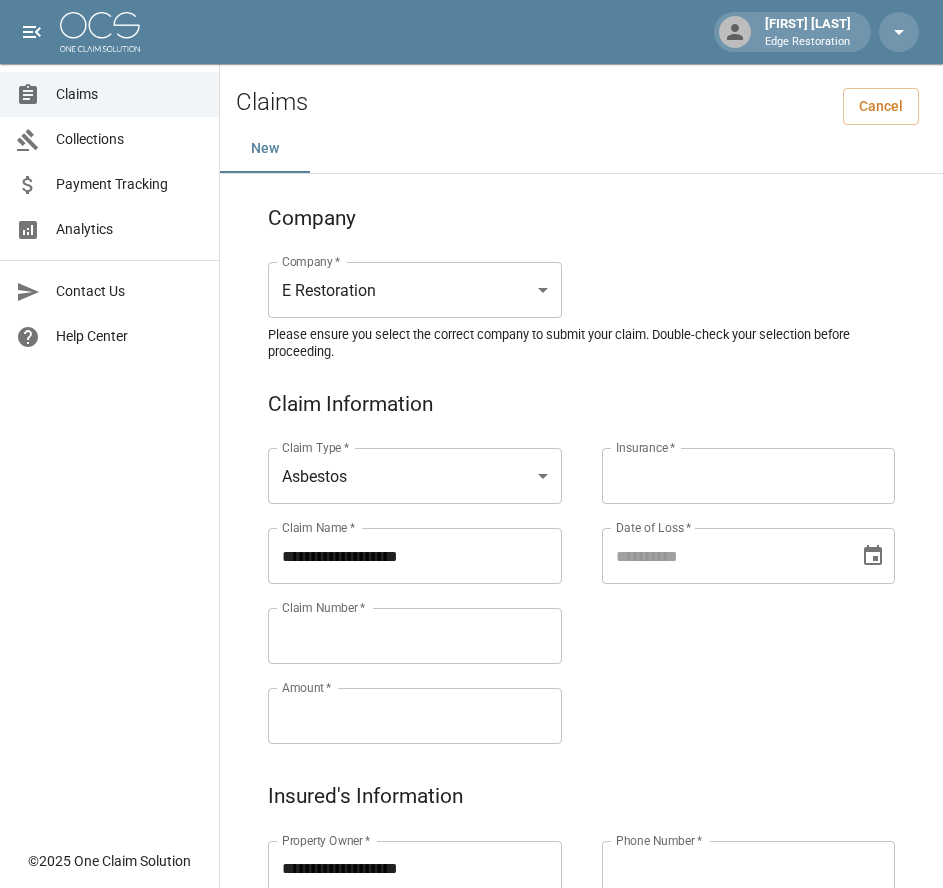 click on "Claims Collections Payment Tracking Analytics Contact Us Help Center" at bounding box center [109, 419] 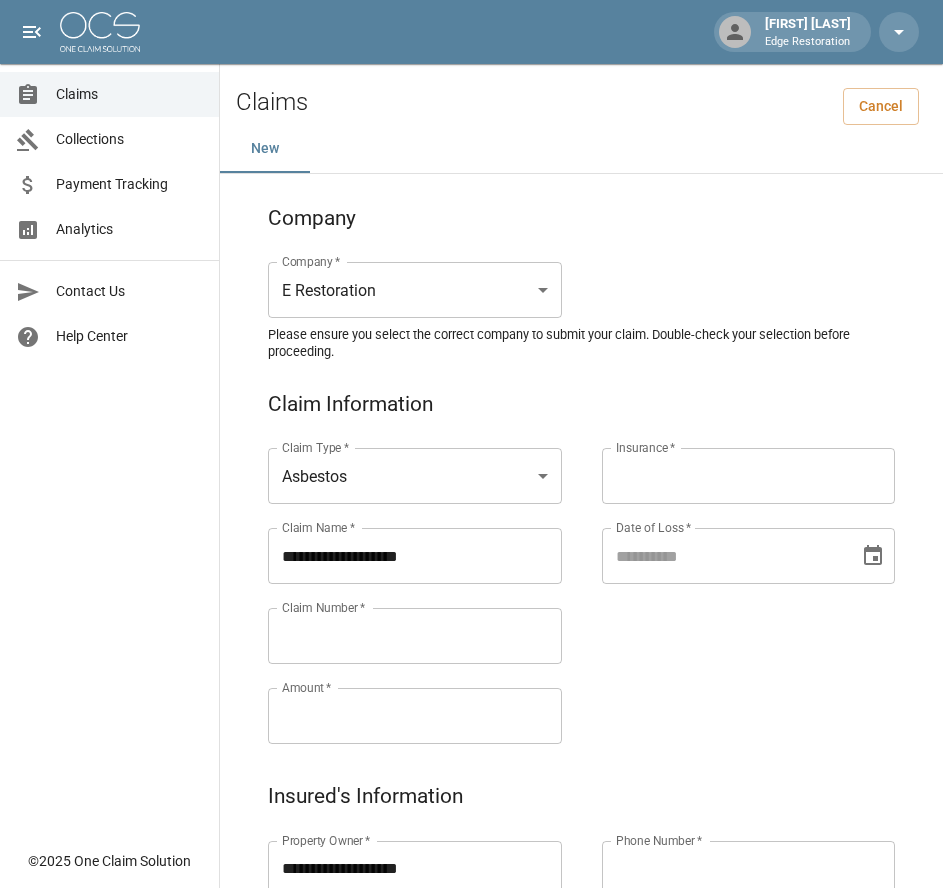 click on "Claim Number   *" at bounding box center (415, 636) 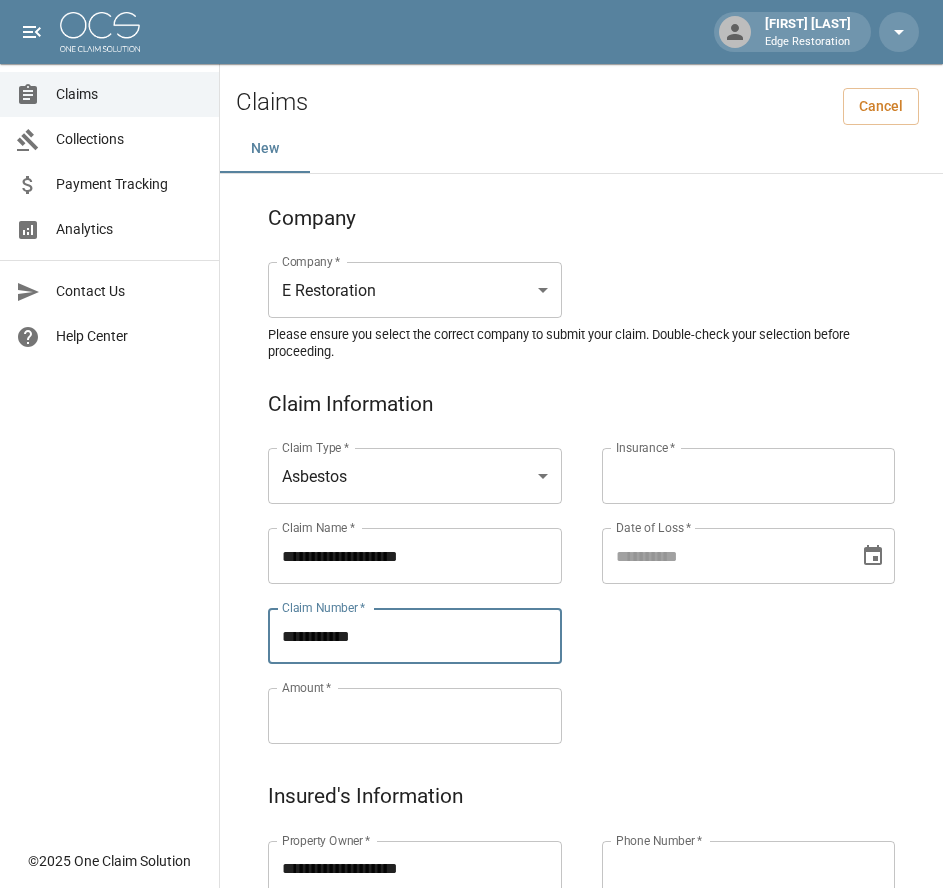 type on "**********" 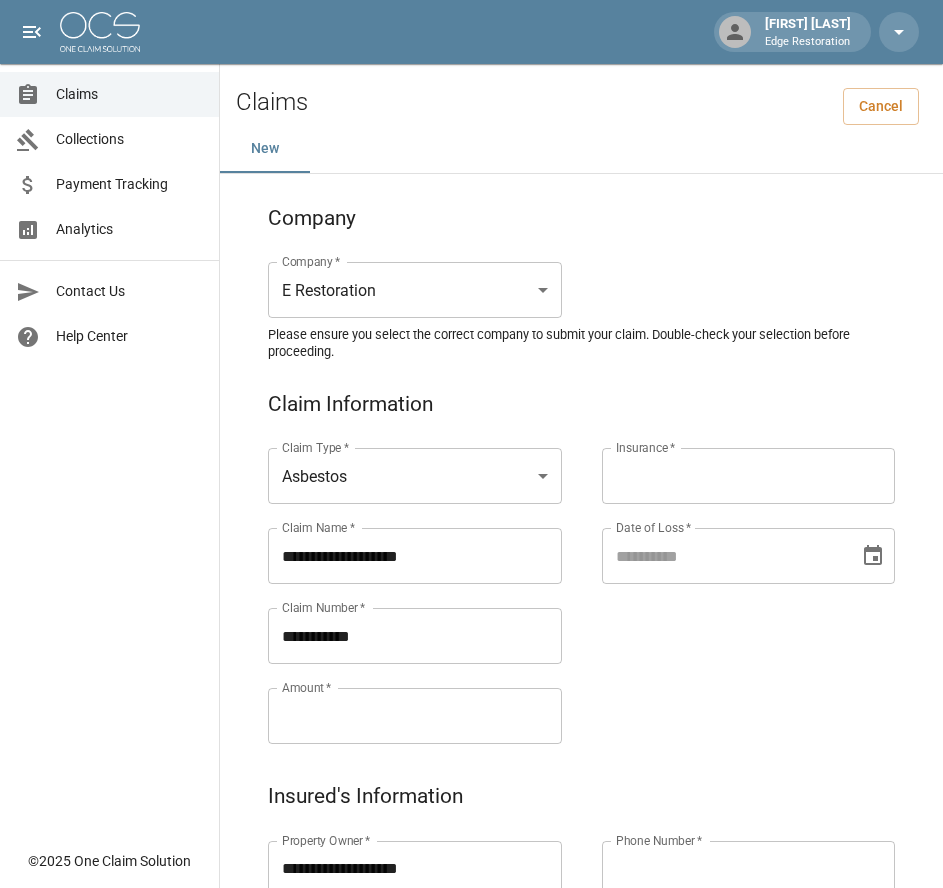 click on "Amount   *" at bounding box center [415, 716] 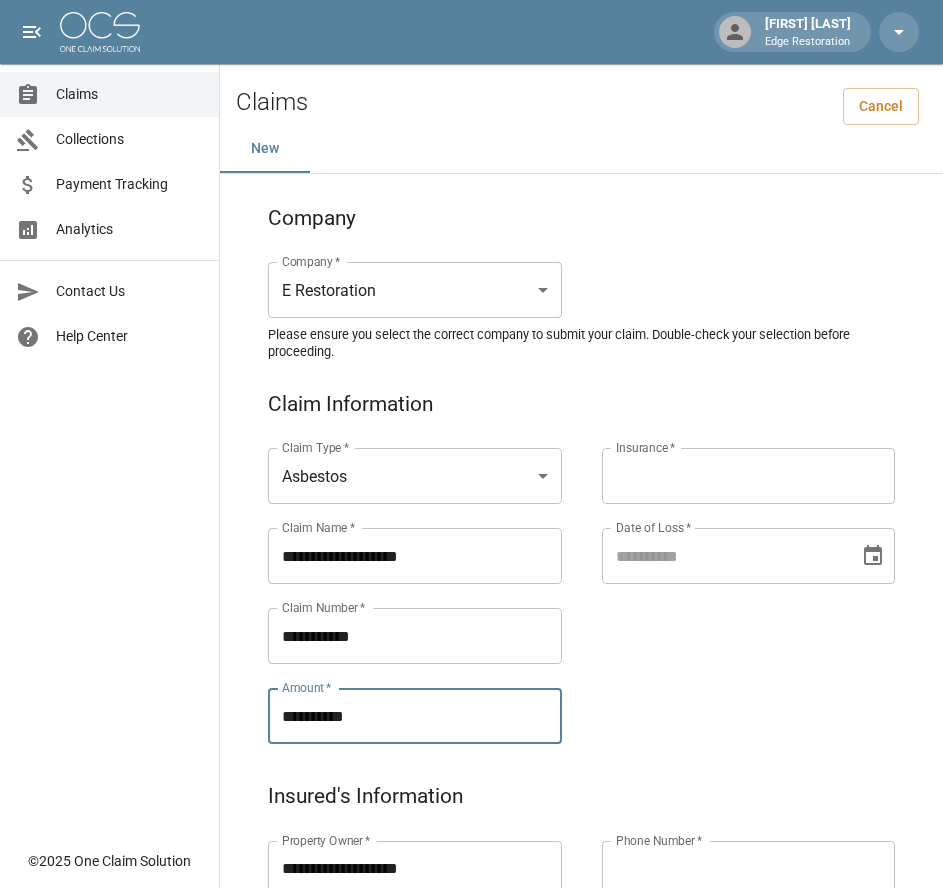 type on "**********" 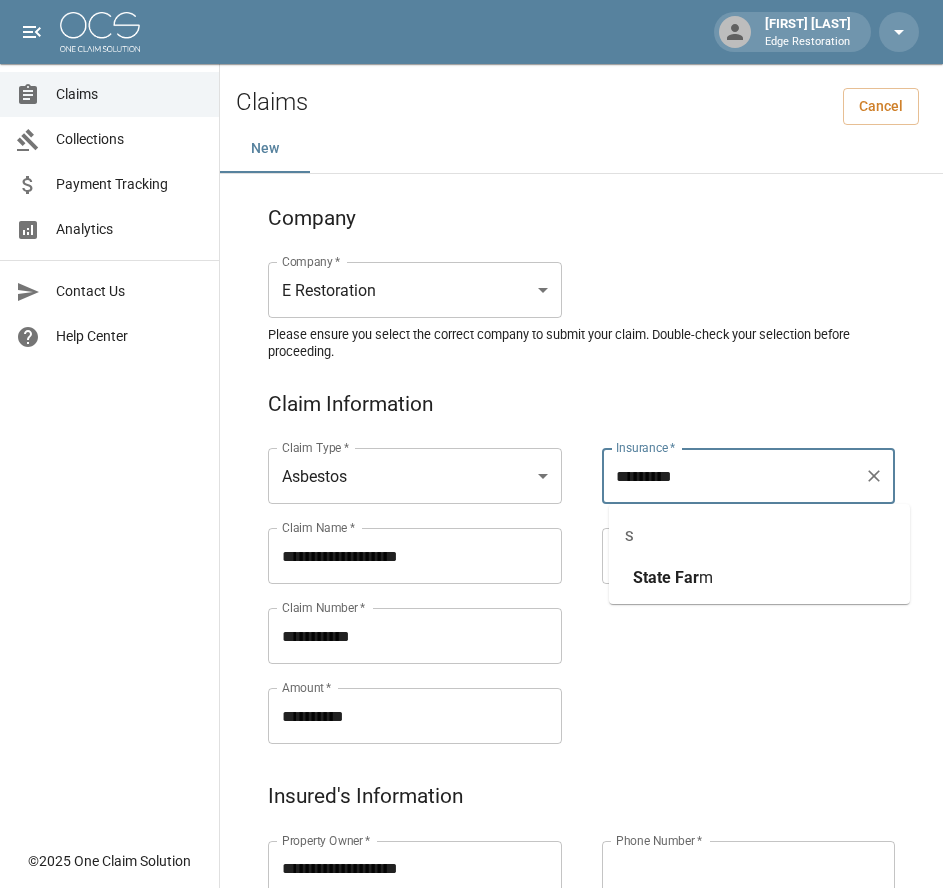 click on "Far" at bounding box center (687, 577) 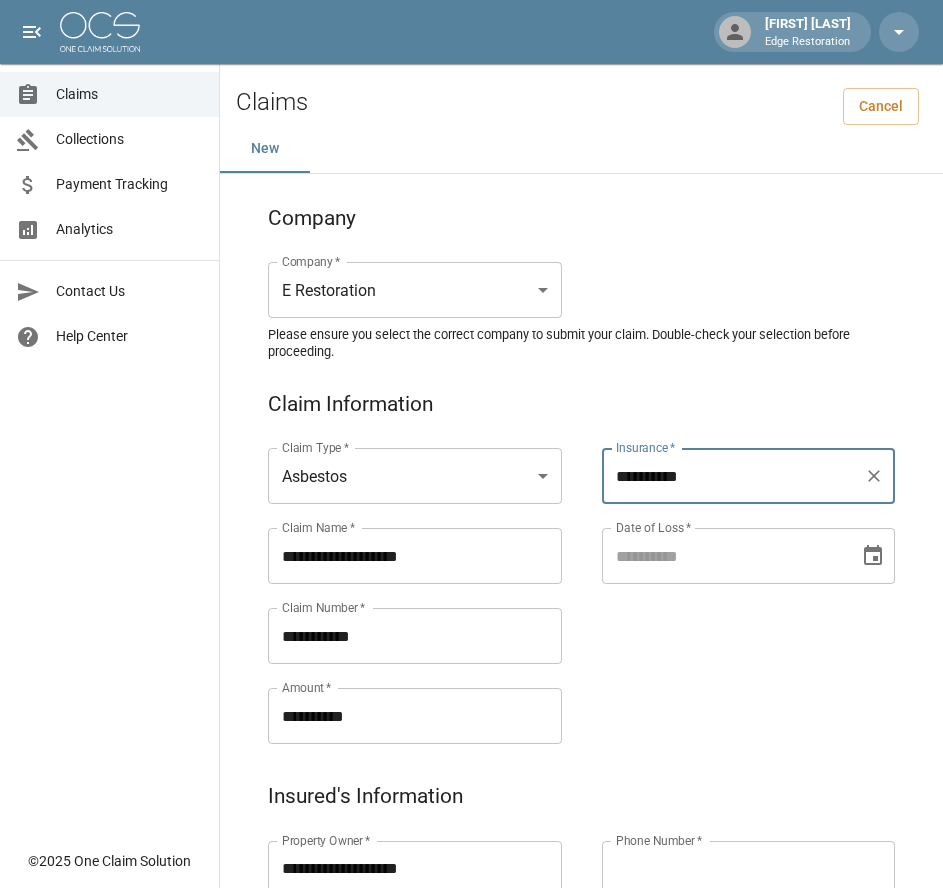 type on "**********" 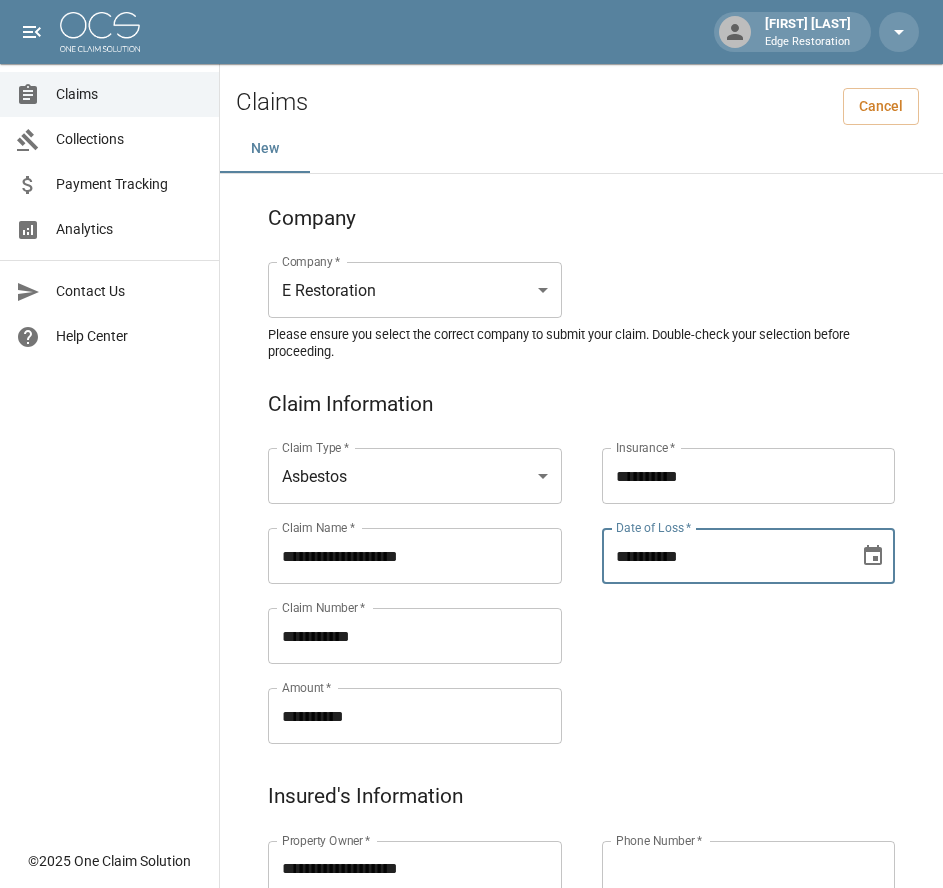 click on "**********" at bounding box center (724, 556) 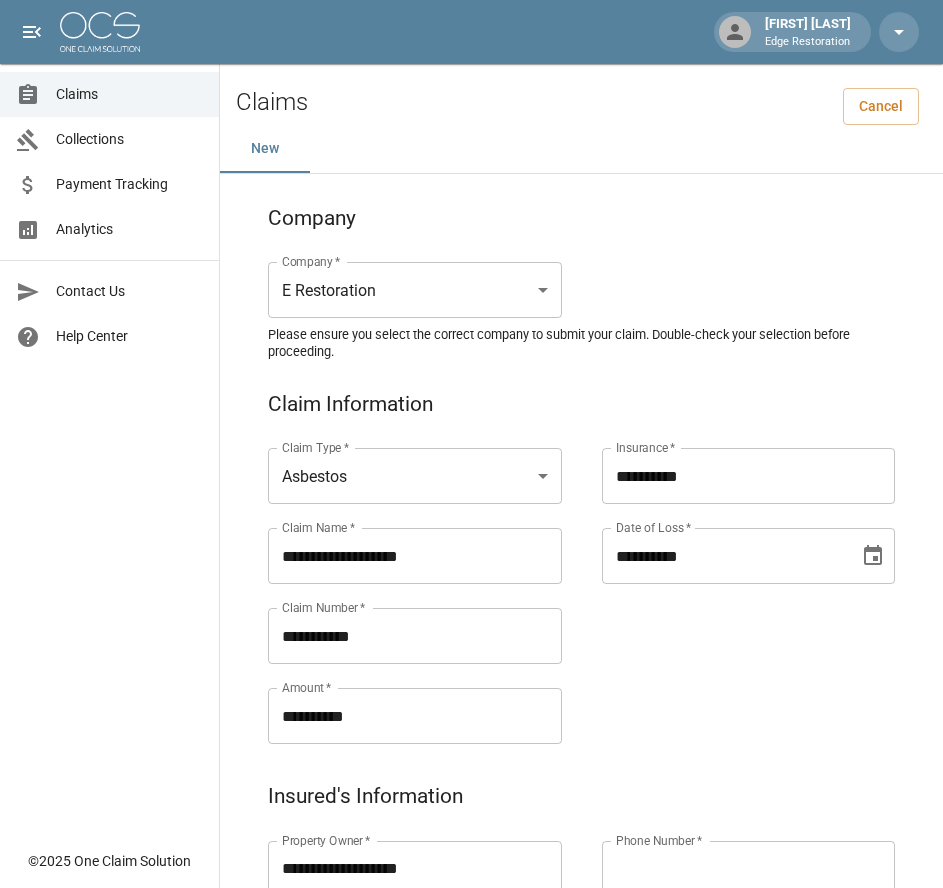 click on "**********" at bounding box center (729, 572) 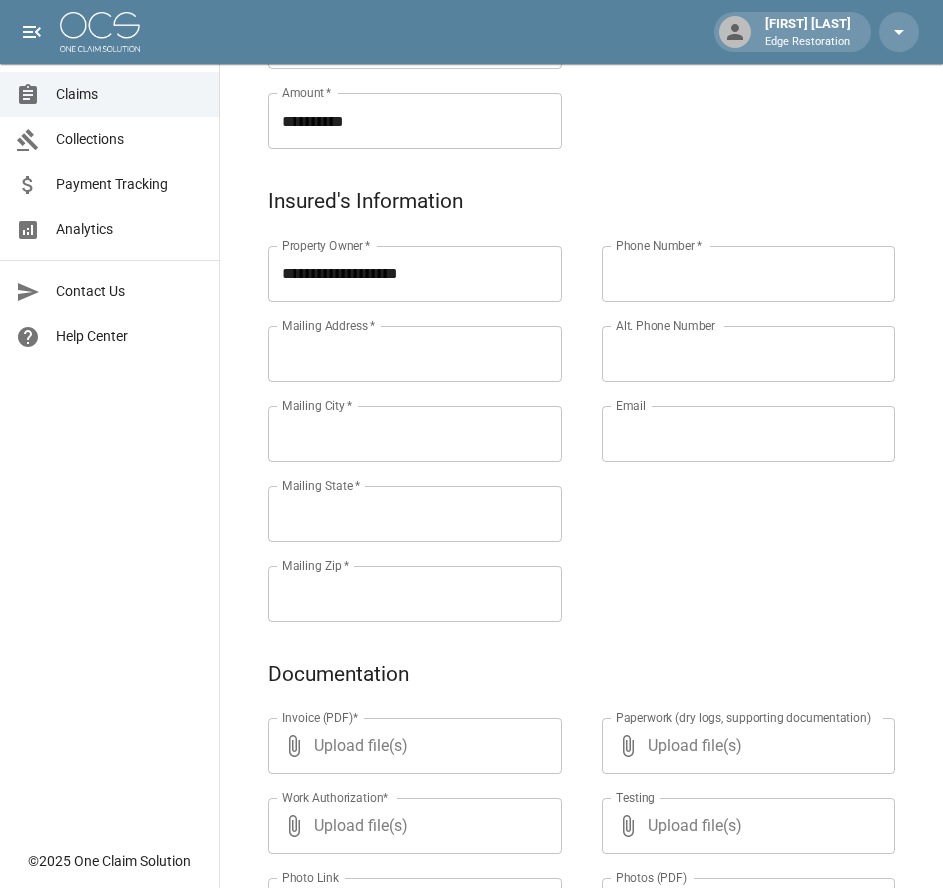 scroll, scrollTop: 602, scrollLeft: 0, axis: vertical 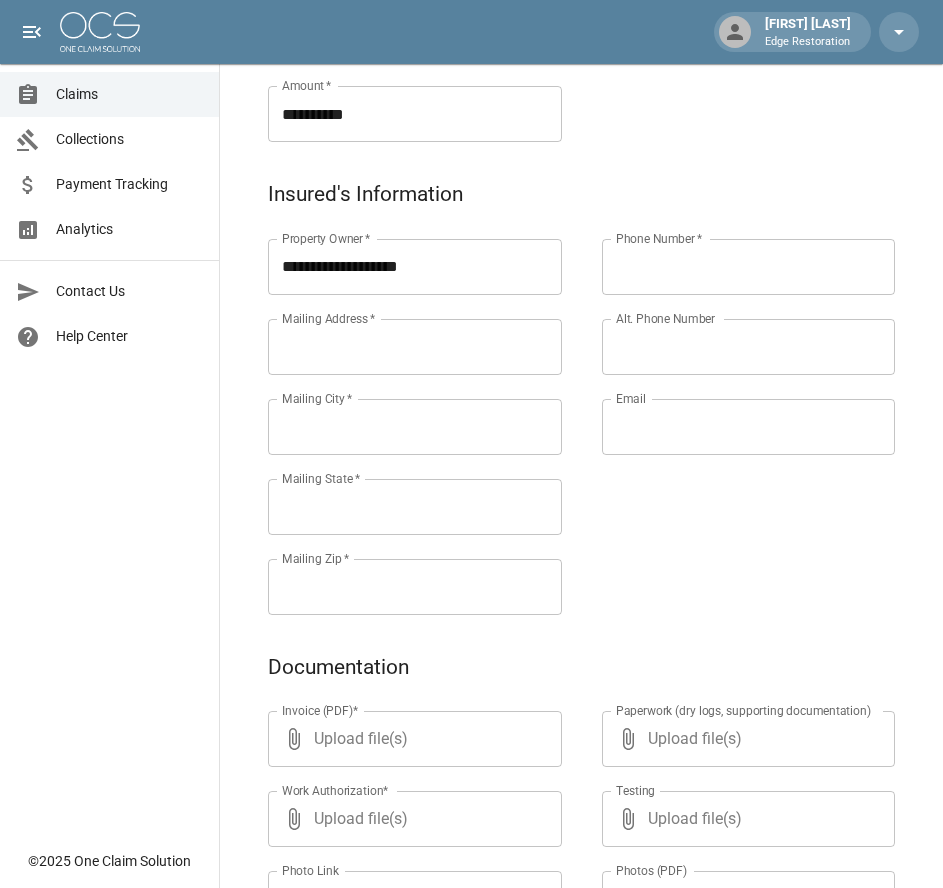click on "Mailing Address   *" at bounding box center (415, 347) 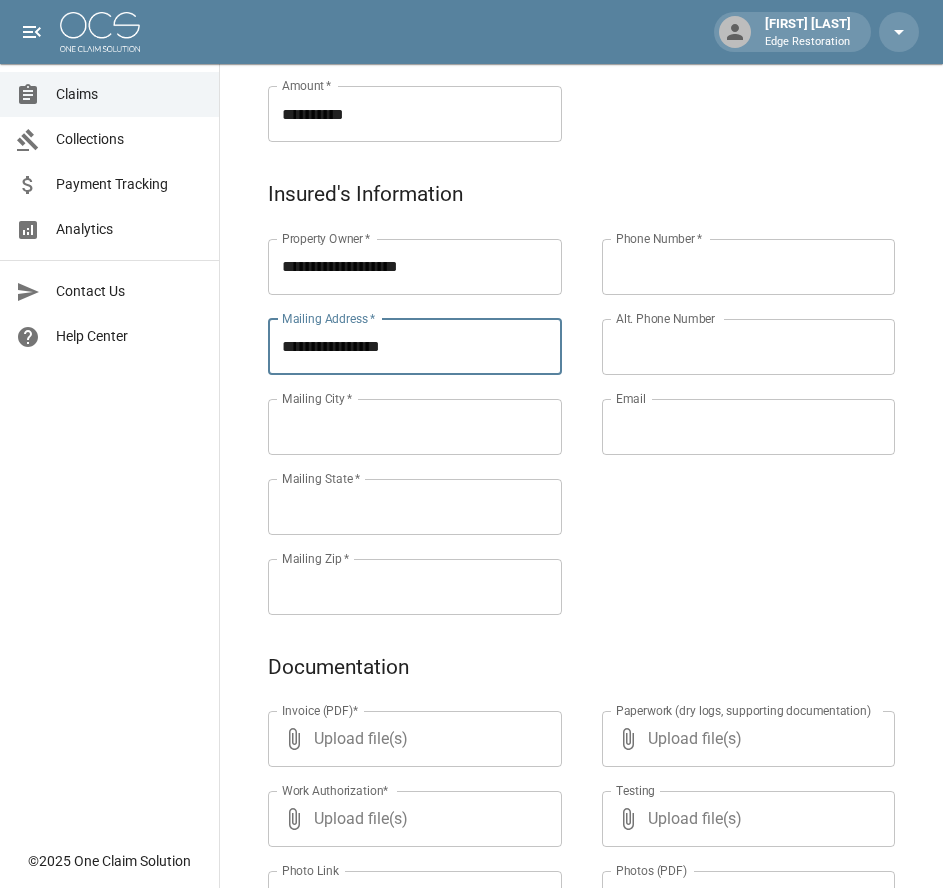 type on "**********" 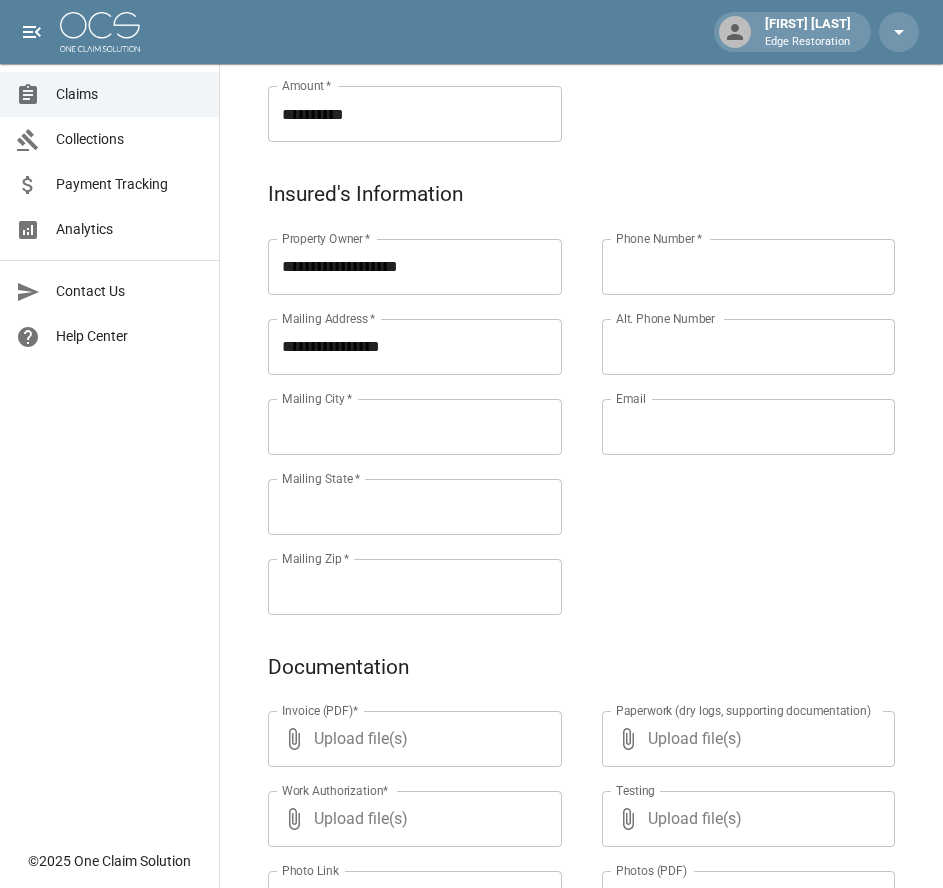 click on "Mailing City   *" at bounding box center (415, 427) 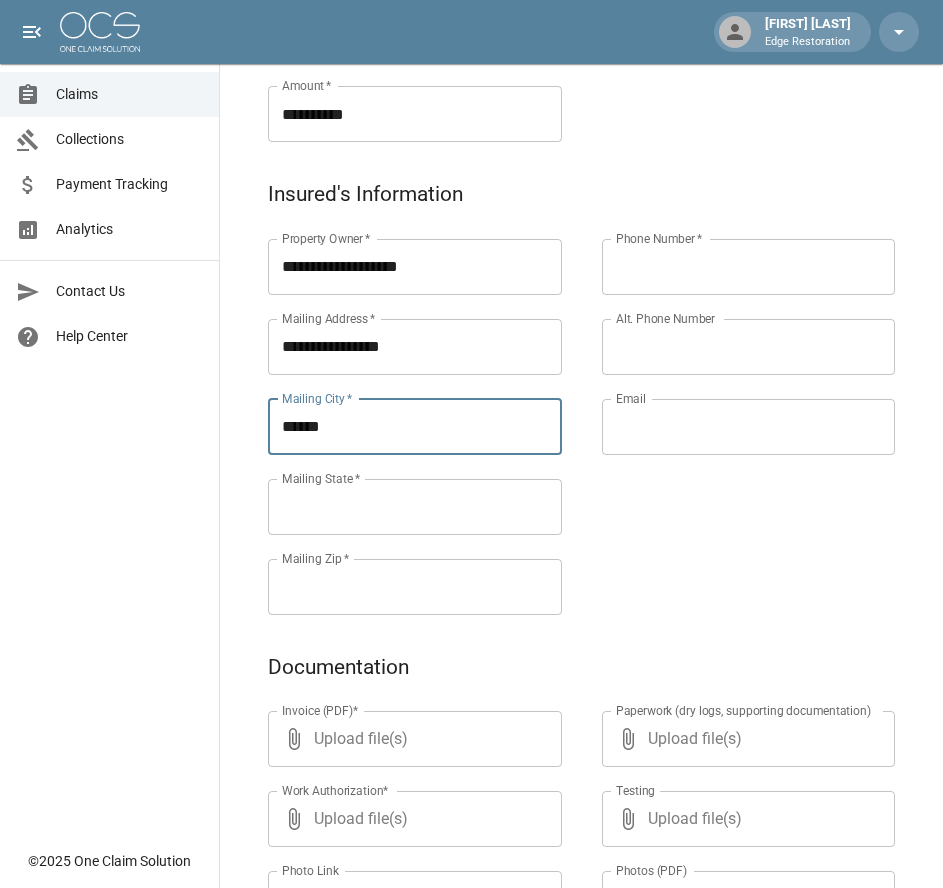 type on "******" 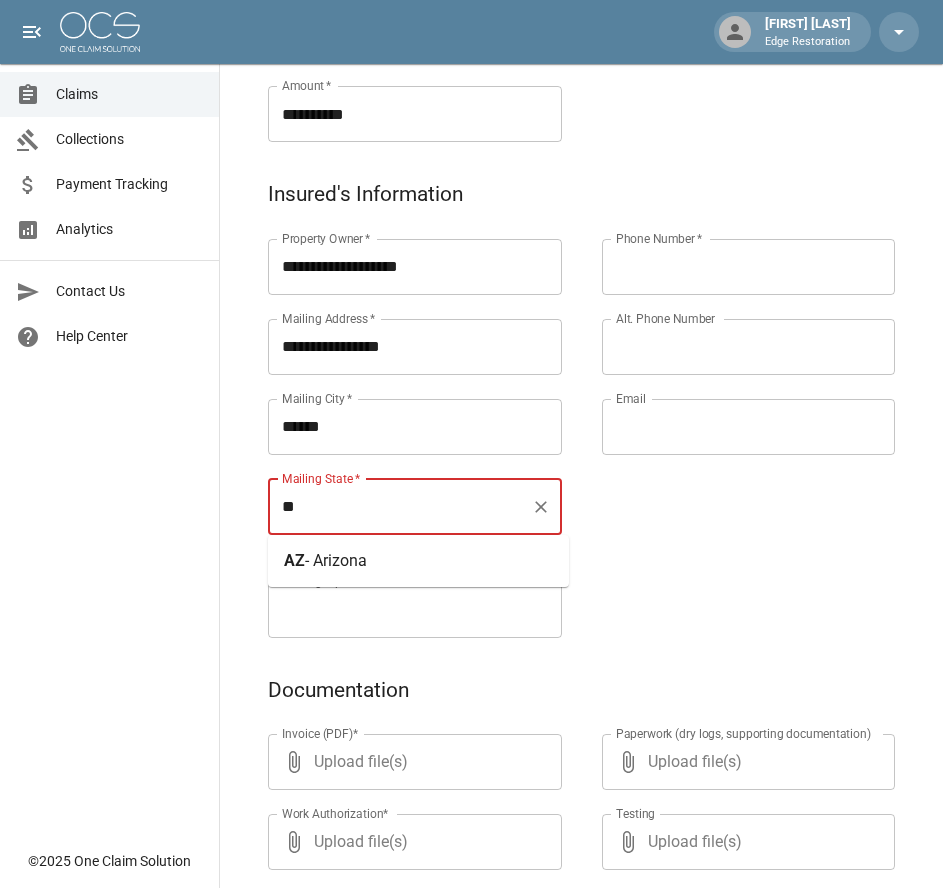 click on "- Arizona" at bounding box center [336, 560] 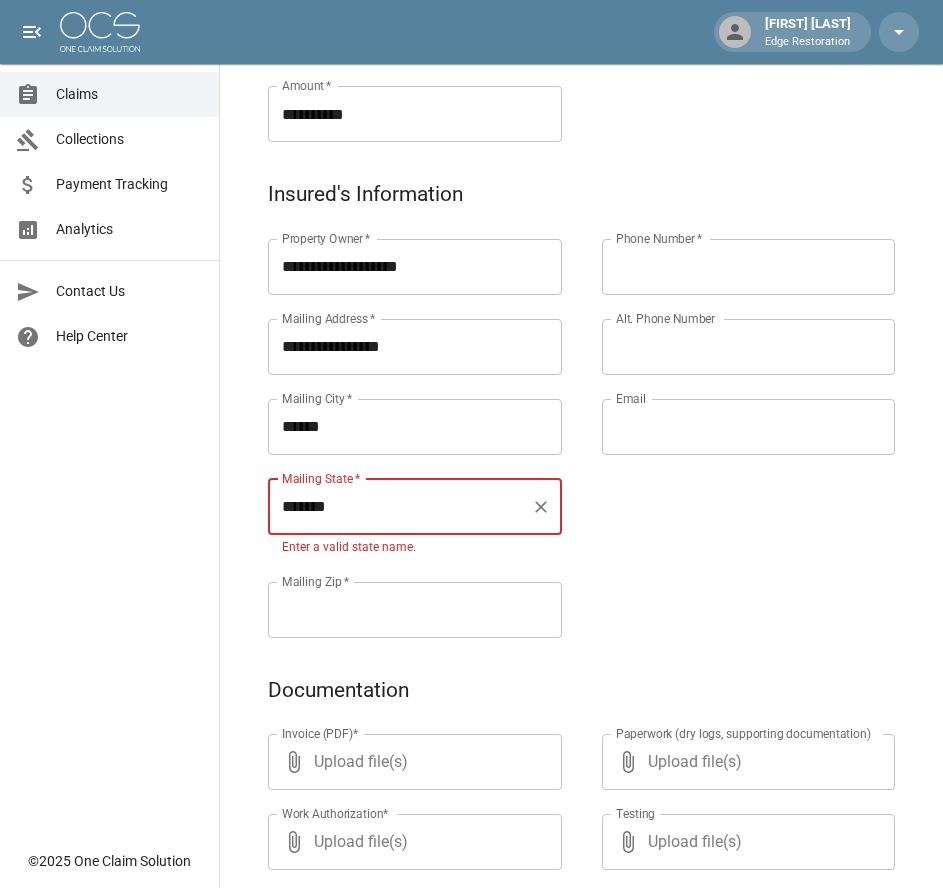 type on "*******" 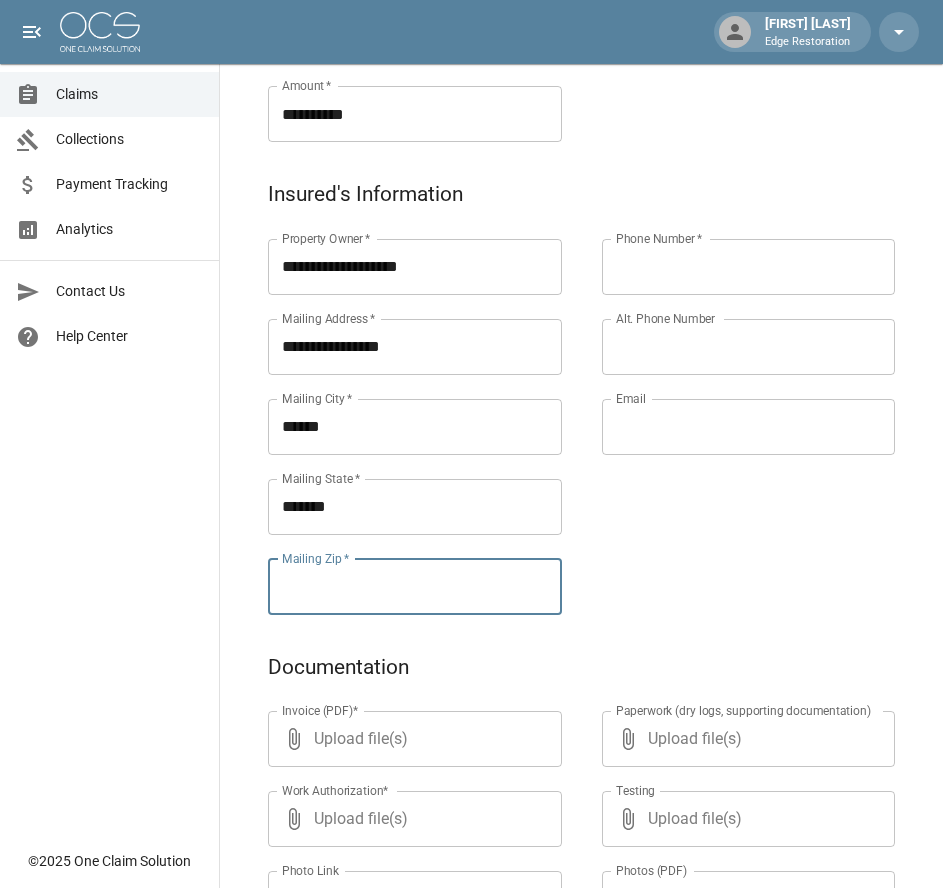 click on "Mailing Zip   *" at bounding box center (415, 587) 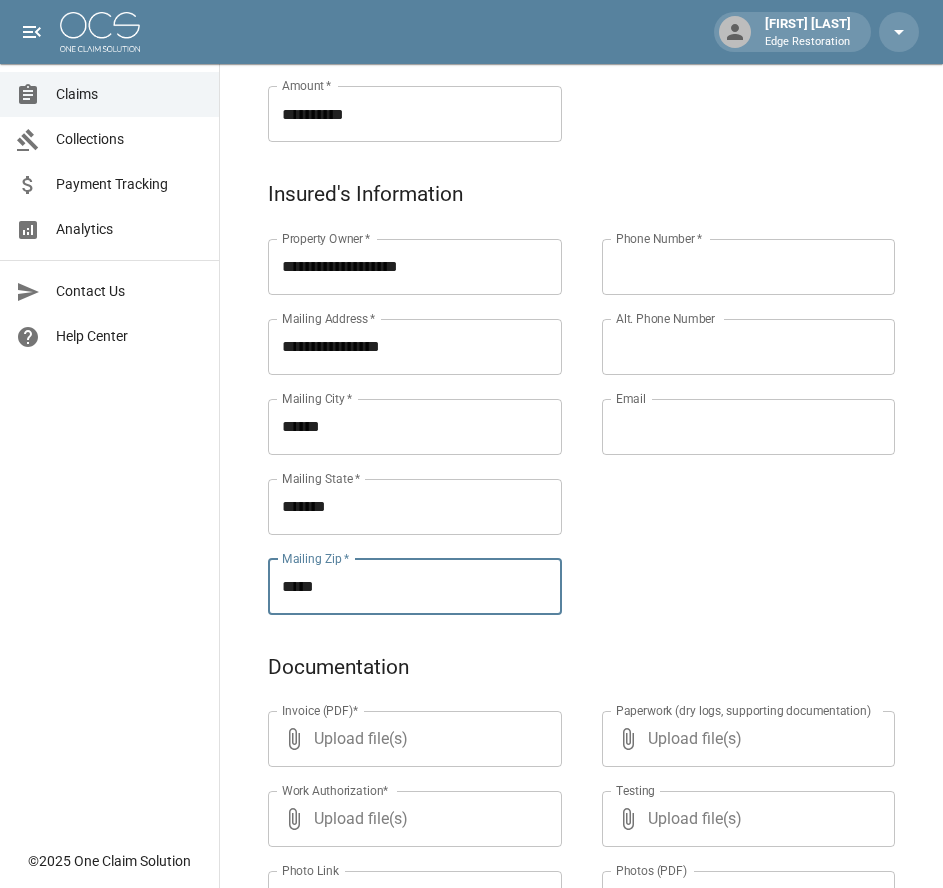 type on "*****" 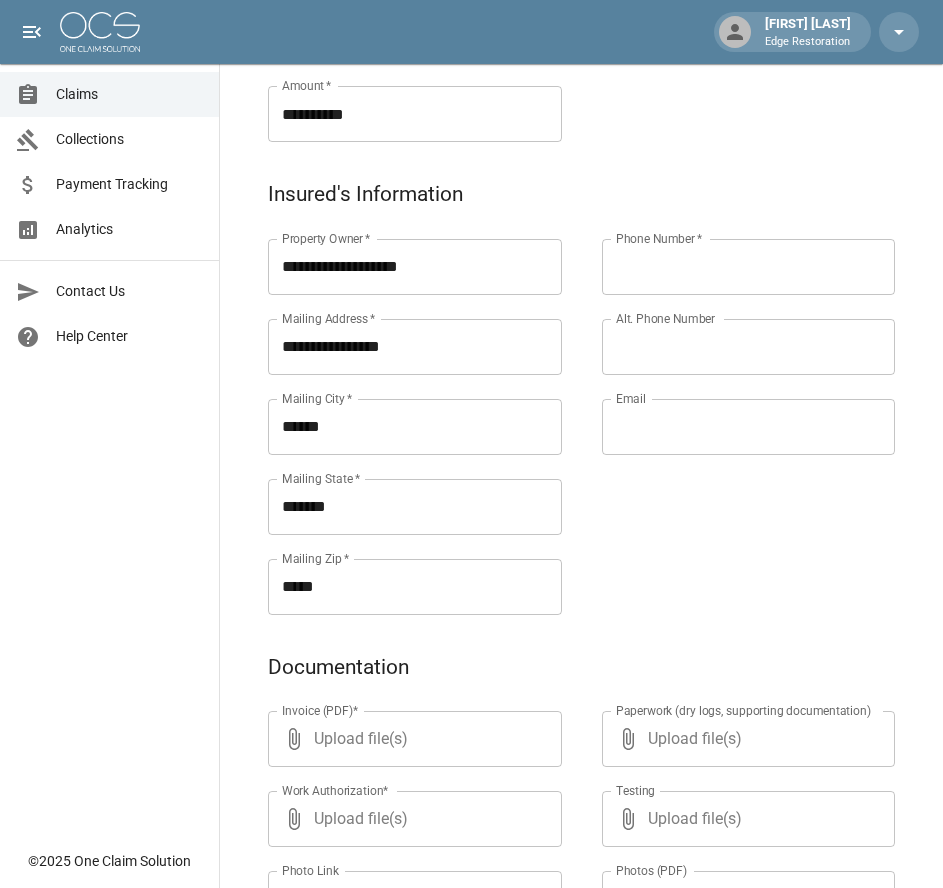 click on "Phone Number   *" at bounding box center (749, 267) 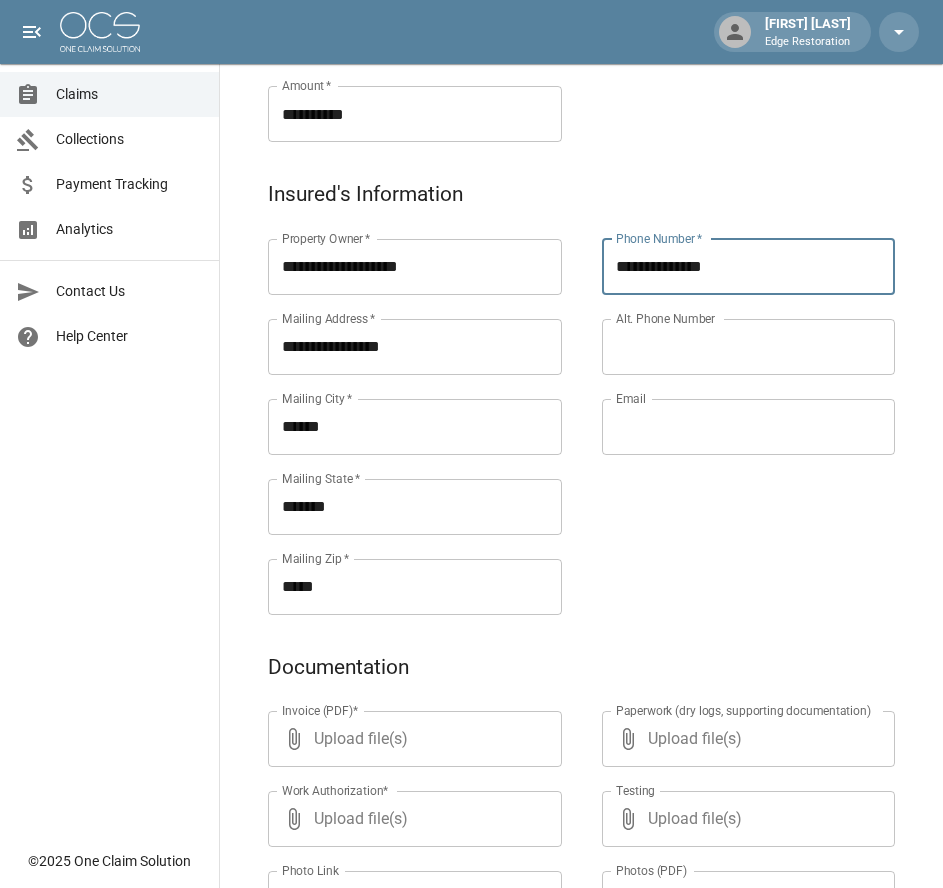 type on "**********" 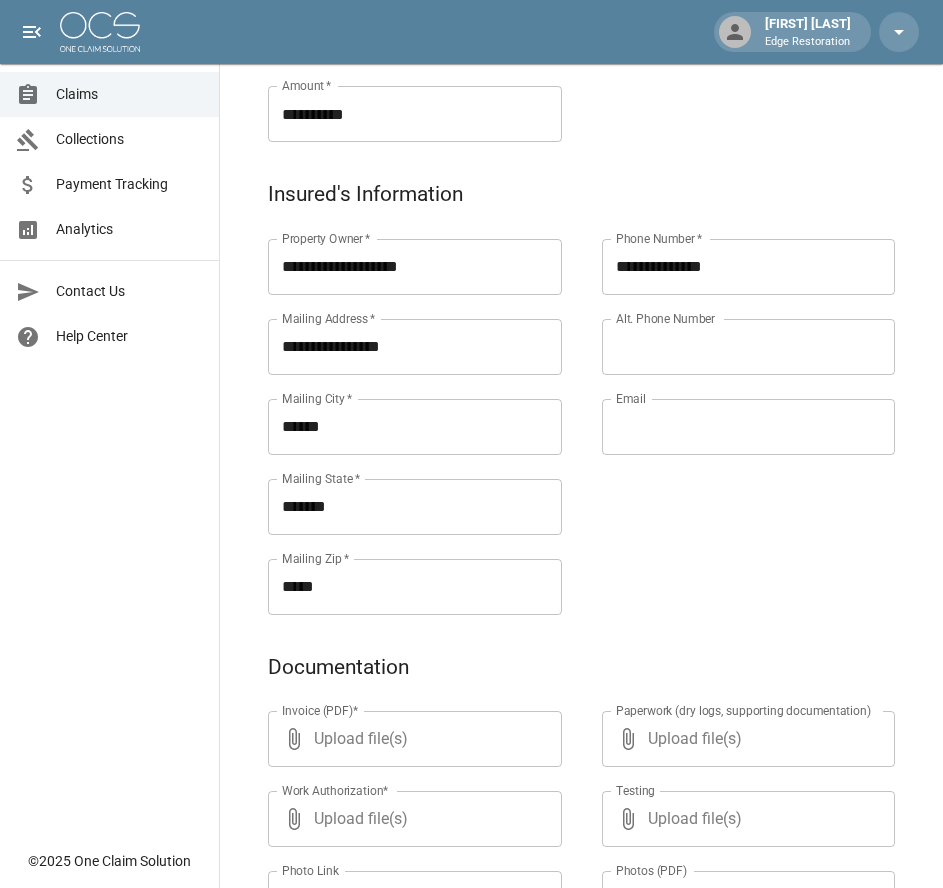 click on "Email" at bounding box center (749, 427) 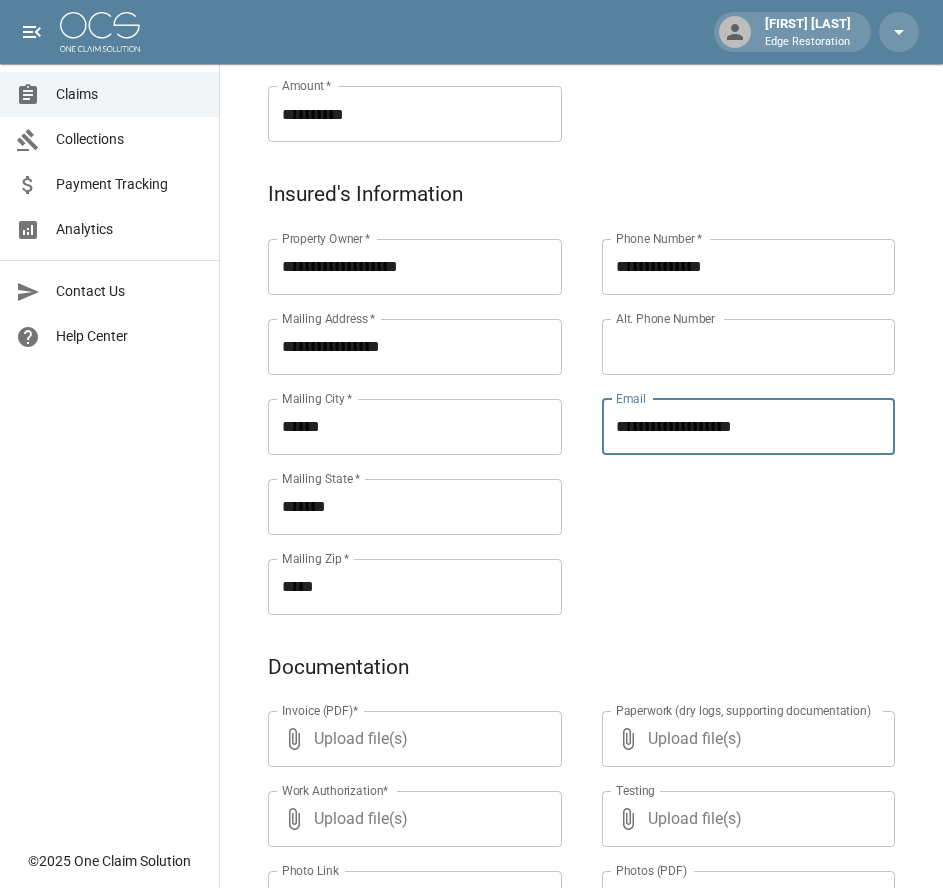 type on "**********" 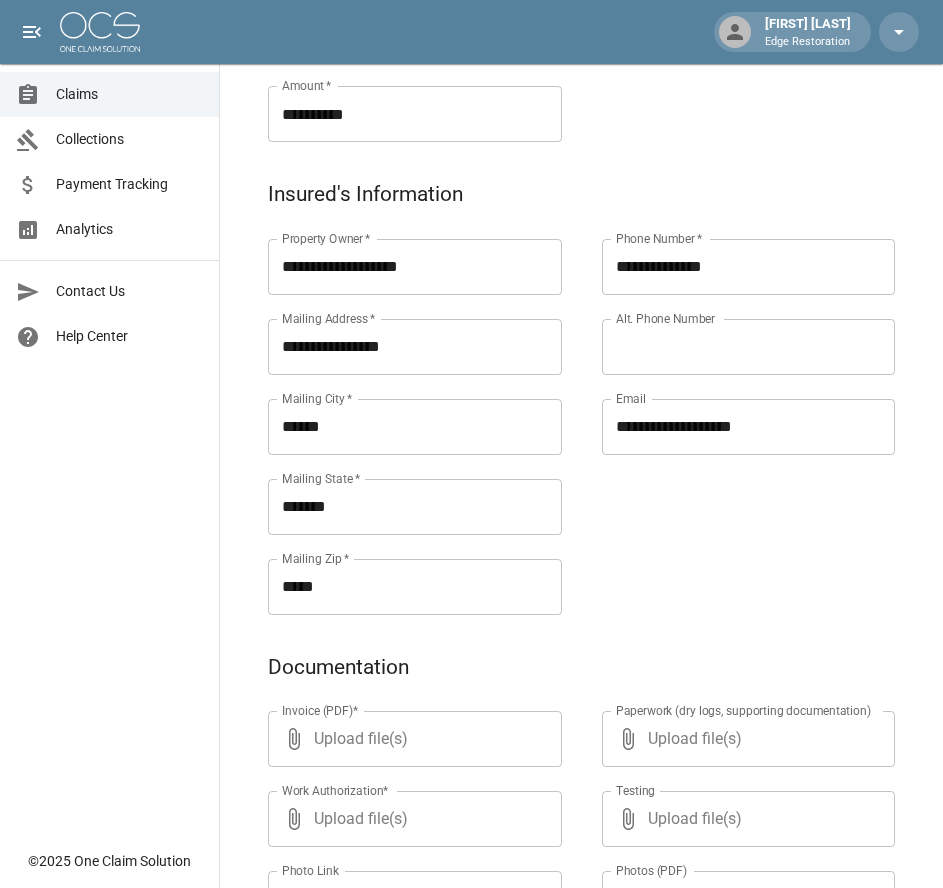 scroll, scrollTop: 971, scrollLeft: 0, axis: vertical 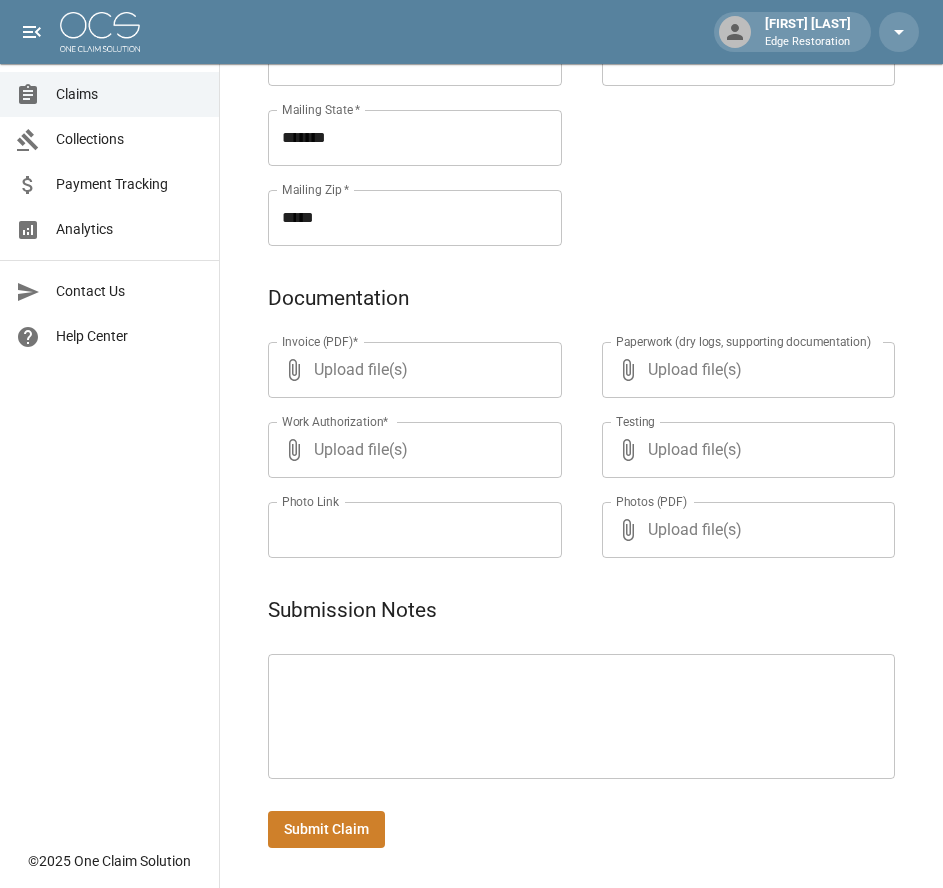 click at bounding box center [581, 717] 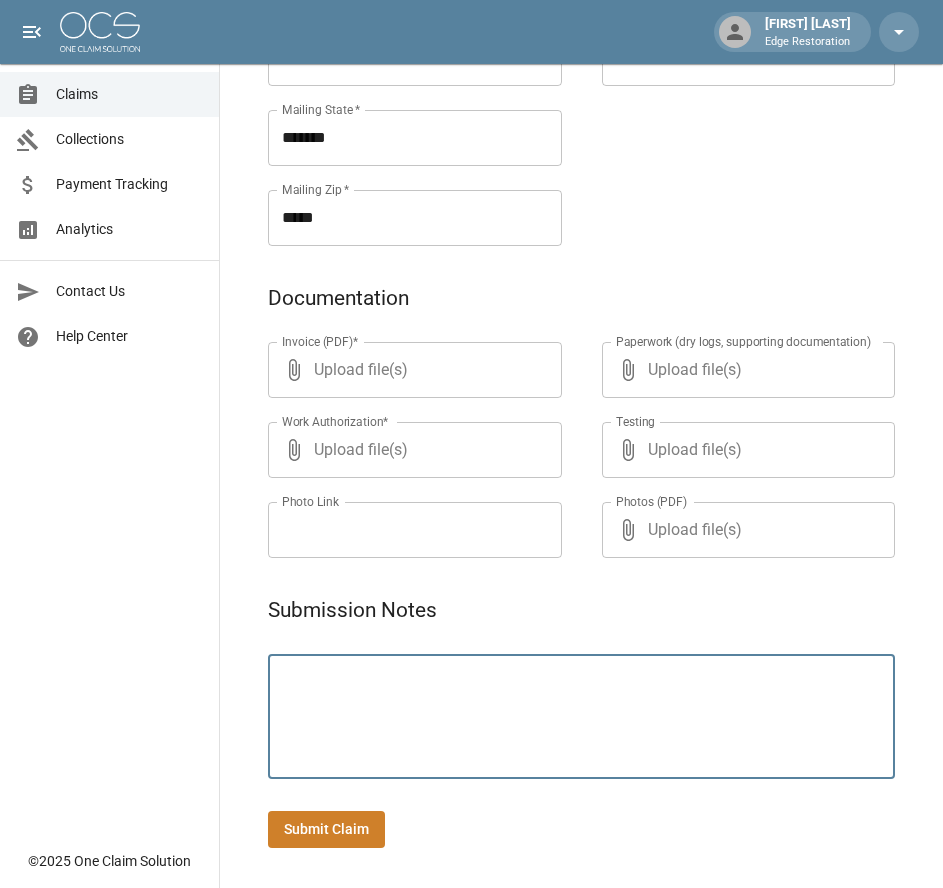 paste on "**********" 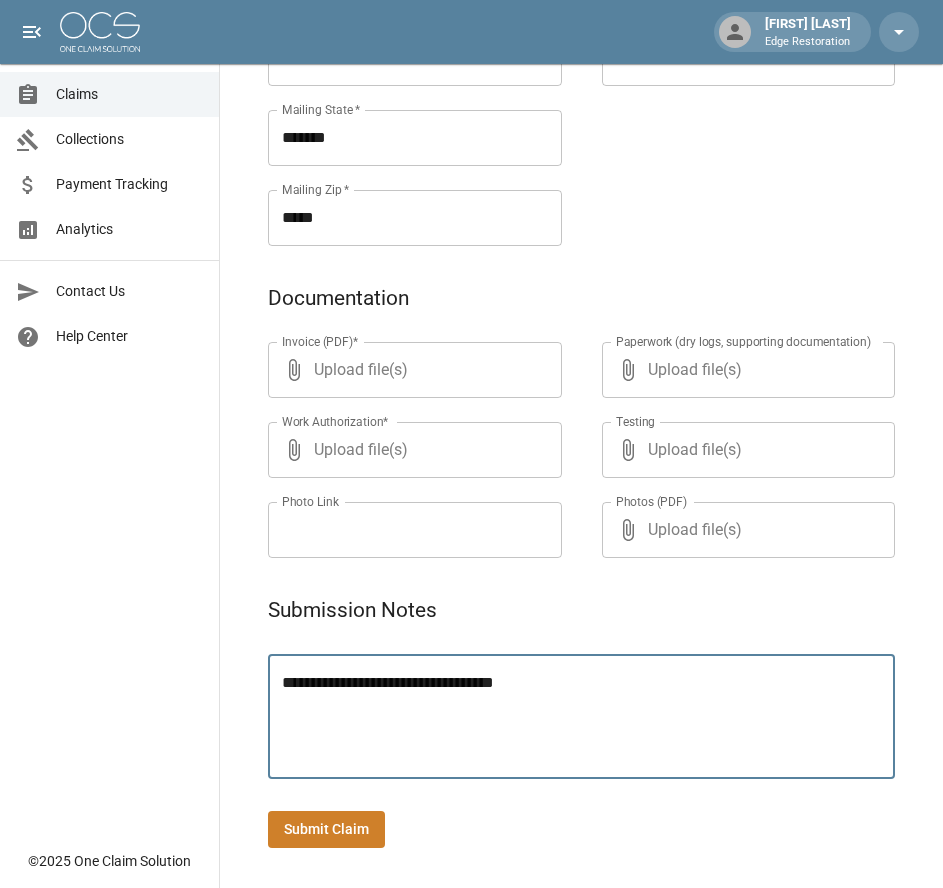 type on "**********" 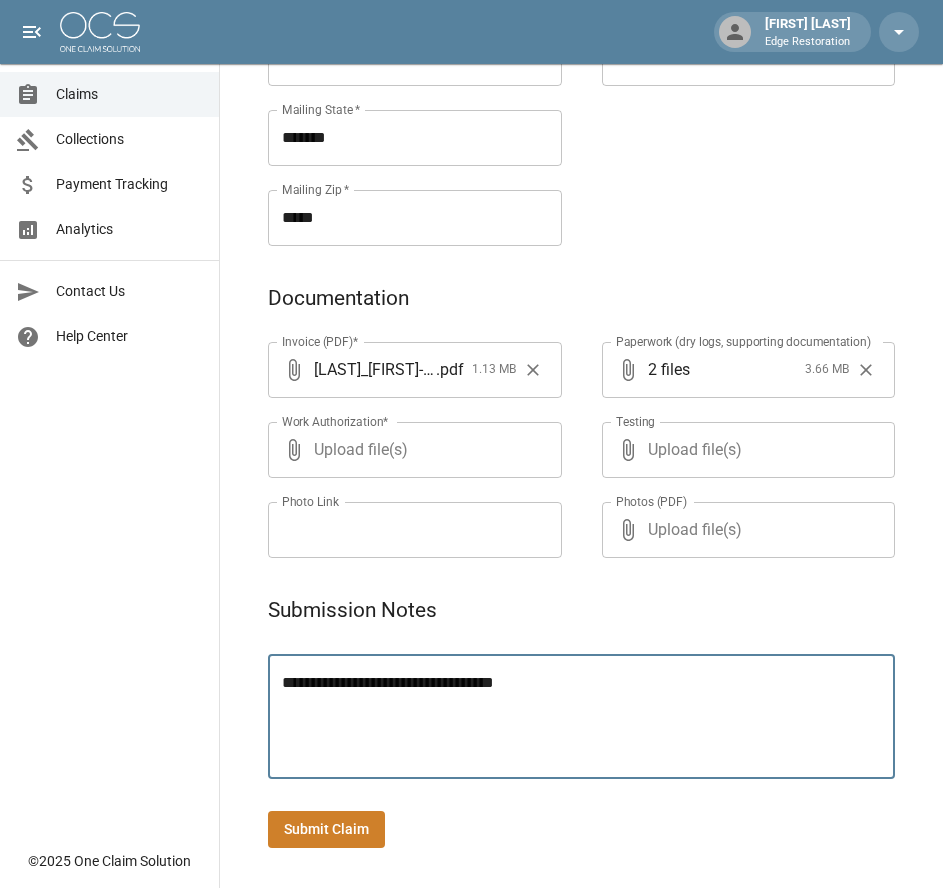click on "Submit Claim" at bounding box center [326, 829] 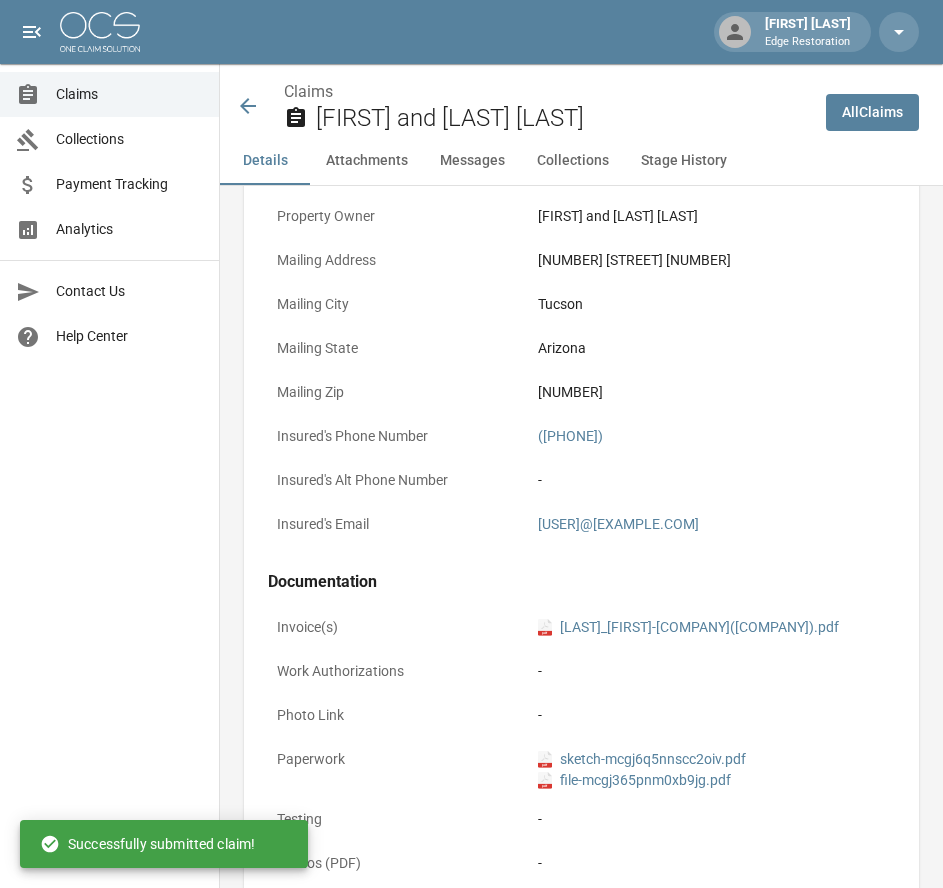click at bounding box center [100, 32] 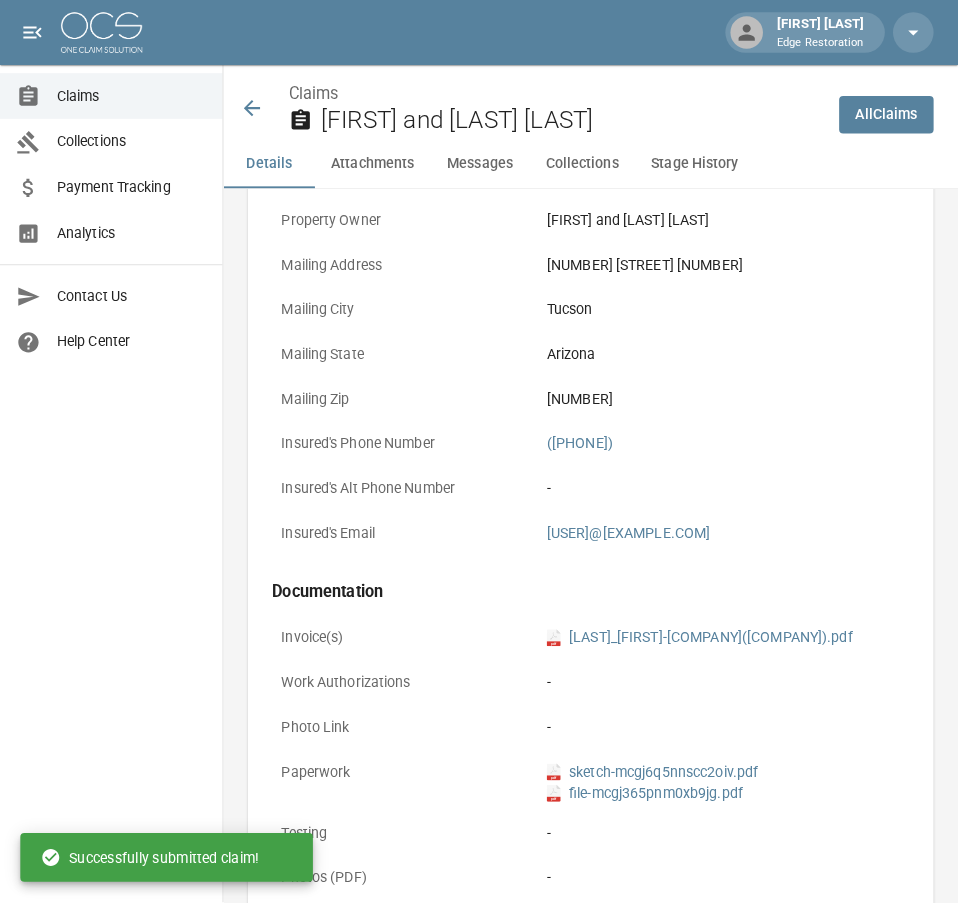 scroll, scrollTop: 0, scrollLeft: 0, axis: both 